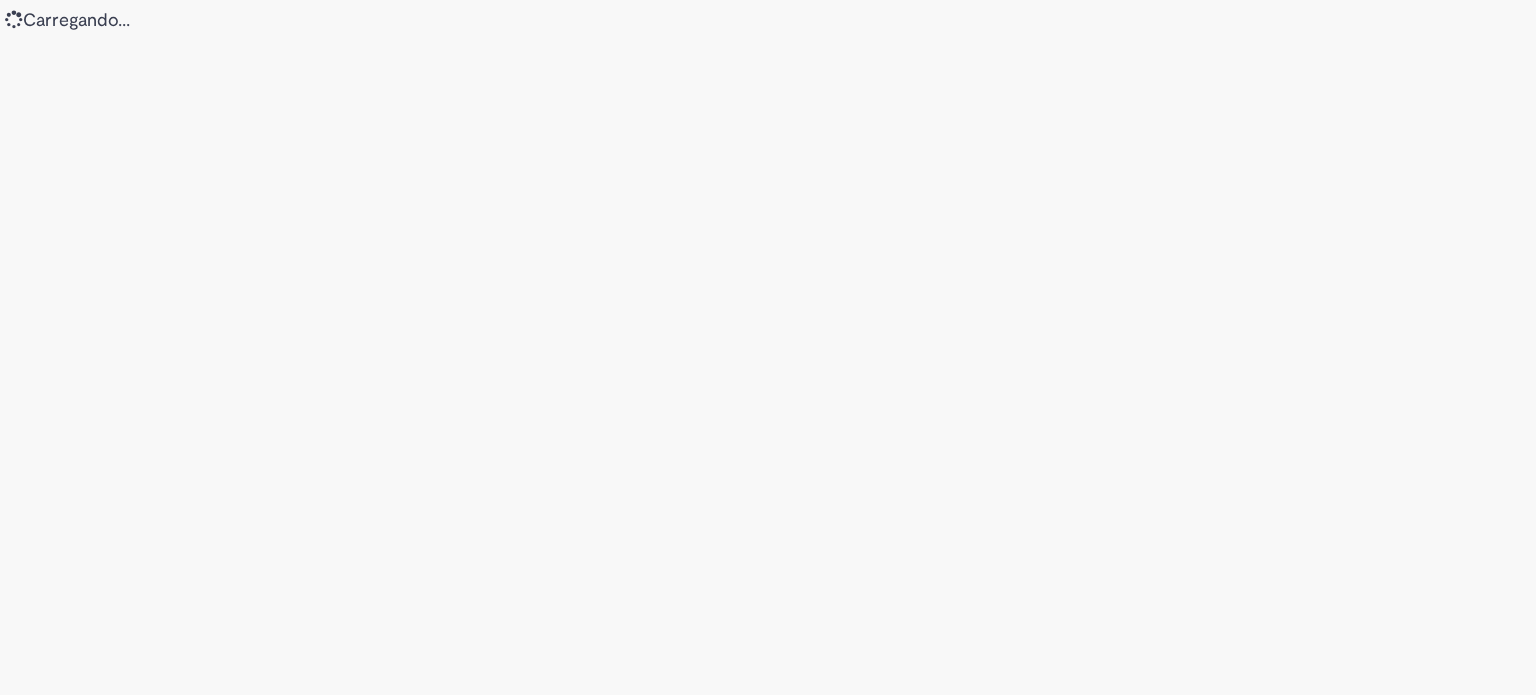 scroll, scrollTop: 0, scrollLeft: 0, axis: both 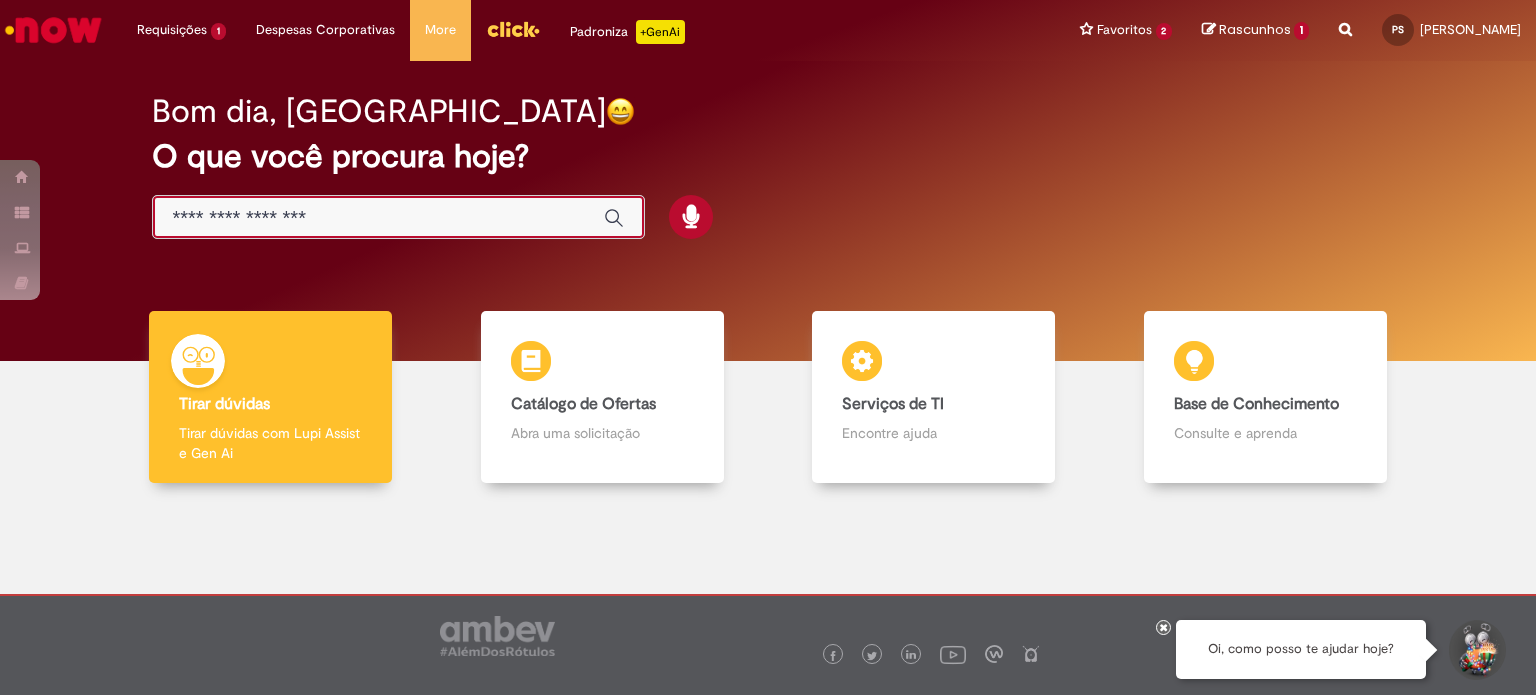 click at bounding box center [378, 218] 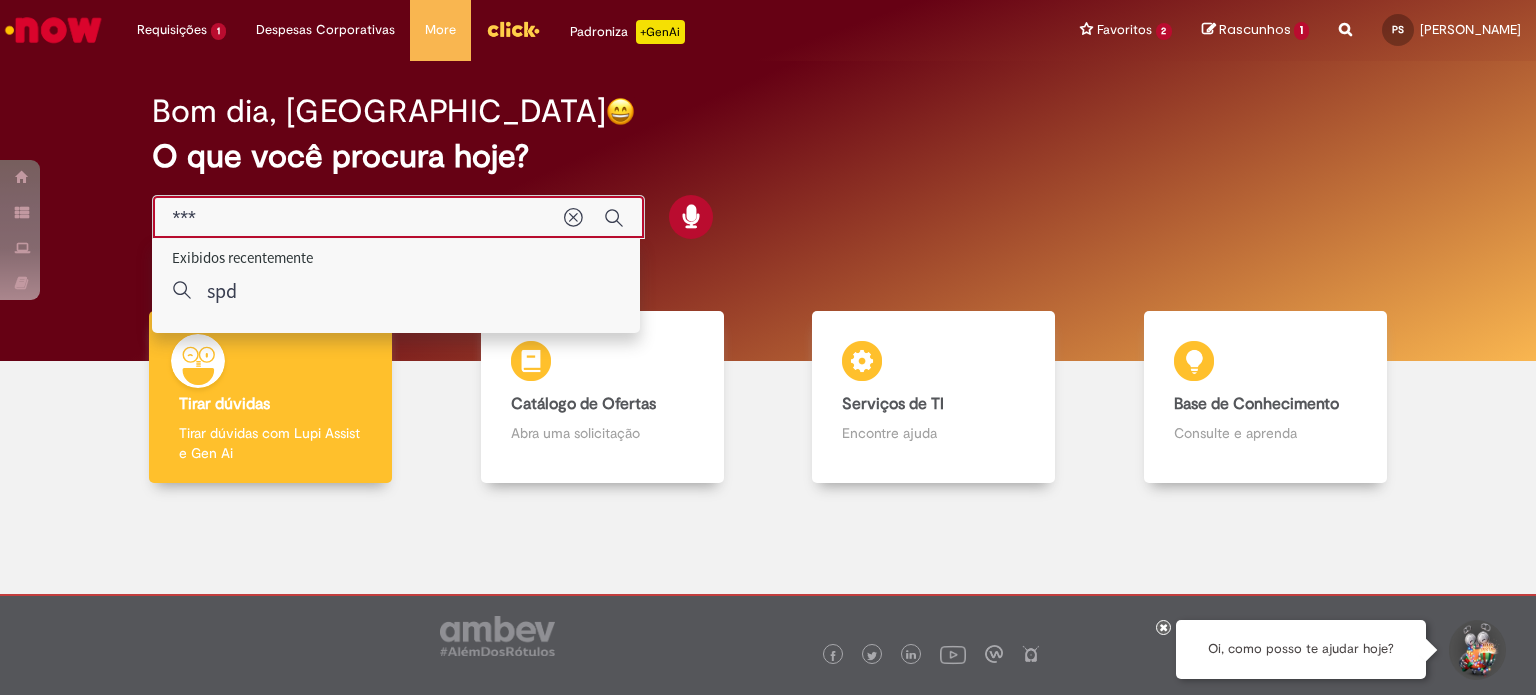 type on "**" 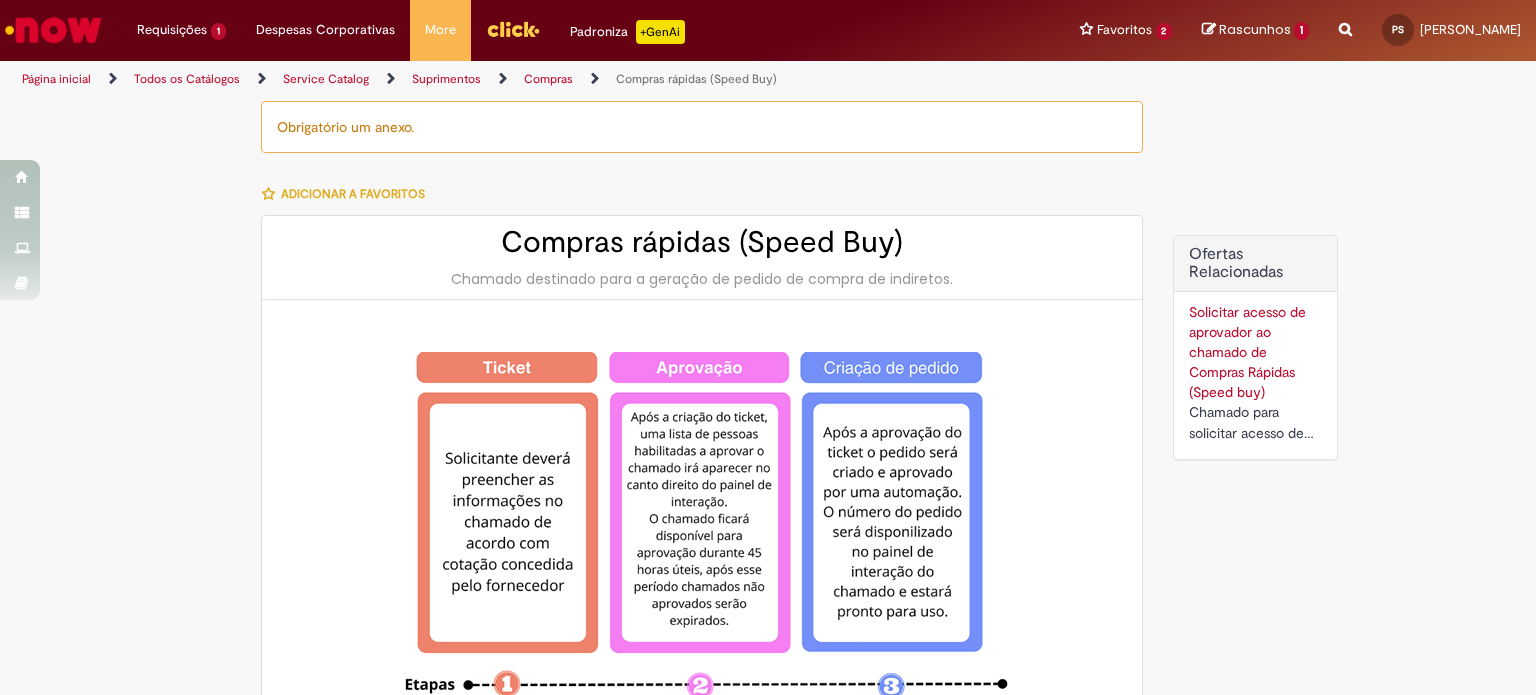 type on "********" 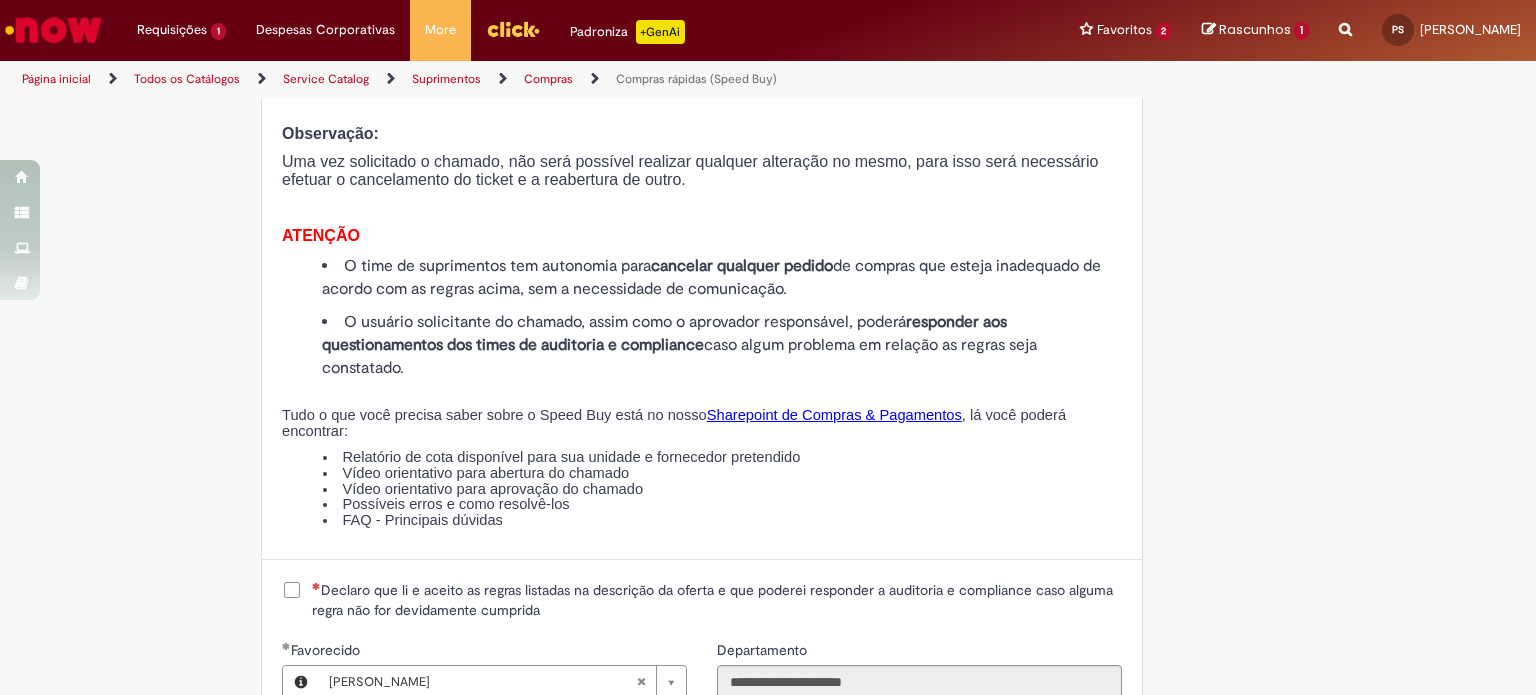 scroll, scrollTop: 2219, scrollLeft: 0, axis: vertical 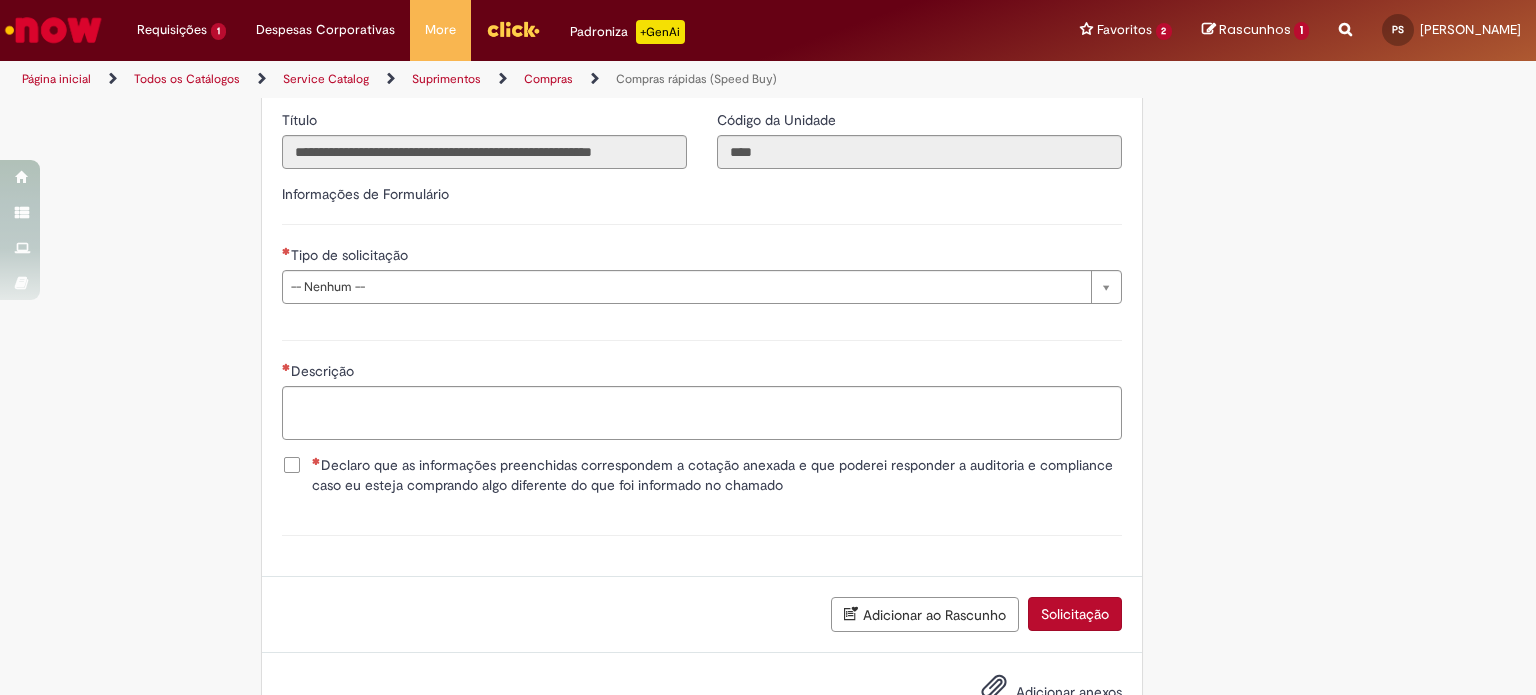 click on "Tipo de solicitação" at bounding box center [702, 257] 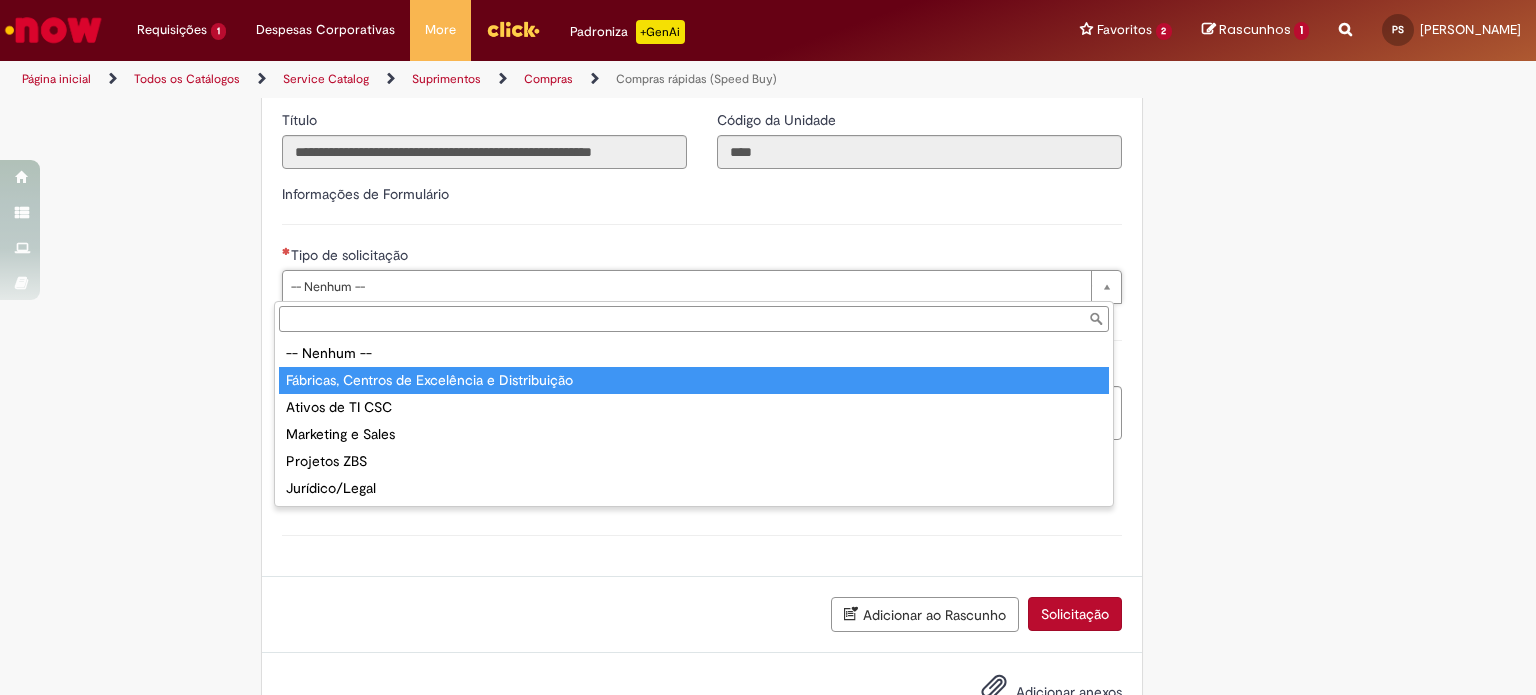 type on "**********" 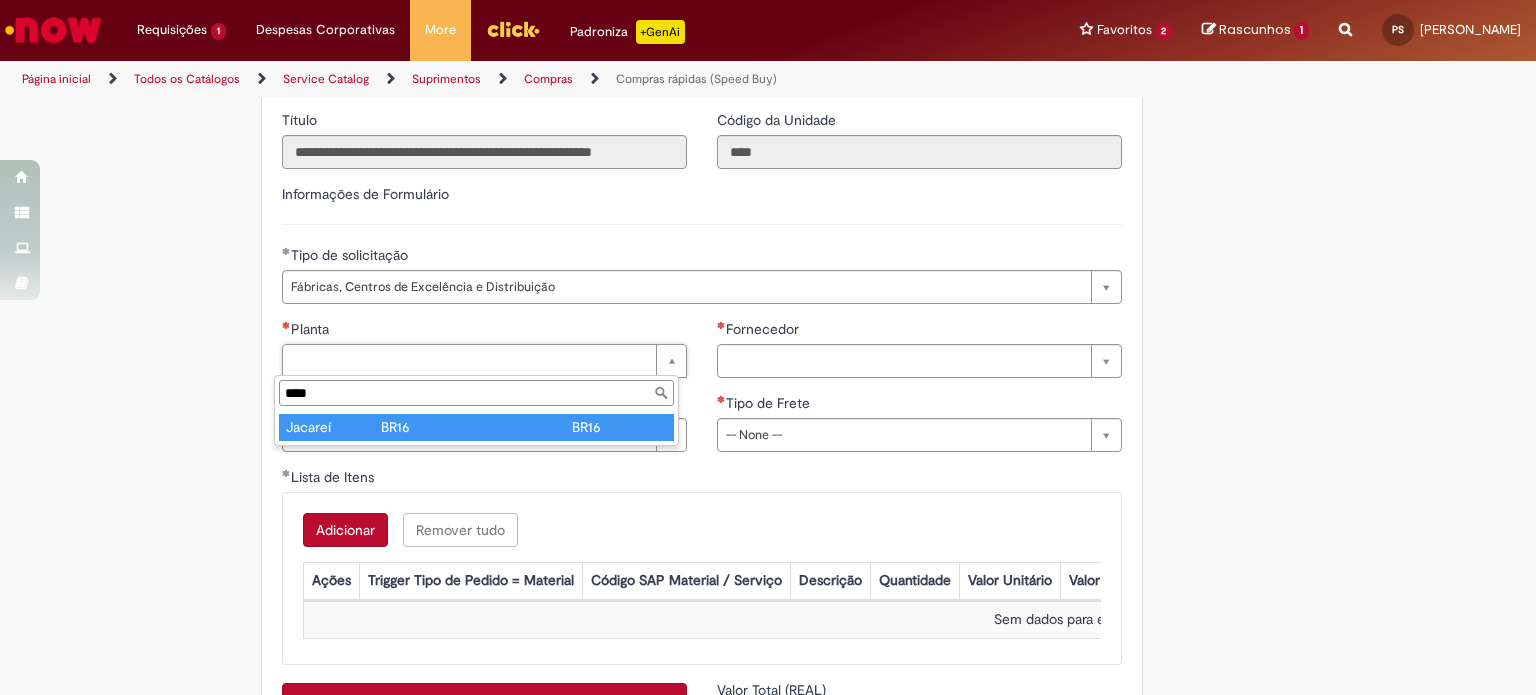 type on "****" 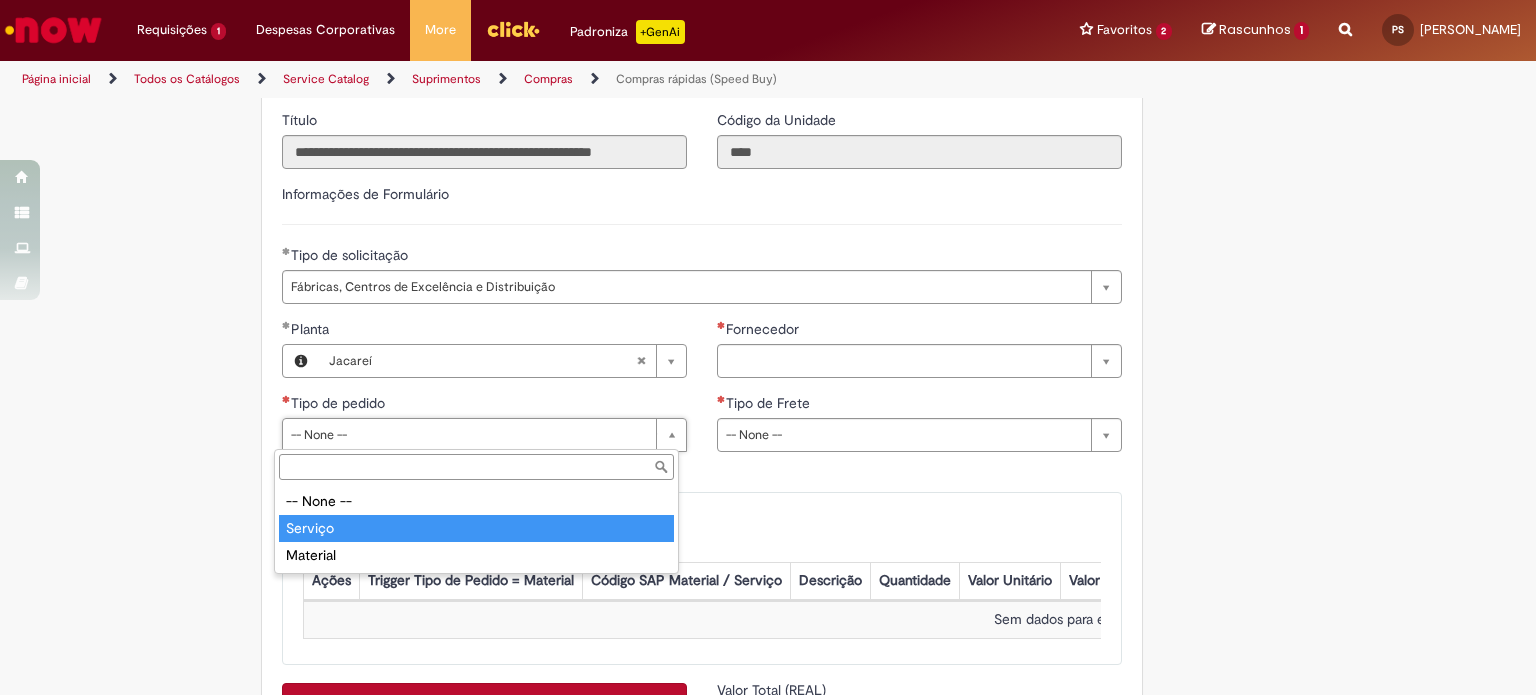 type on "*******" 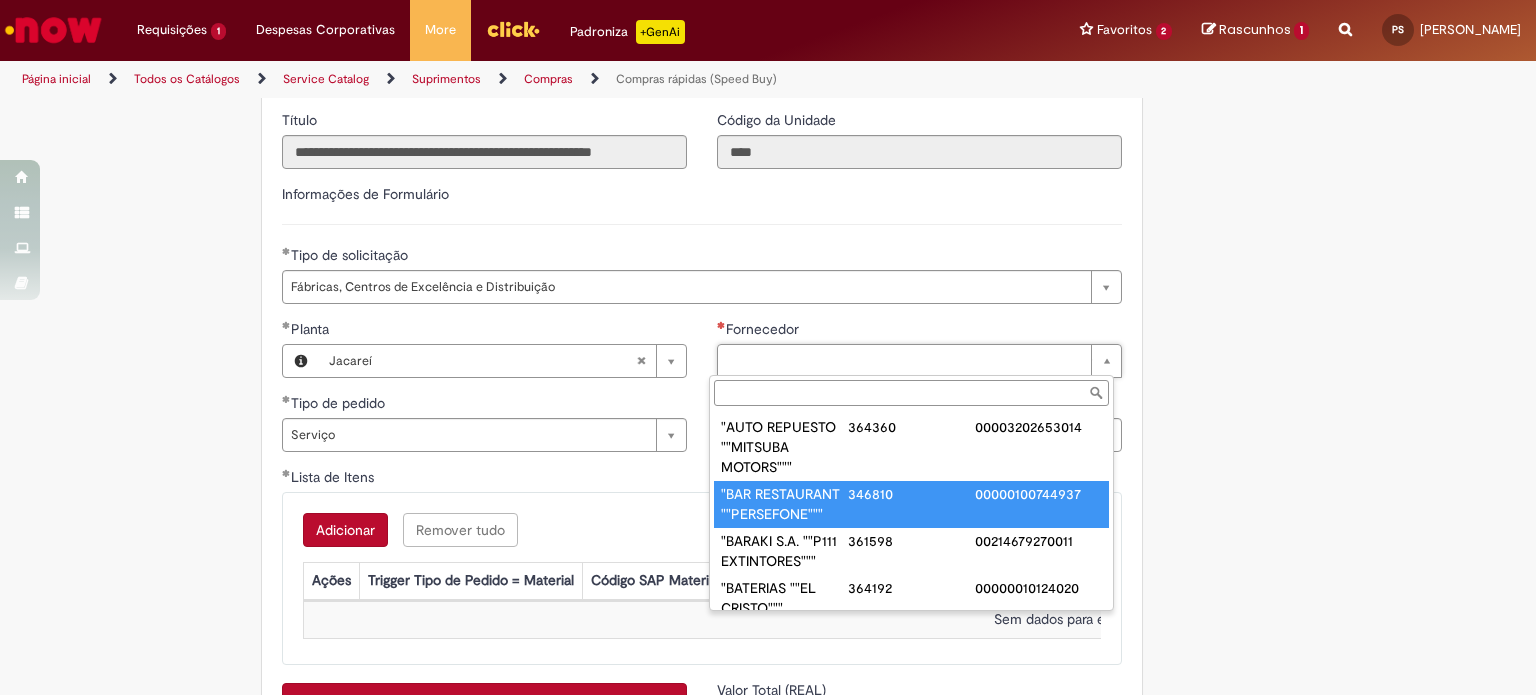 scroll, scrollTop: 8, scrollLeft: 0, axis: vertical 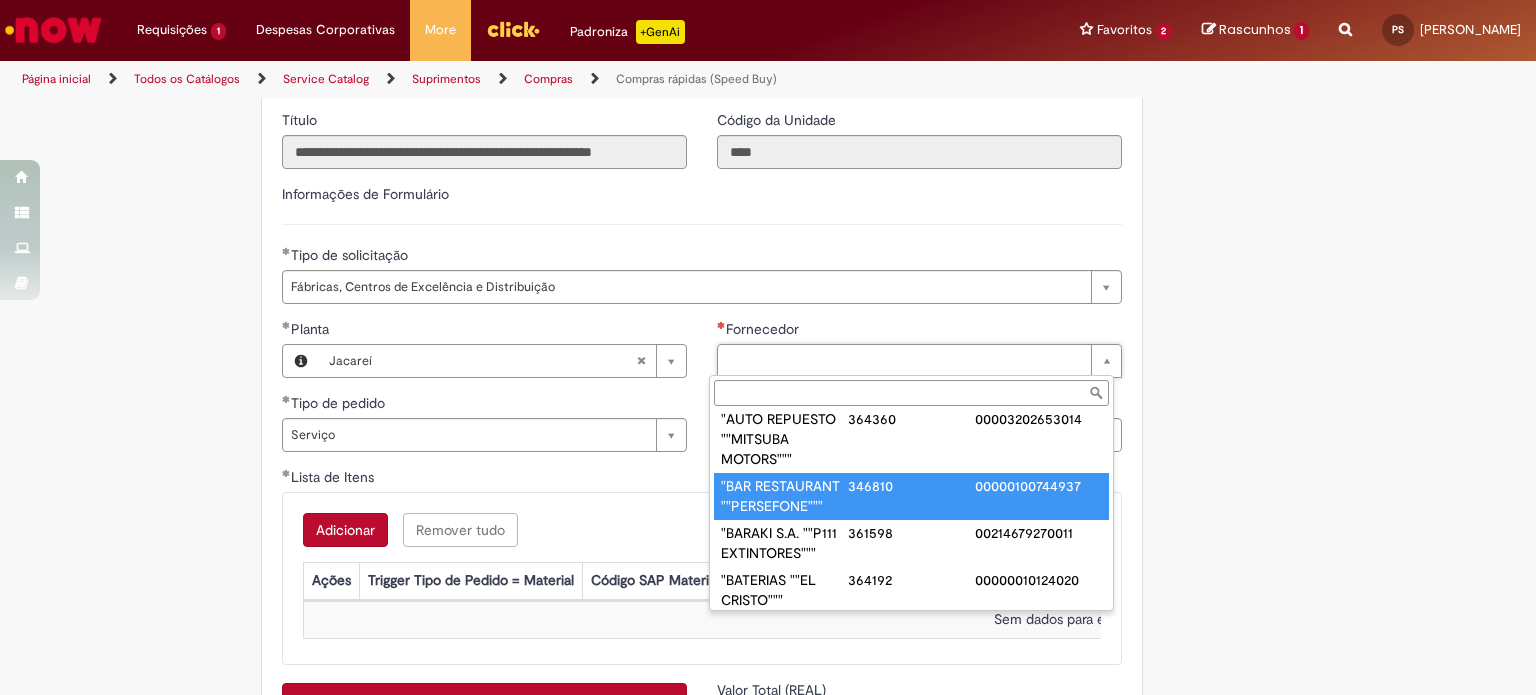 paste on "**********" 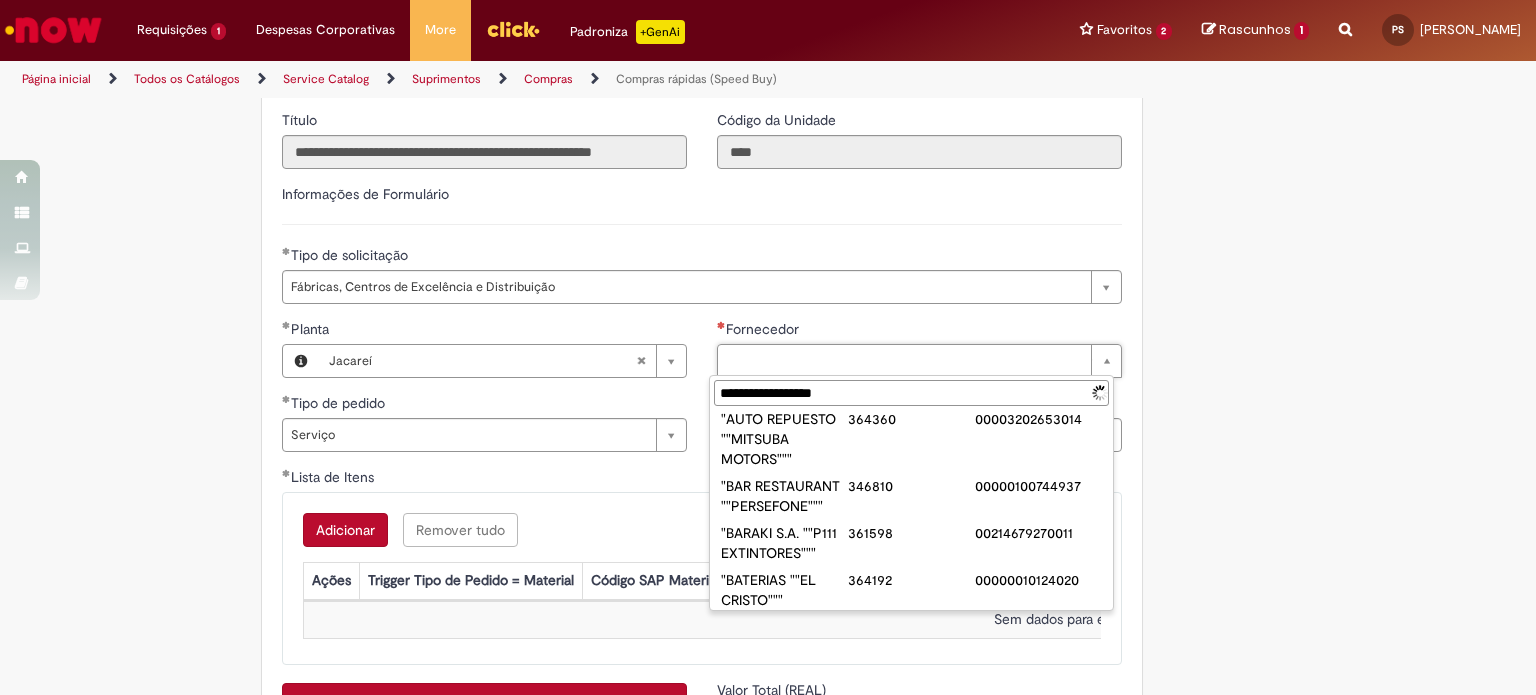 scroll, scrollTop: 0, scrollLeft: 0, axis: both 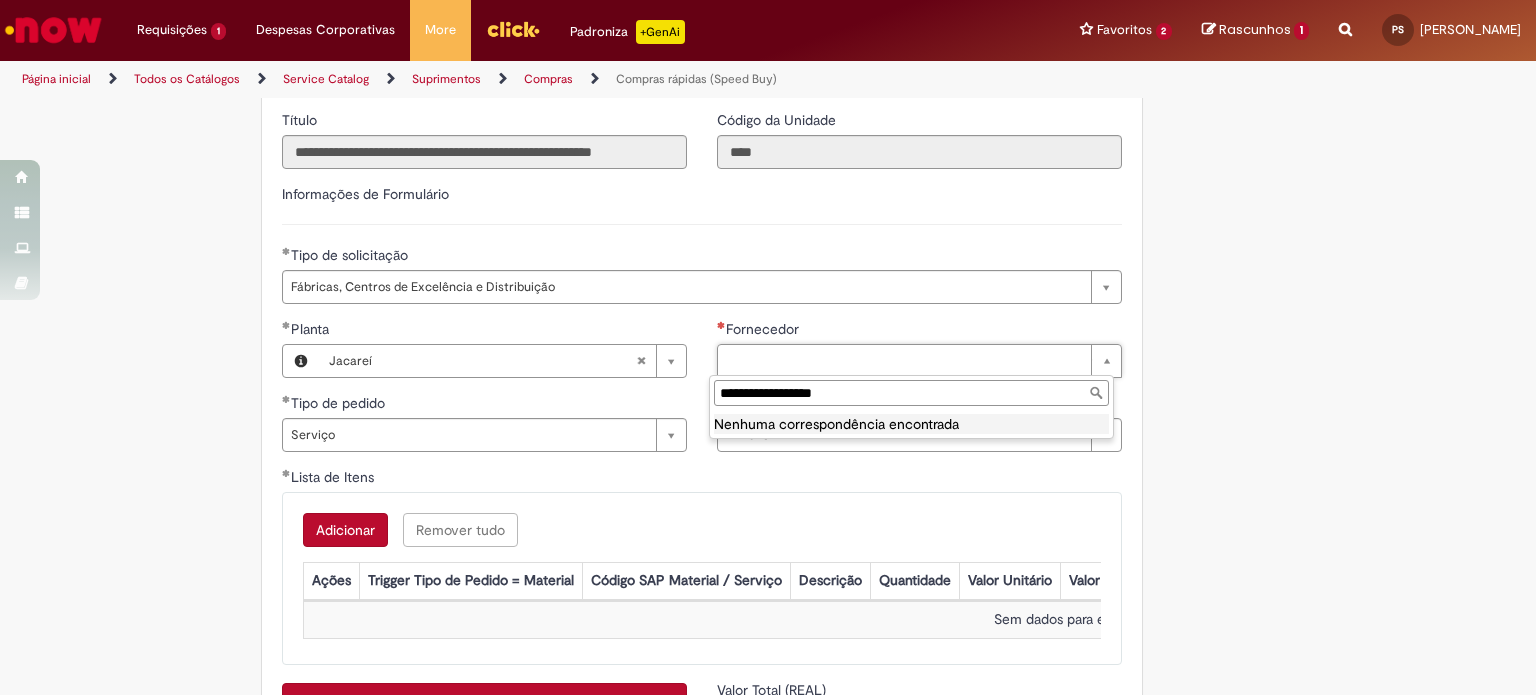 click on "**********" at bounding box center (911, 393) 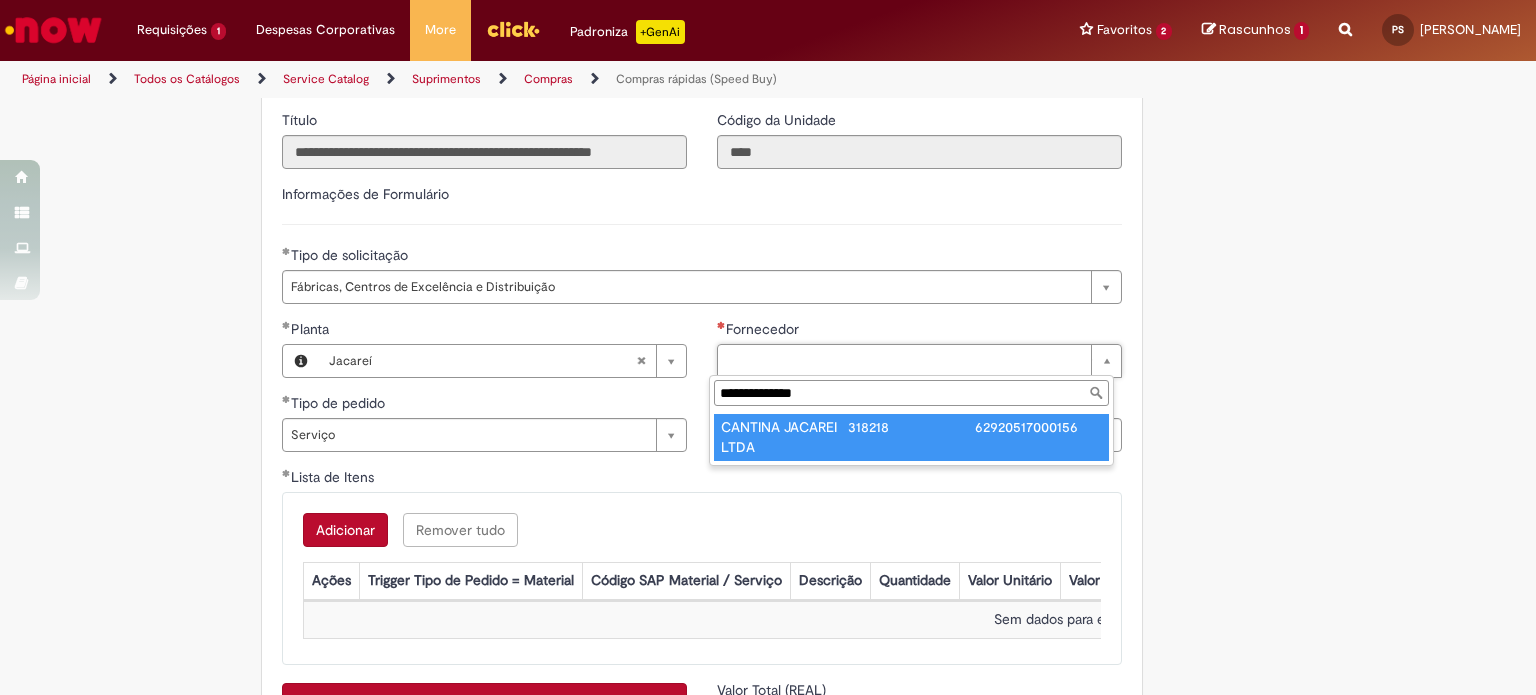 type on "**********" 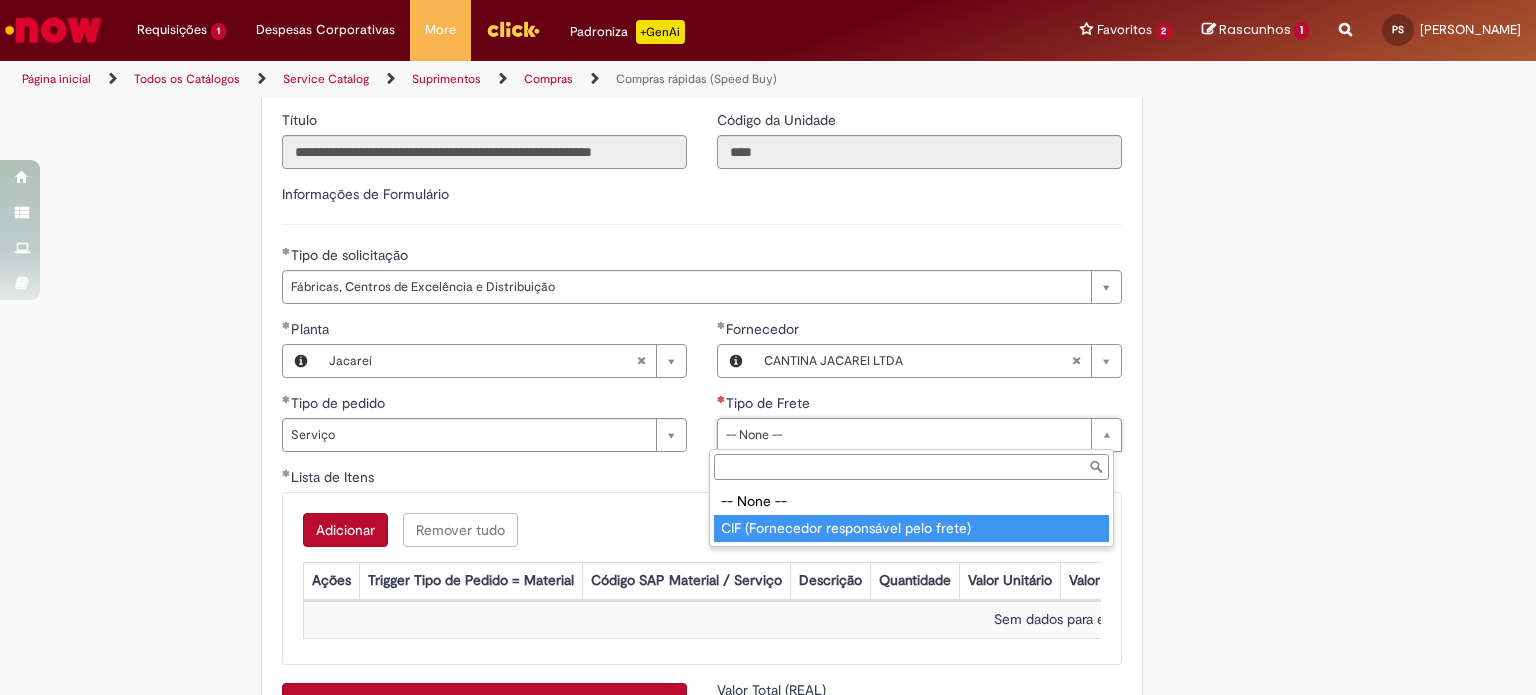type on "**********" 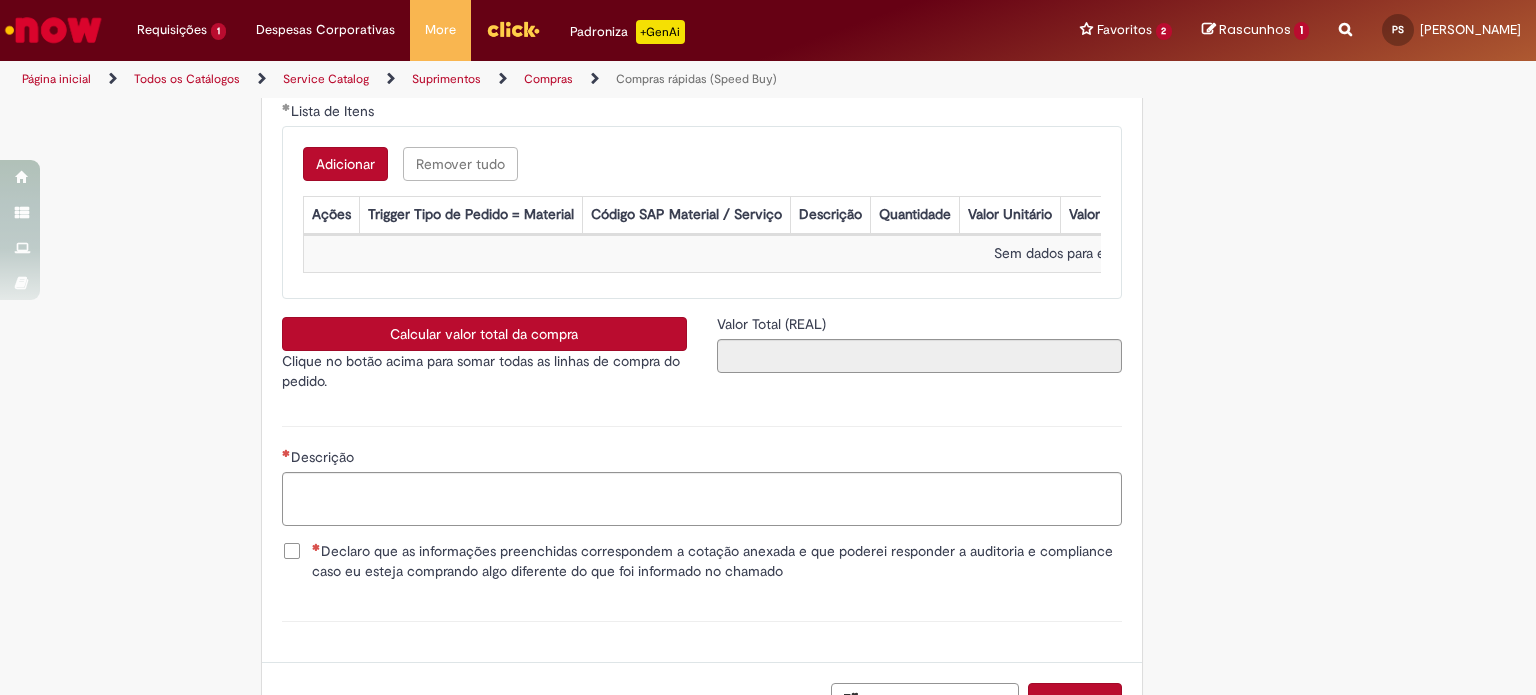 scroll, scrollTop: 3449, scrollLeft: 0, axis: vertical 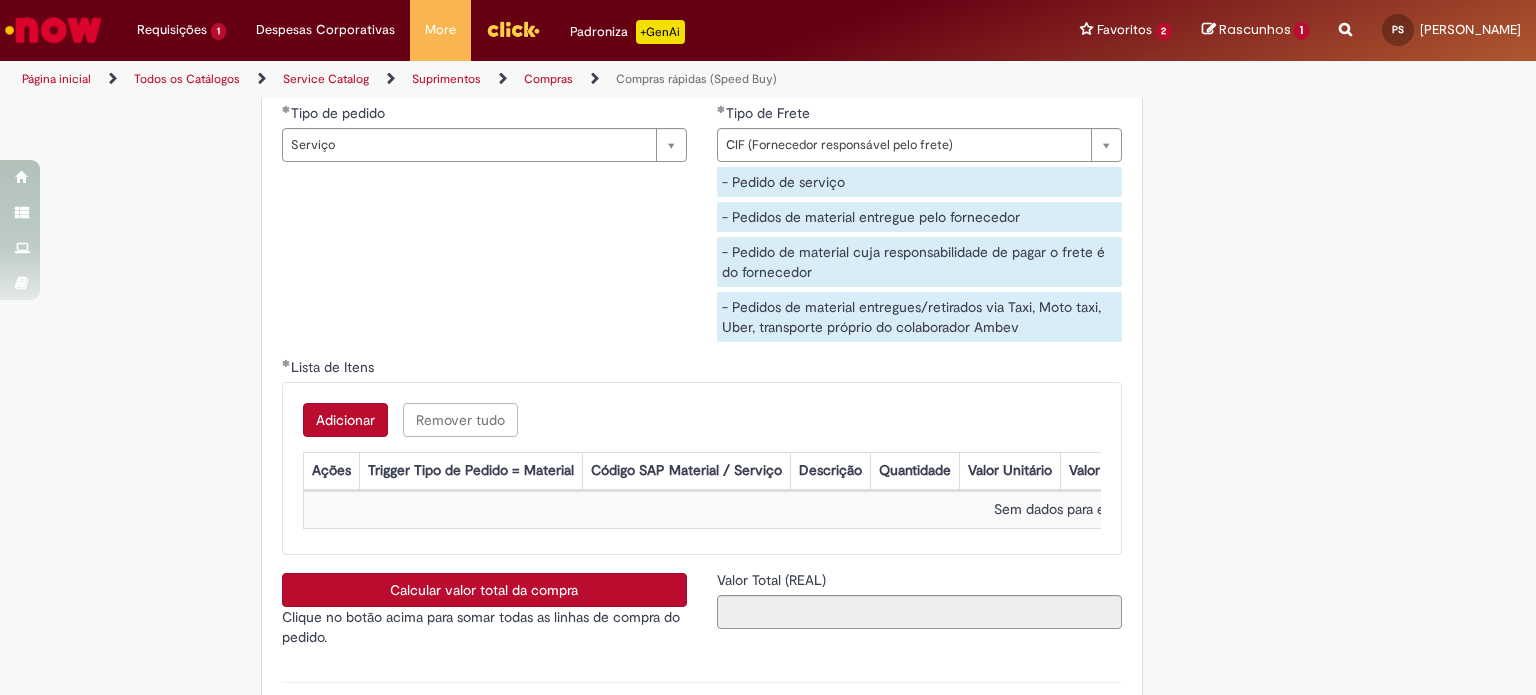 click on "Adicionar" at bounding box center (345, 420) 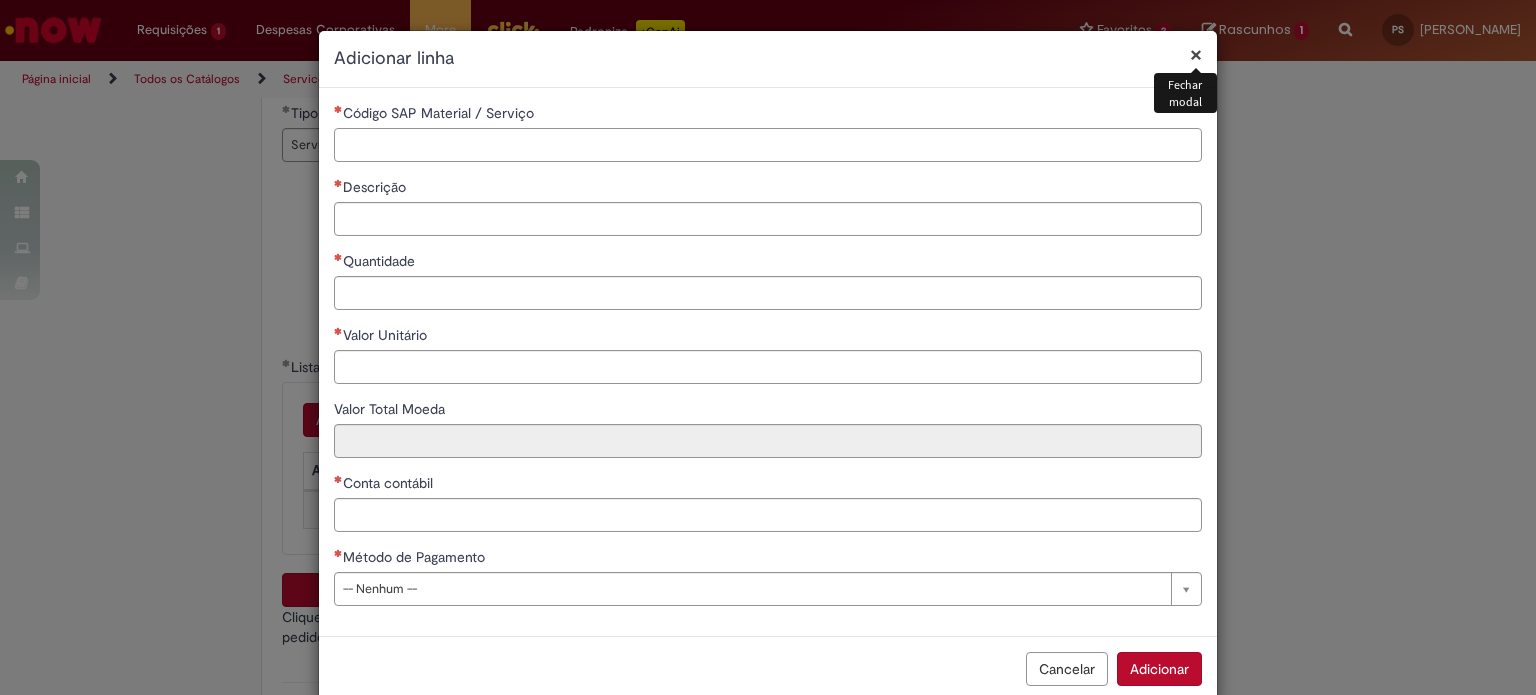 click on "Código SAP Material / Serviço" at bounding box center (768, 145) 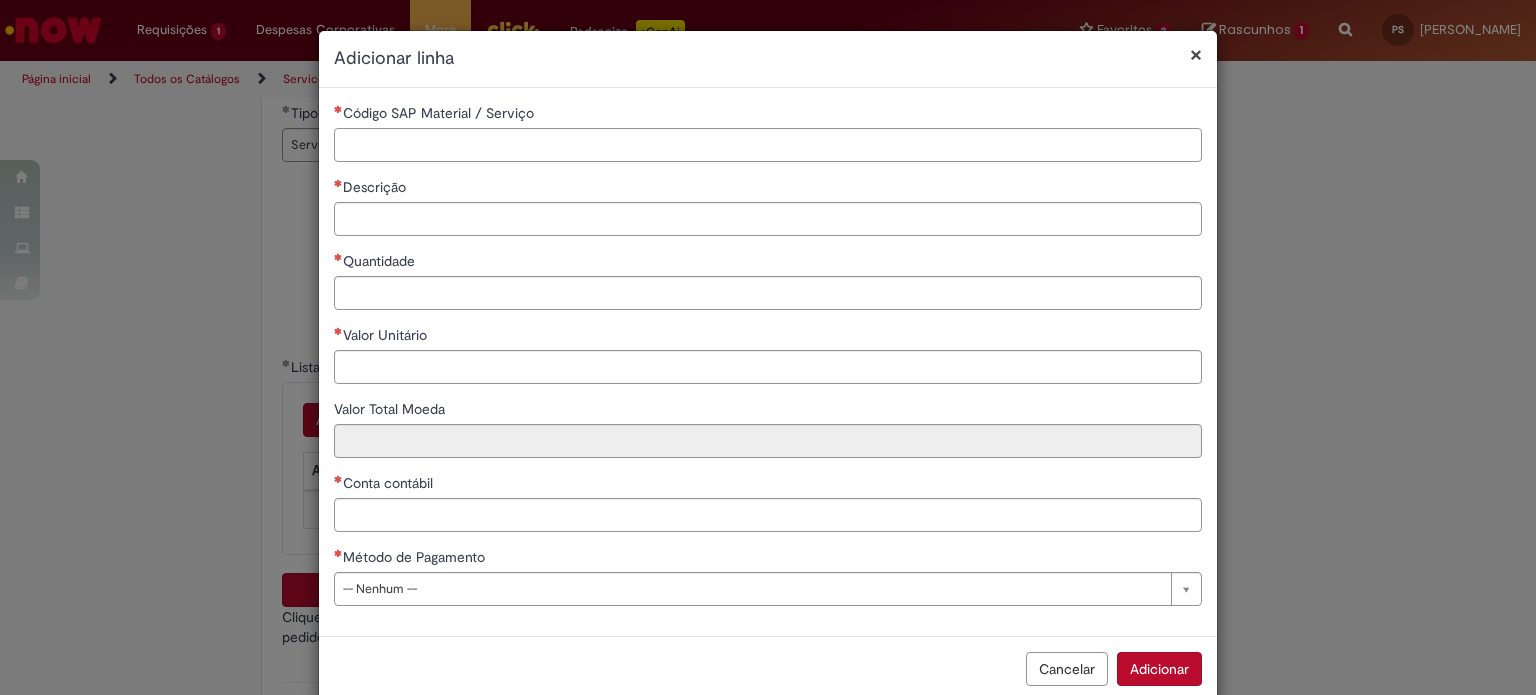 paste on "********" 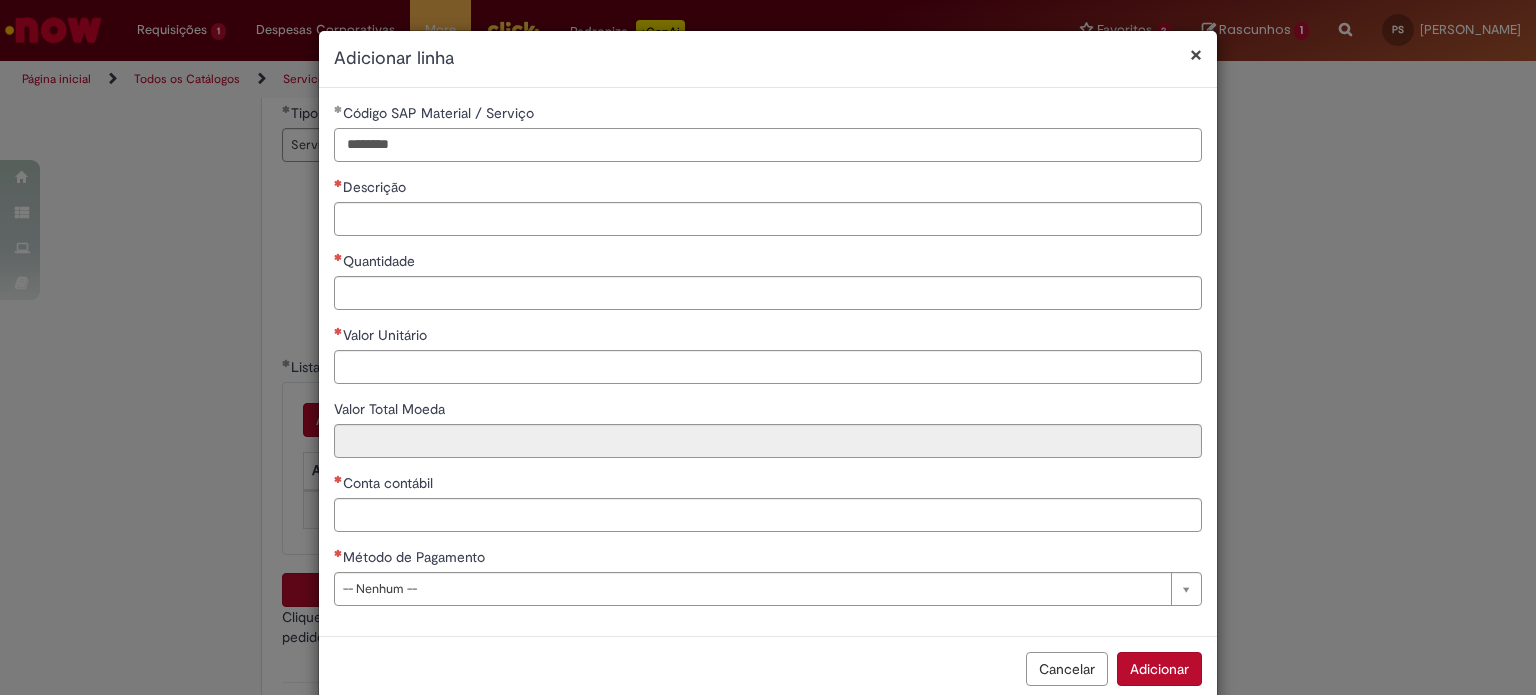 type on "********" 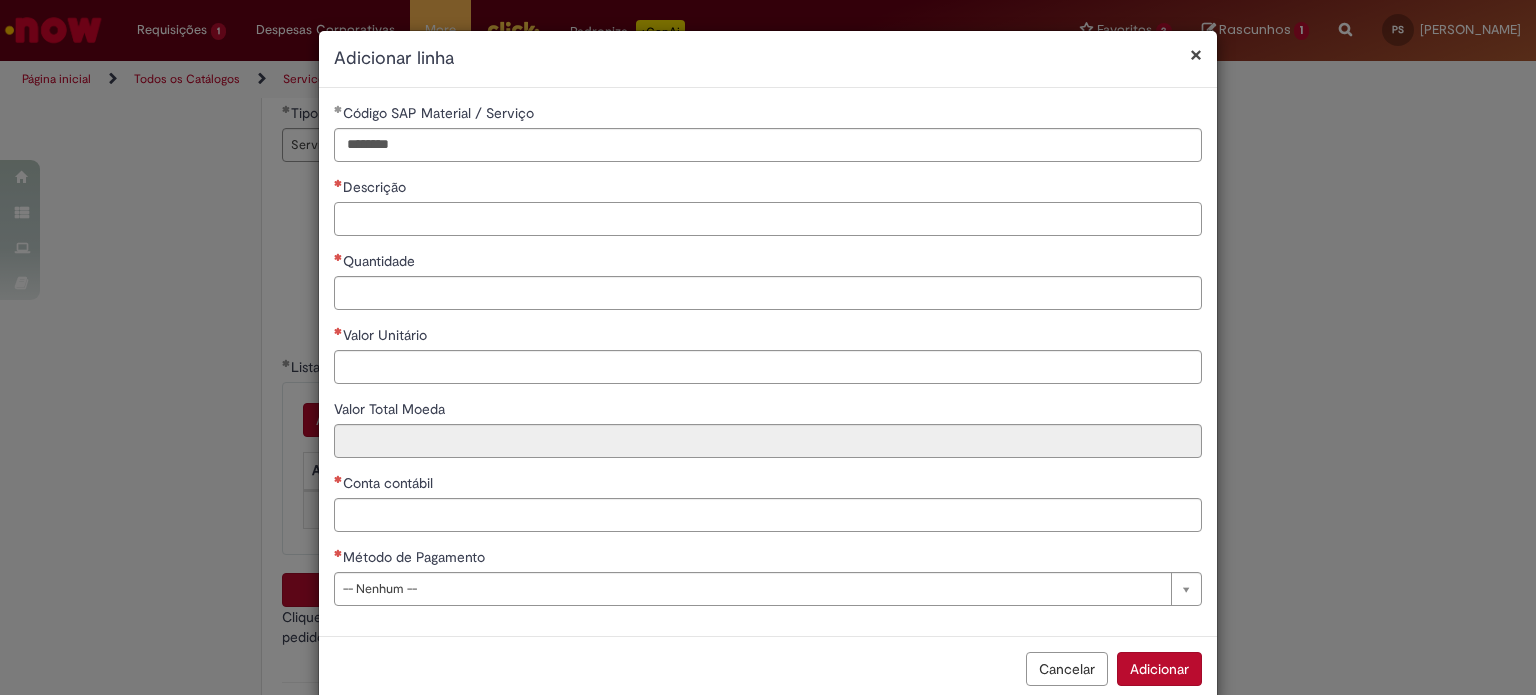 click on "Descrição" at bounding box center [768, 219] 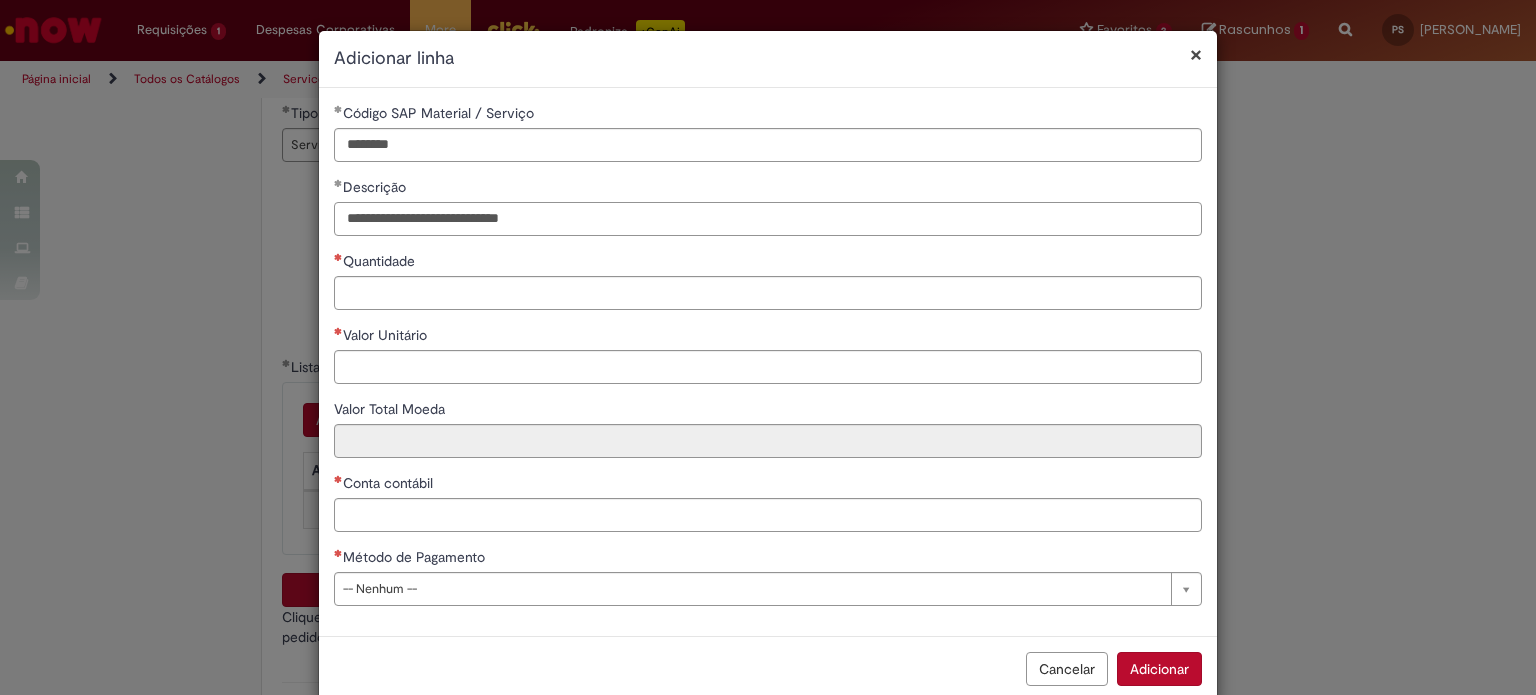 type on "**********" 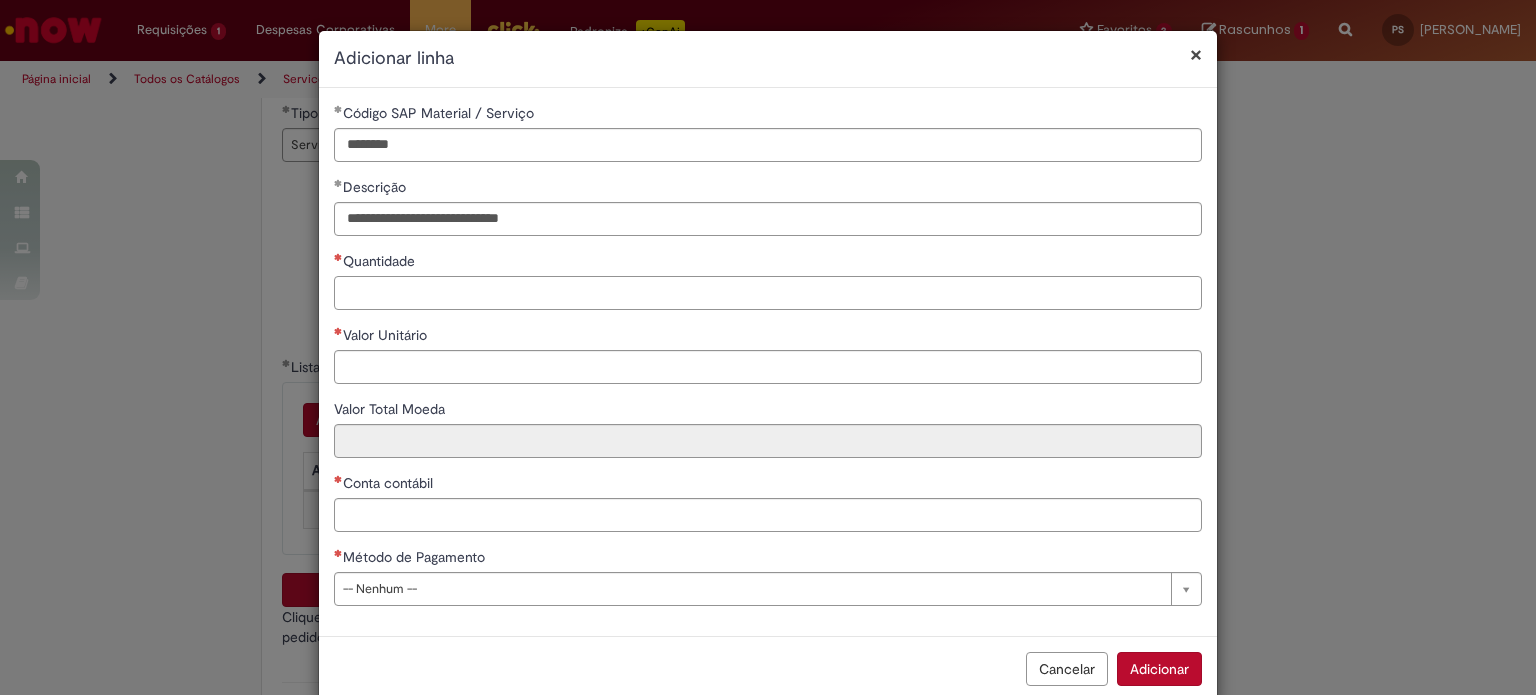 click on "Quantidade" at bounding box center [768, 293] 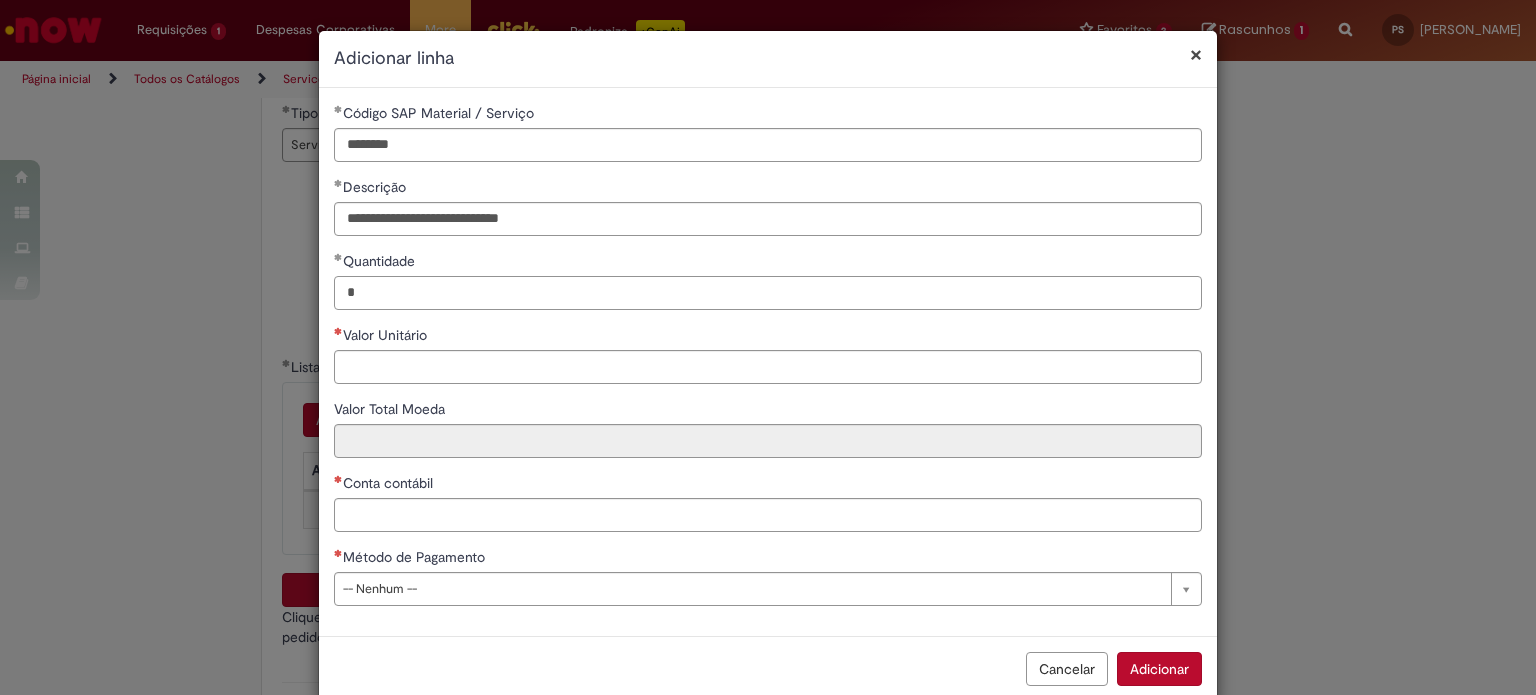 type on "*" 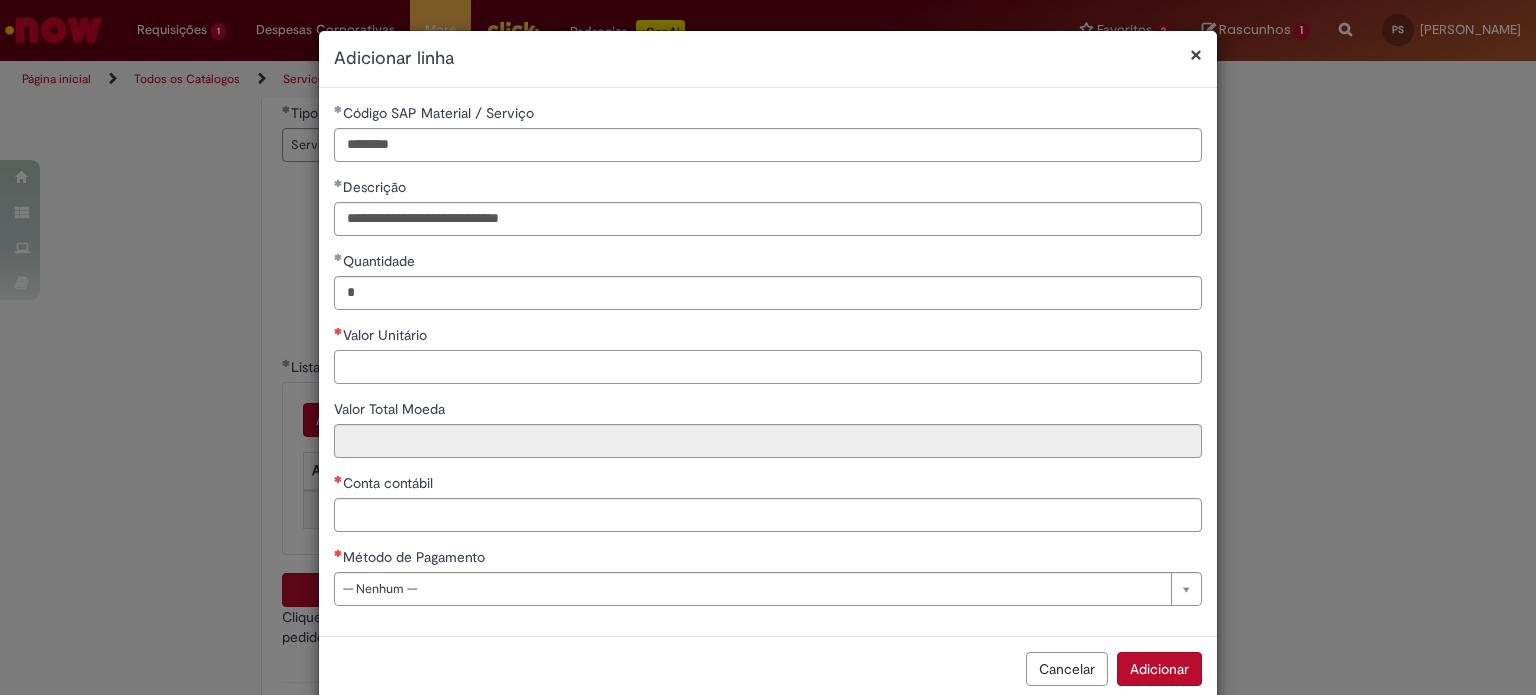 click on "Valor Unitário" at bounding box center [768, 367] 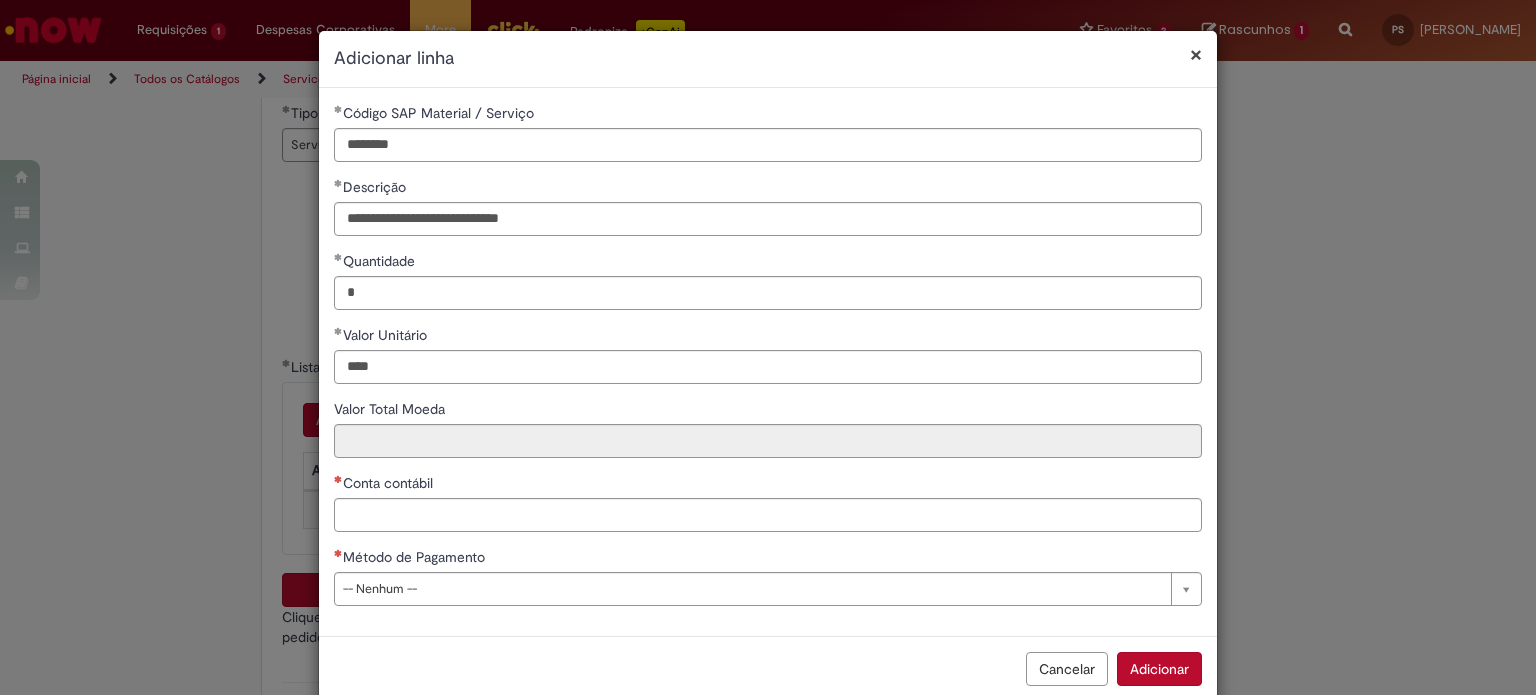 type on "********" 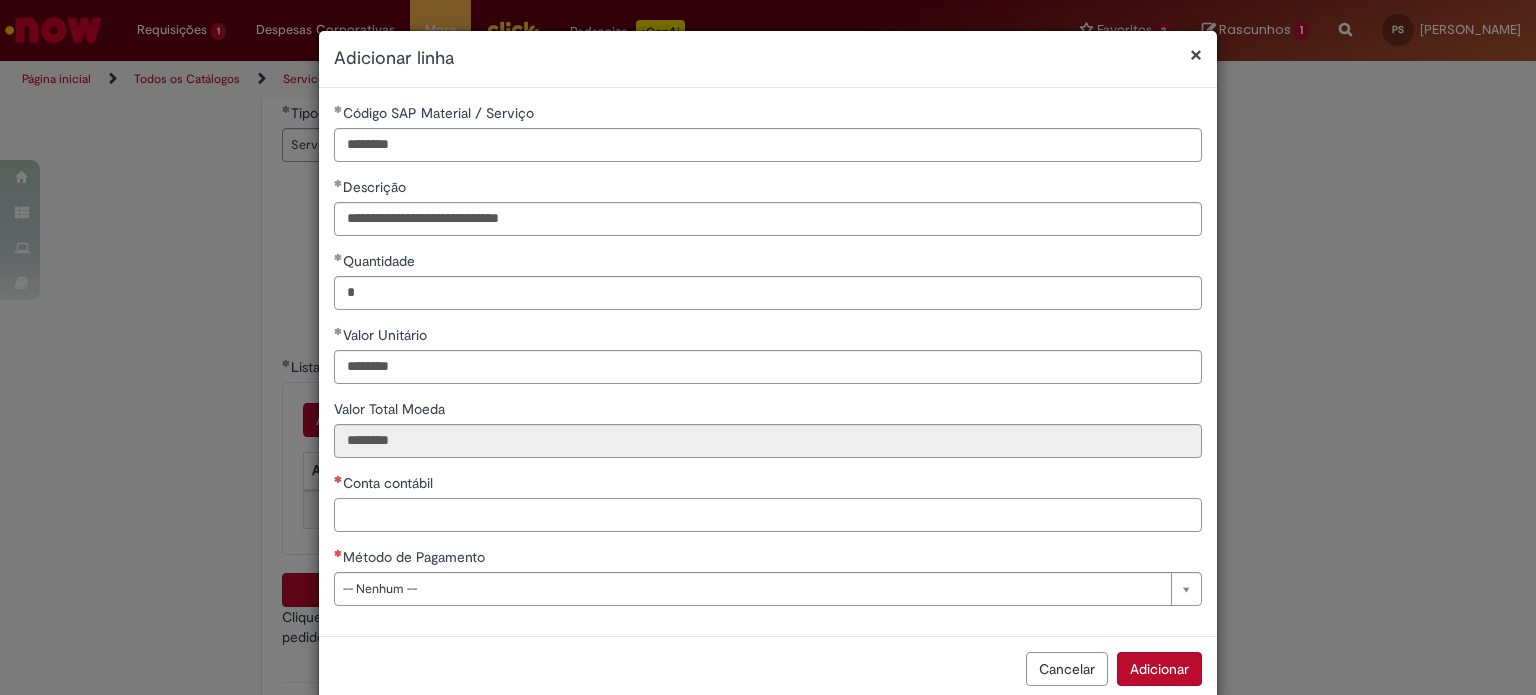 click on "Conta contábil" at bounding box center (768, 515) 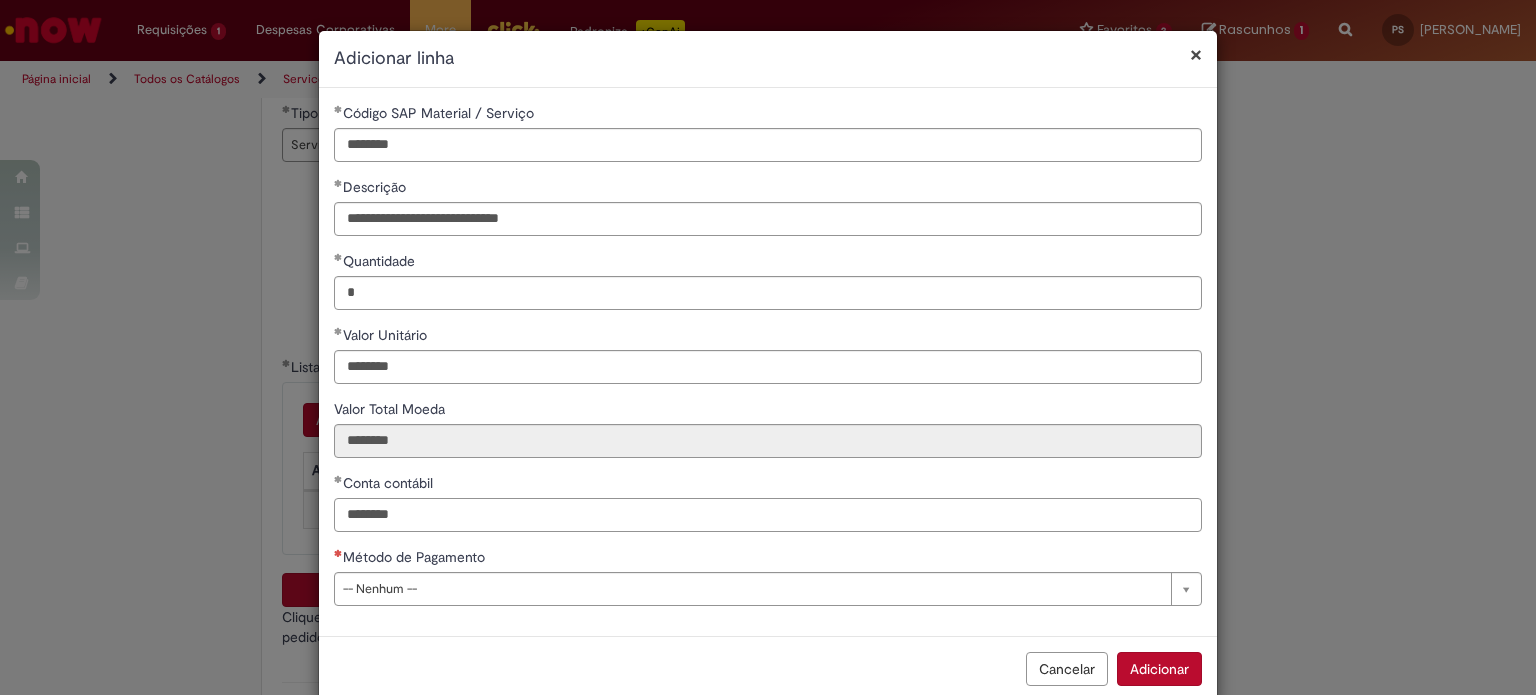 type on "********" 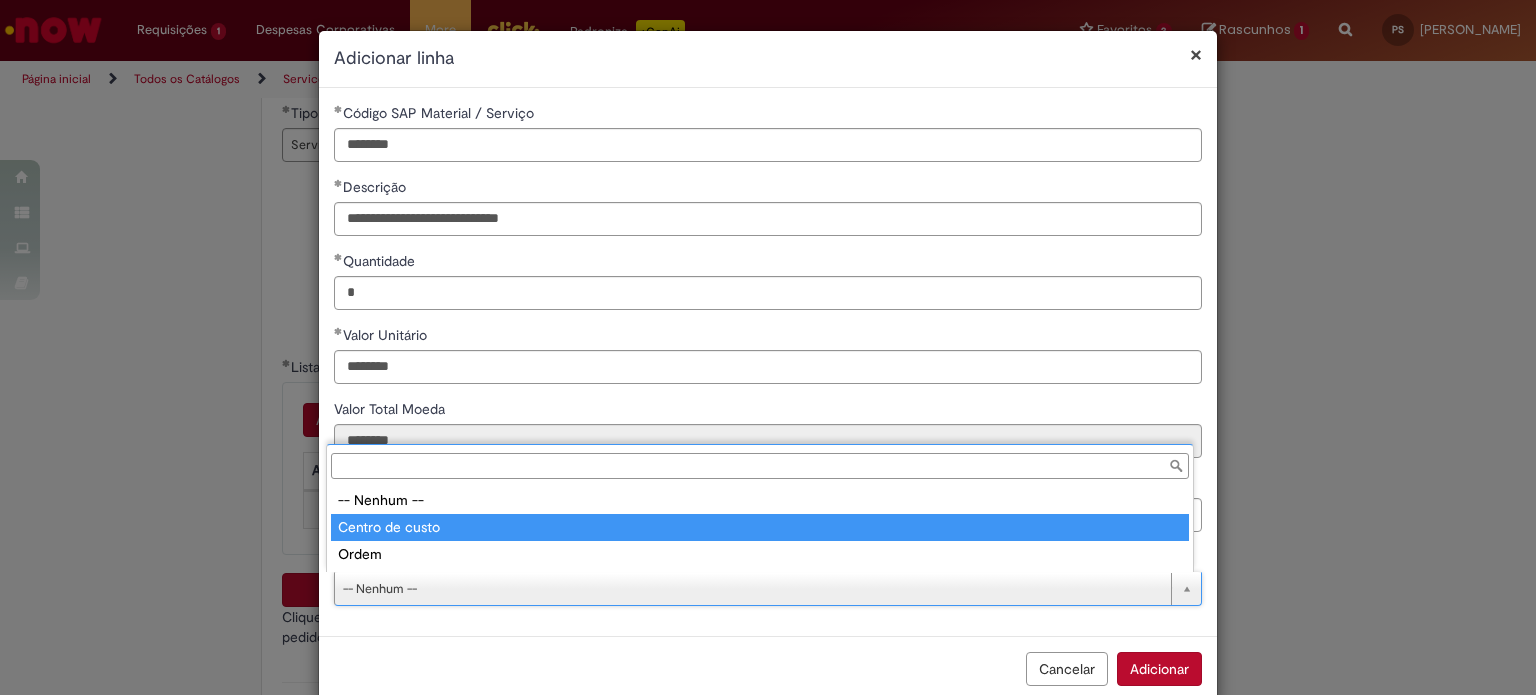 type on "**********" 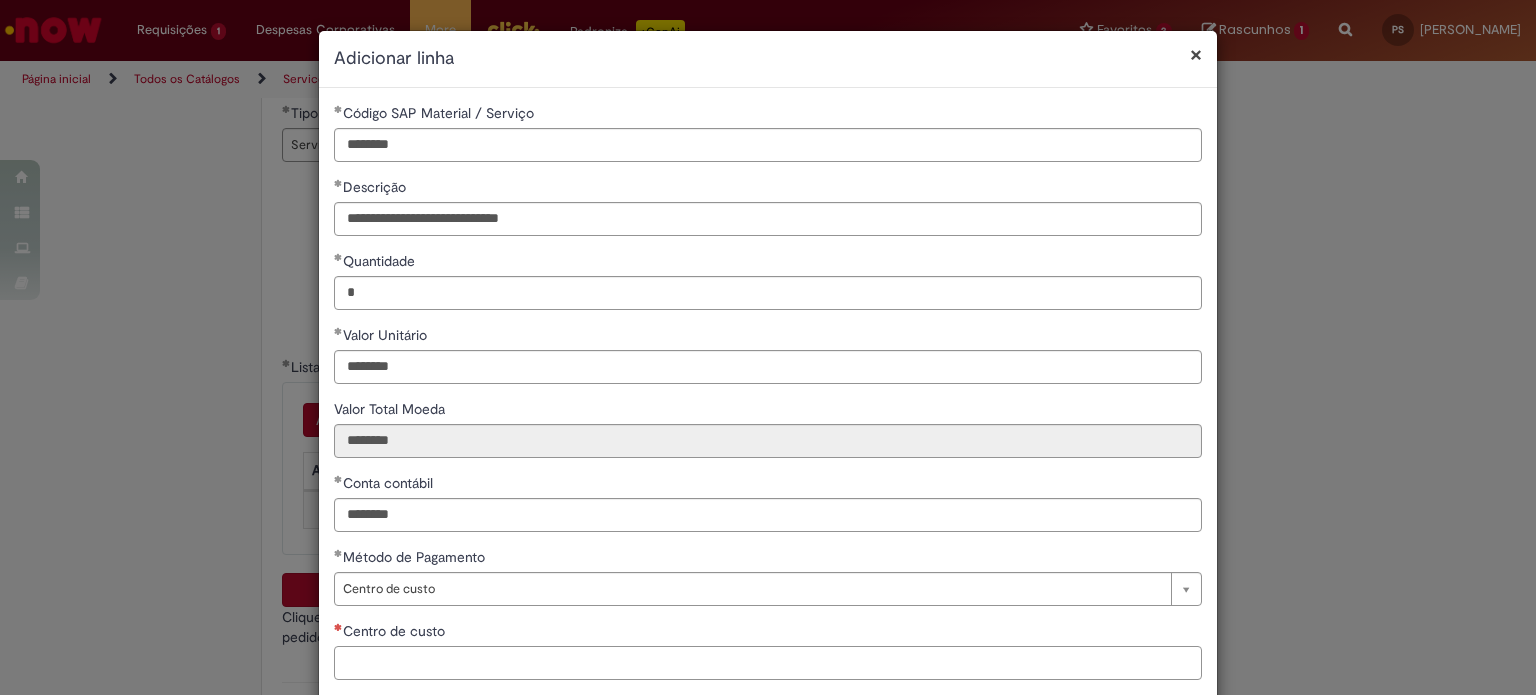 click on "Centro de custo" at bounding box center [768, 663] 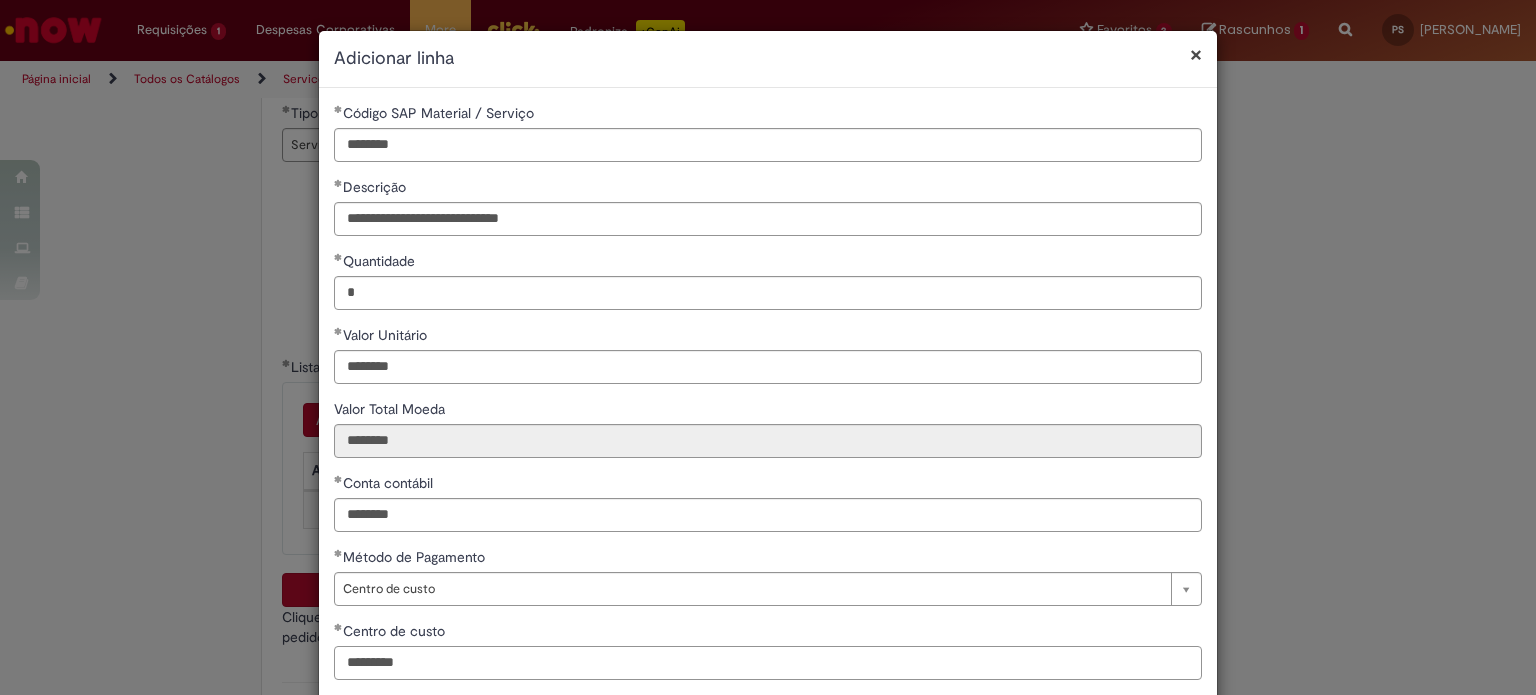 type on "*********" 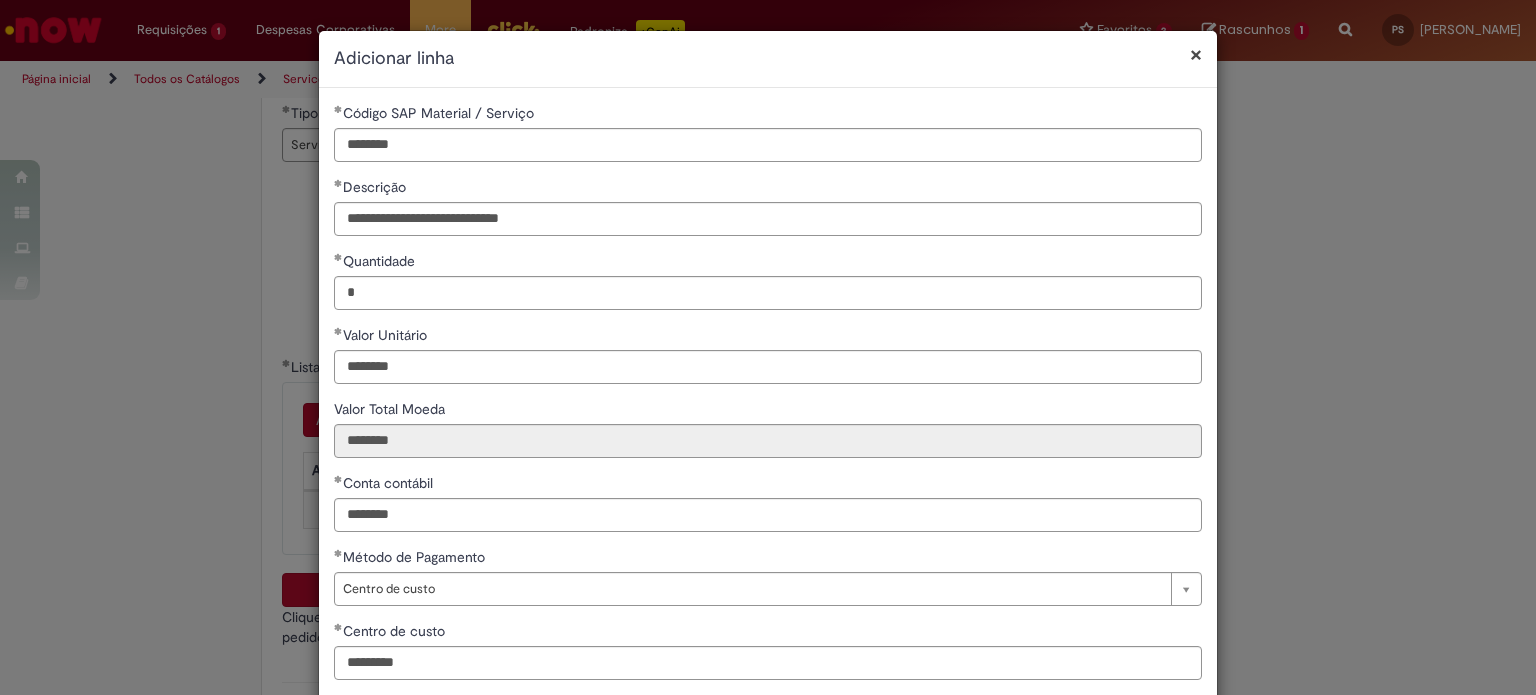 scroll, scrollTop: 111, scrollLeft: 0, axis: vertical 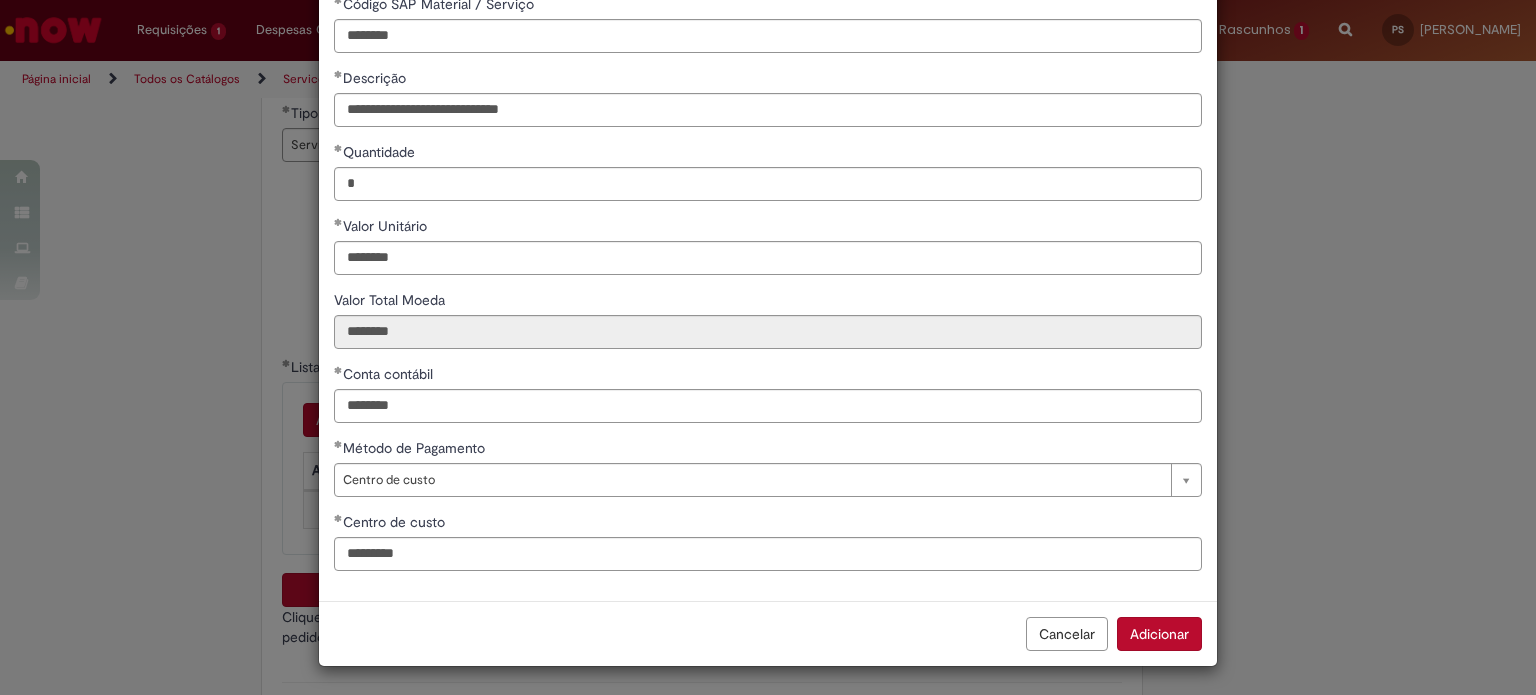 click on "Adicionar" at bounding box center [1159, 634] 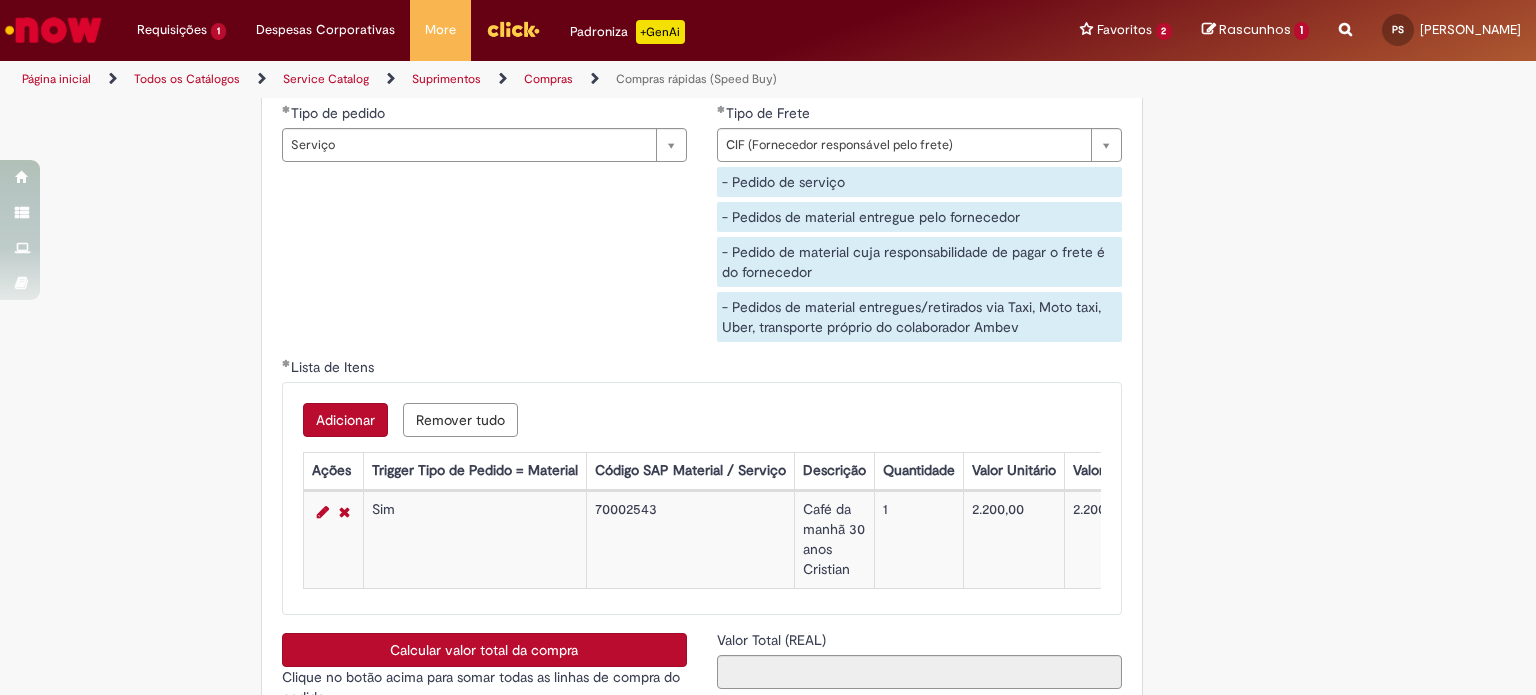 scroll, scrollTop: 3569, scrollLeft: 0, axis: vertical 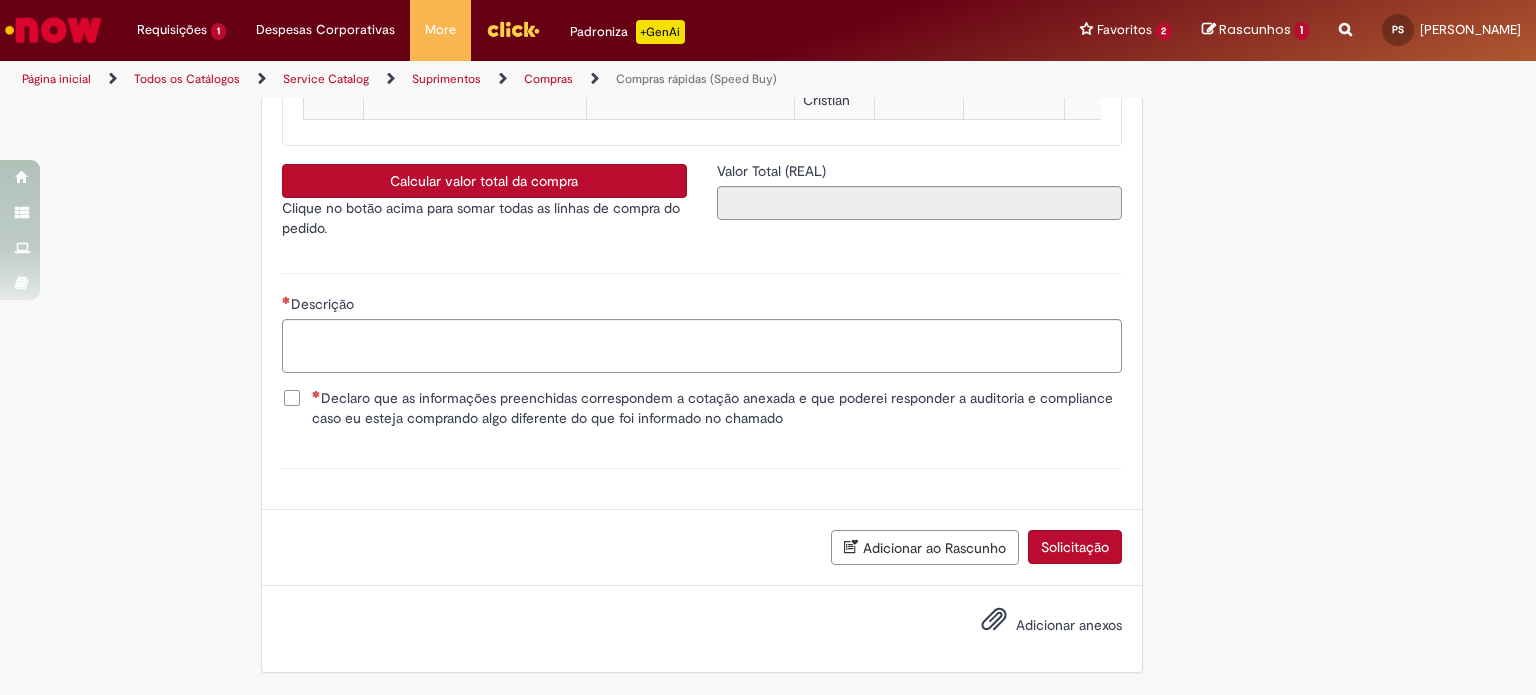 click on "Calcular valor total da compra" at bounding box center [484, 181] 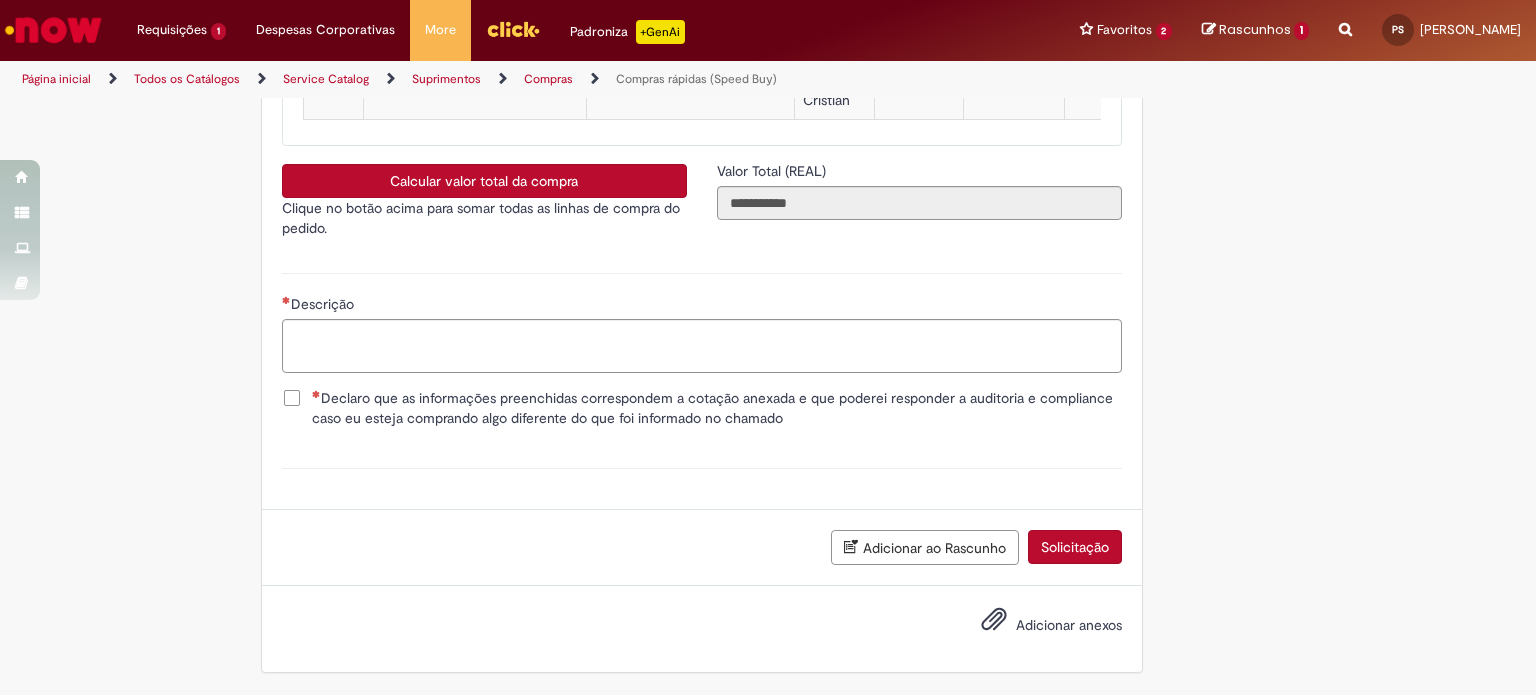 click on "Declaro que as informações preenchidas correspondem a cotação anexada e que poderei responder a auditoria e compliance caso eu esteja comprando algo diferente do que foi informado no chamado" at bounding box center (717, 408) 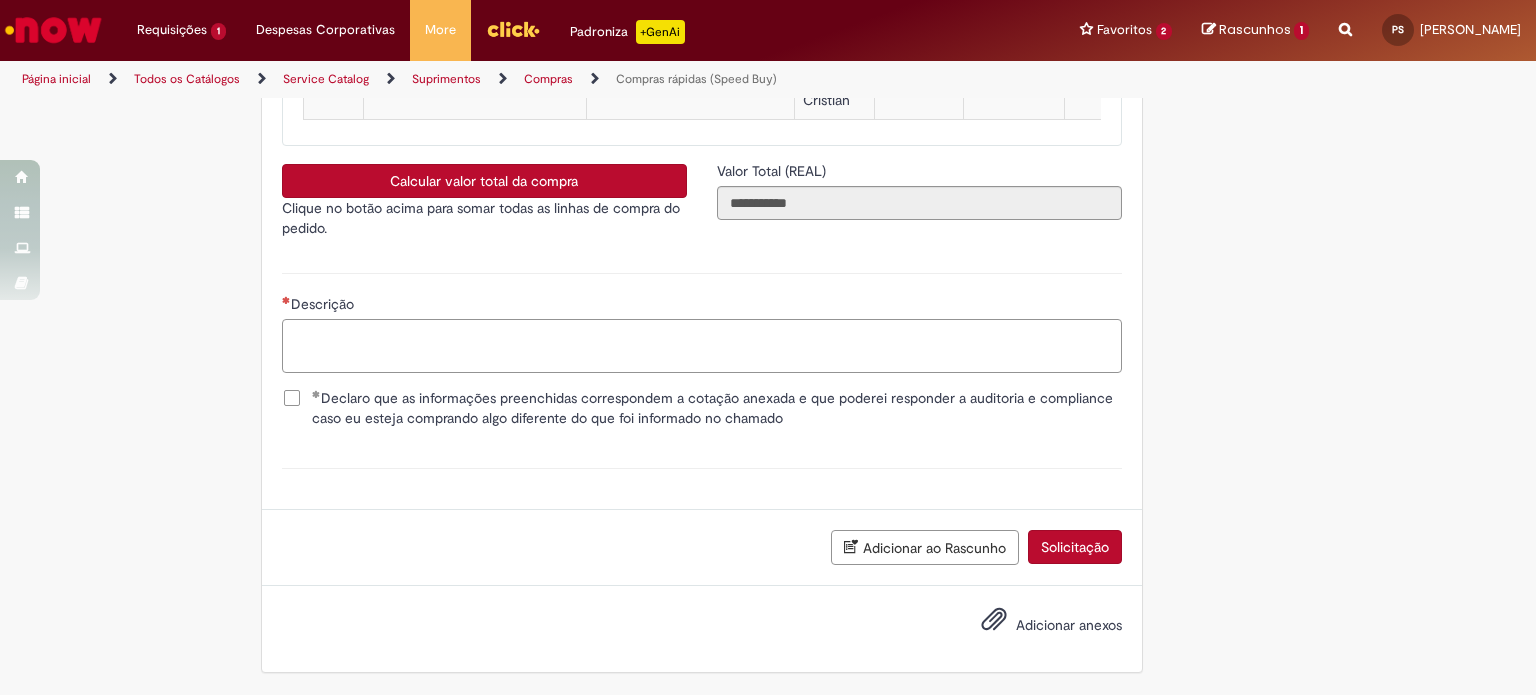 click on "Descrição" at bounding box center (702, 346) 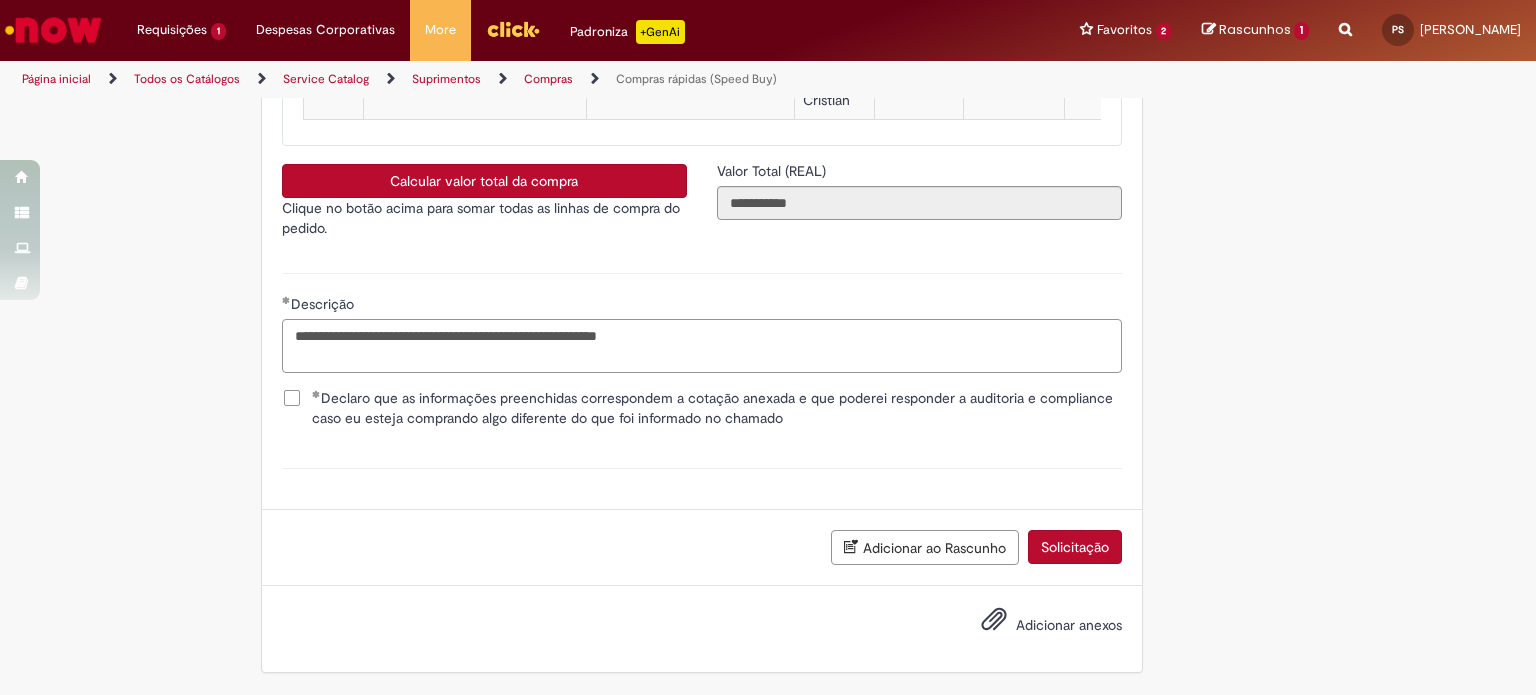 click on "**********" at bounding box center (702, 346) 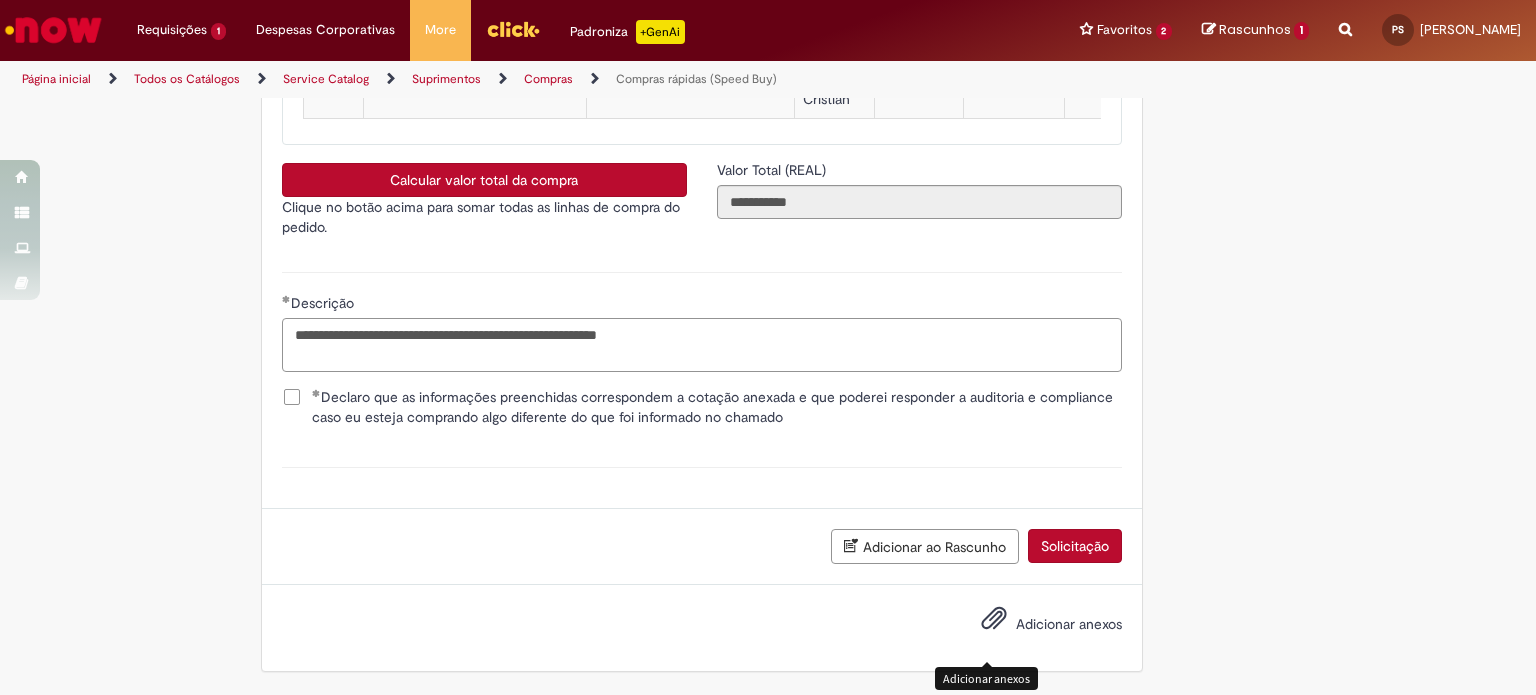 type on "**********" 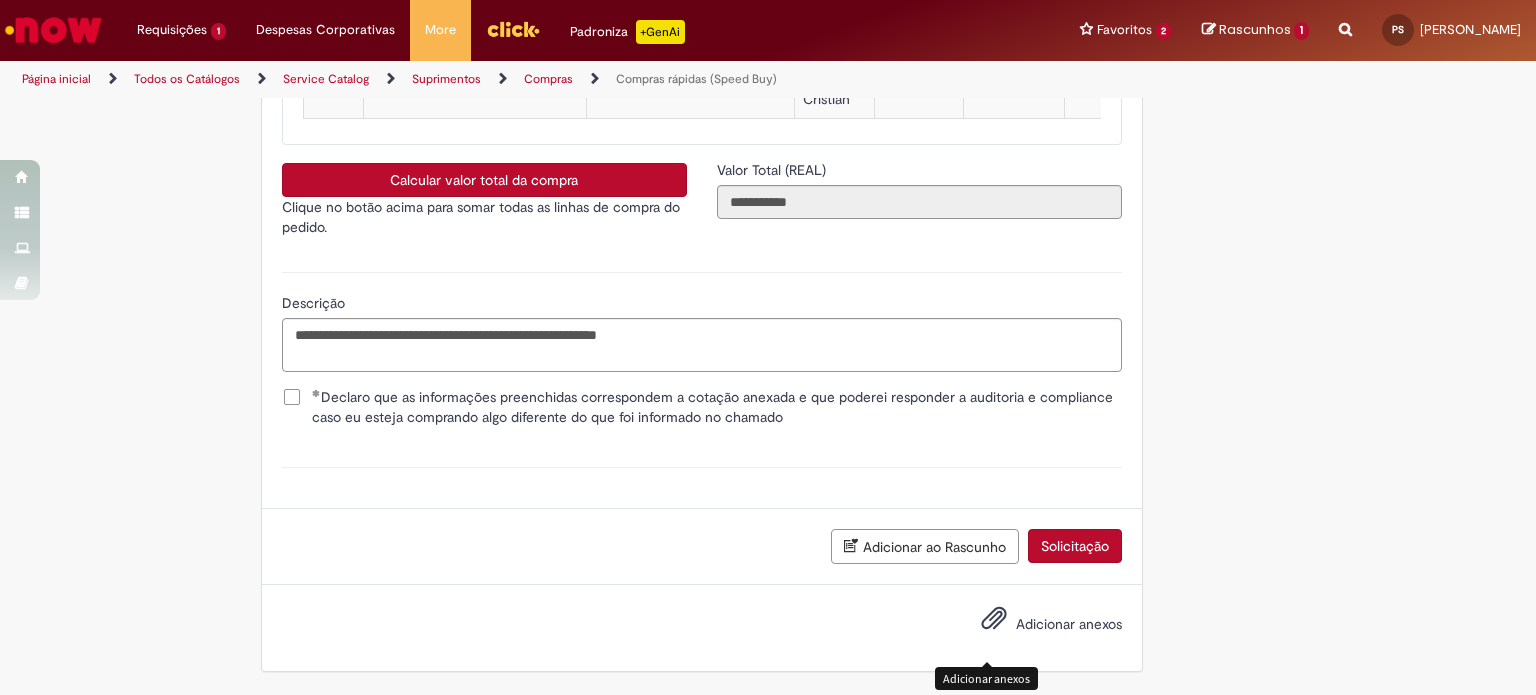 click at bounding box center [994, 619] 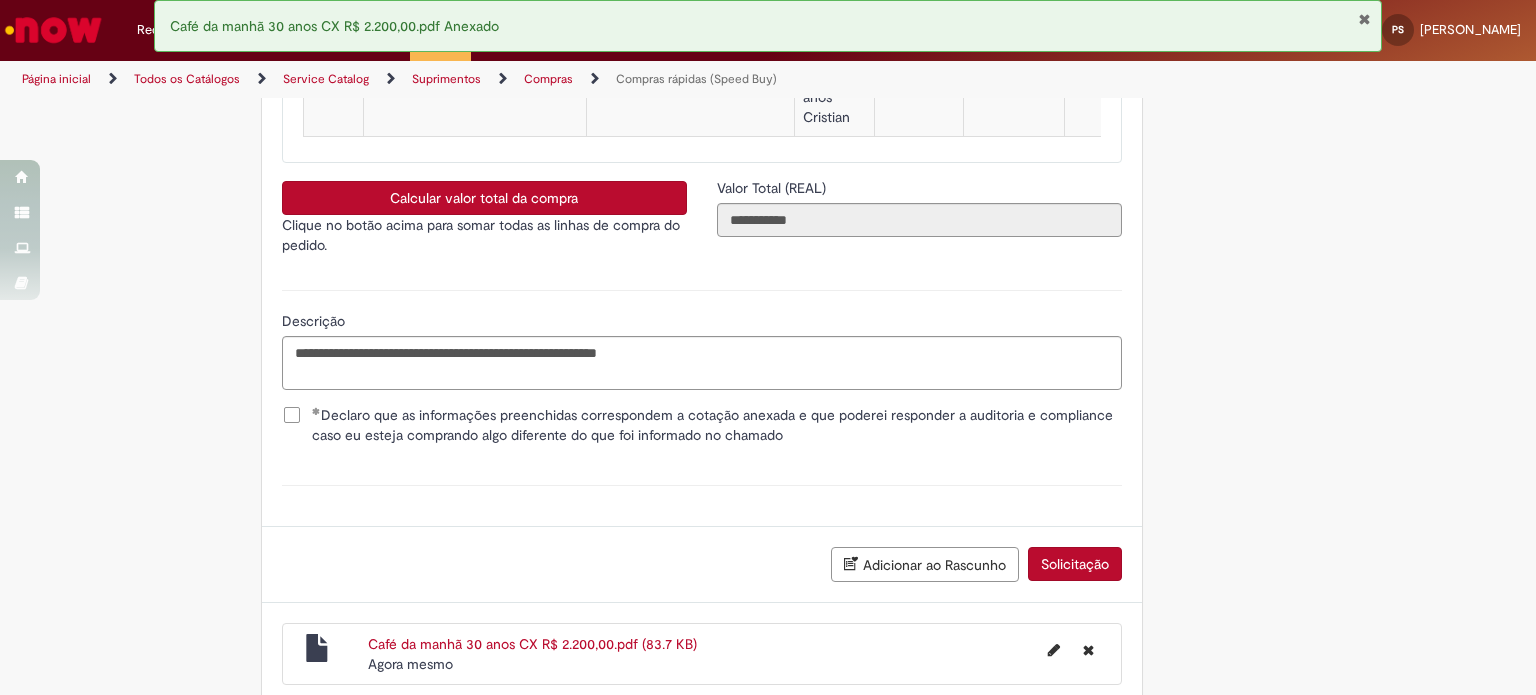 scroll, scrollTop: 3640, scrollLeft: 0, axis: vertical 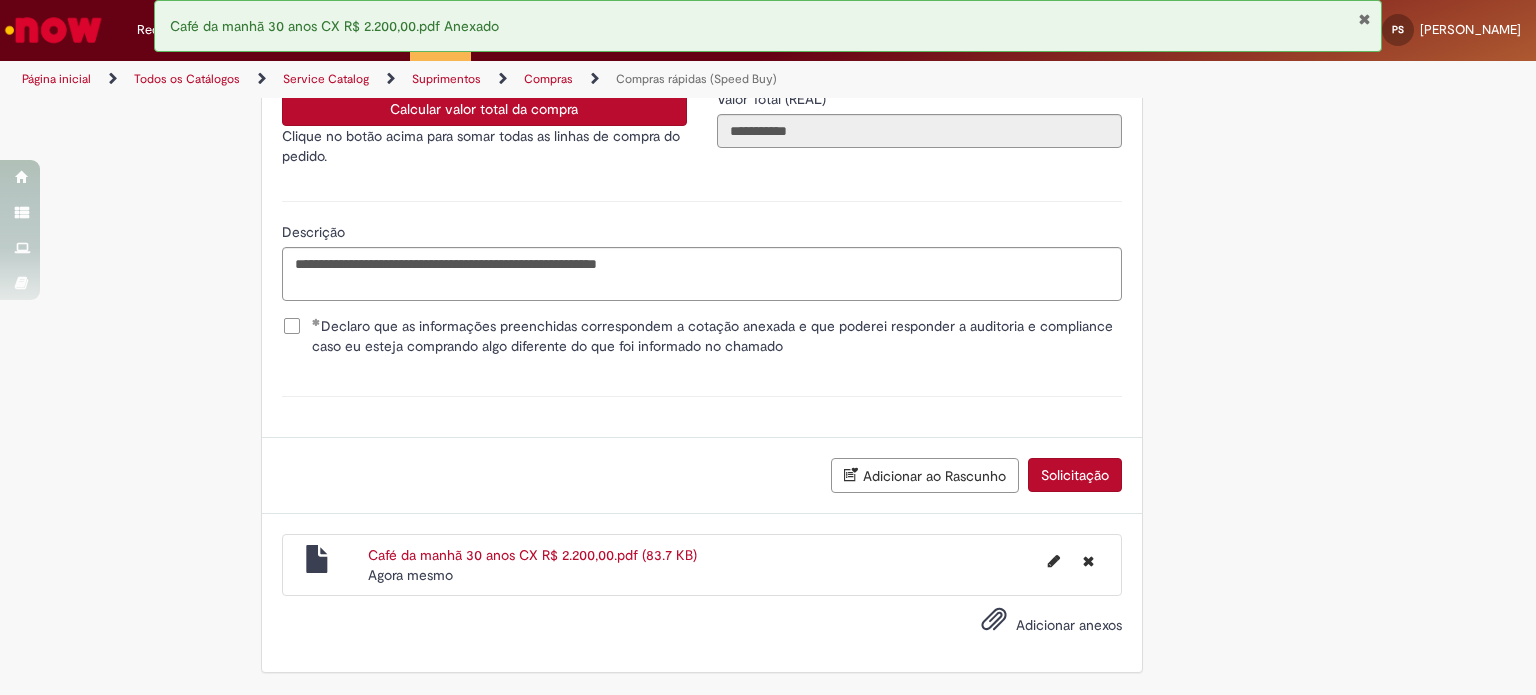 click on "Solicitação" at bounding box center (1075, 475) 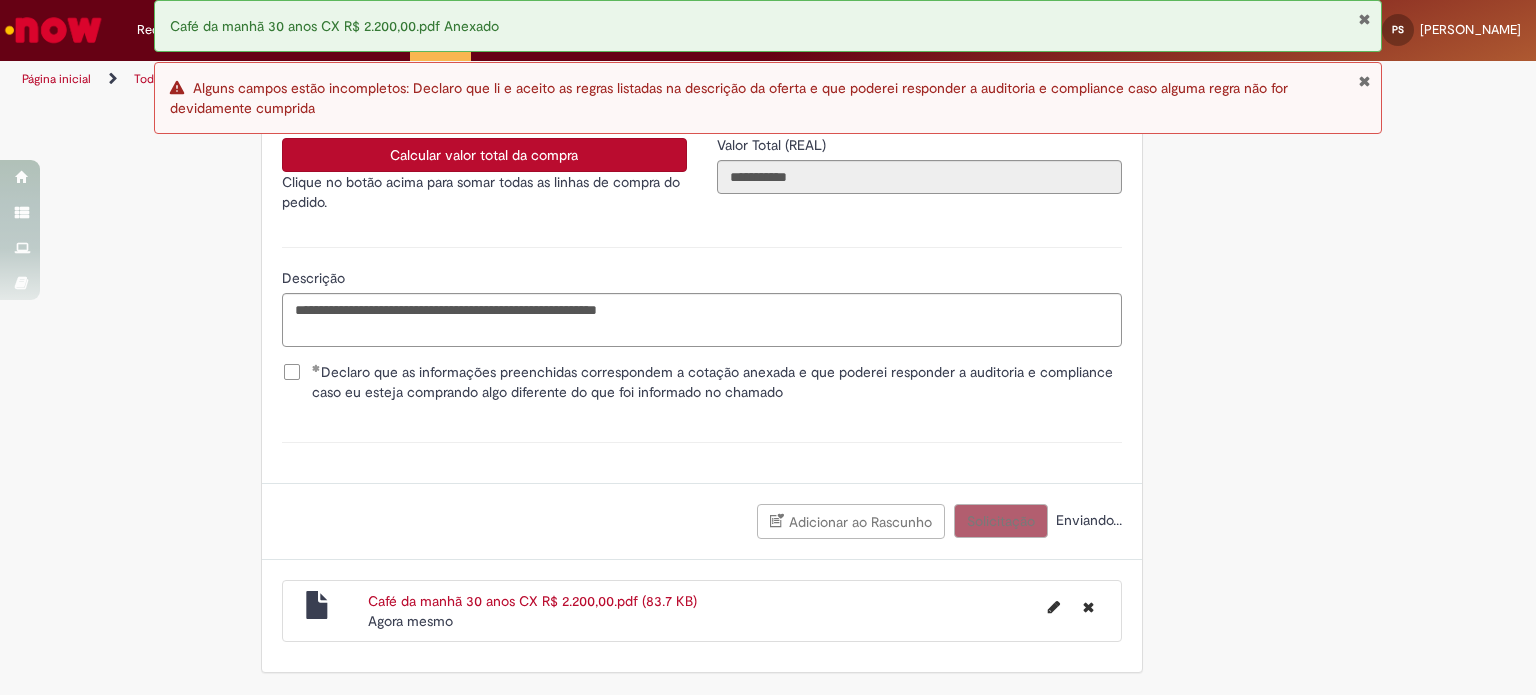 scroll, scrollTop: 3640, scrollLeft: 0, axis: vertical 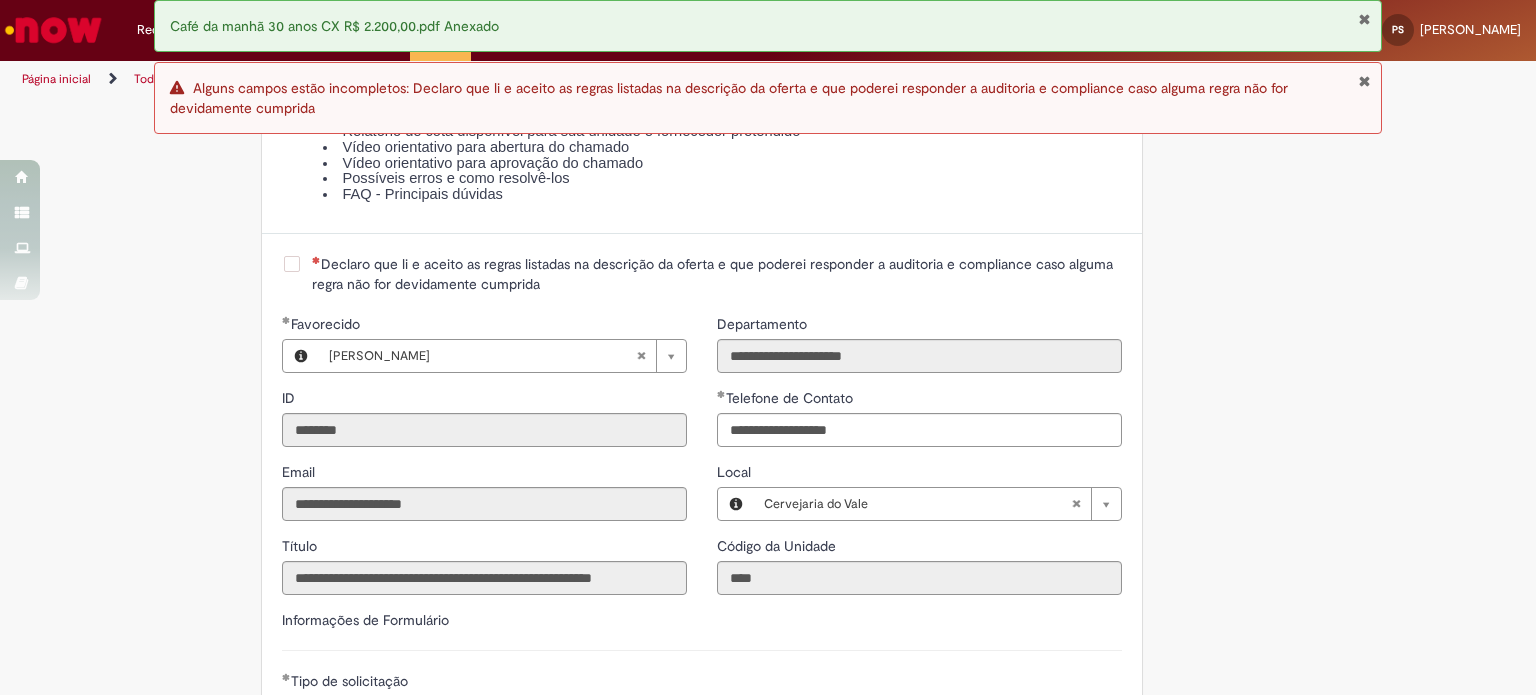 click on "Declaro que li e aceito as regras listadas na descrição da oferta e que poderei responder a auditoria e compliance caso alguma regra não for devidamente cumprida" at bounding box center [702, 274] 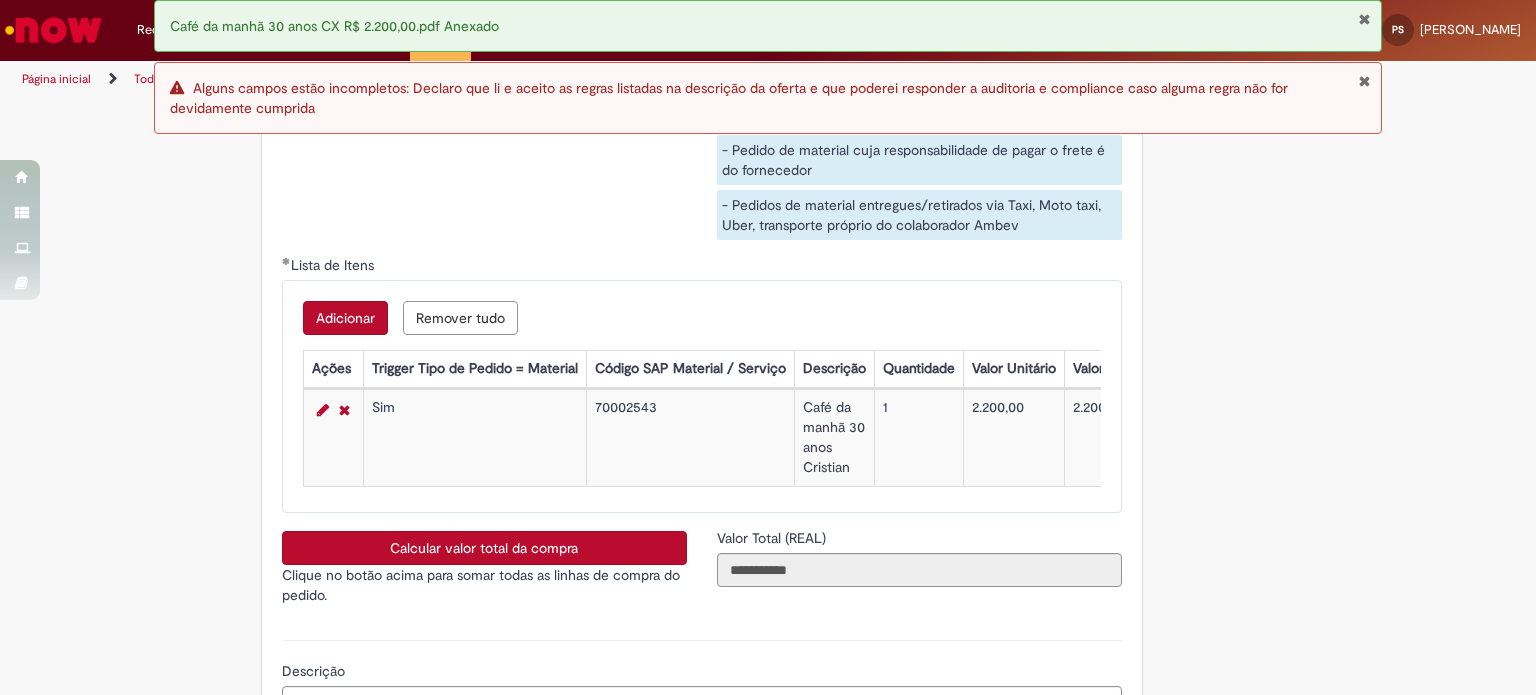 scroll, scrollTop: 3640, scrollLeft: 0, axis: vertical 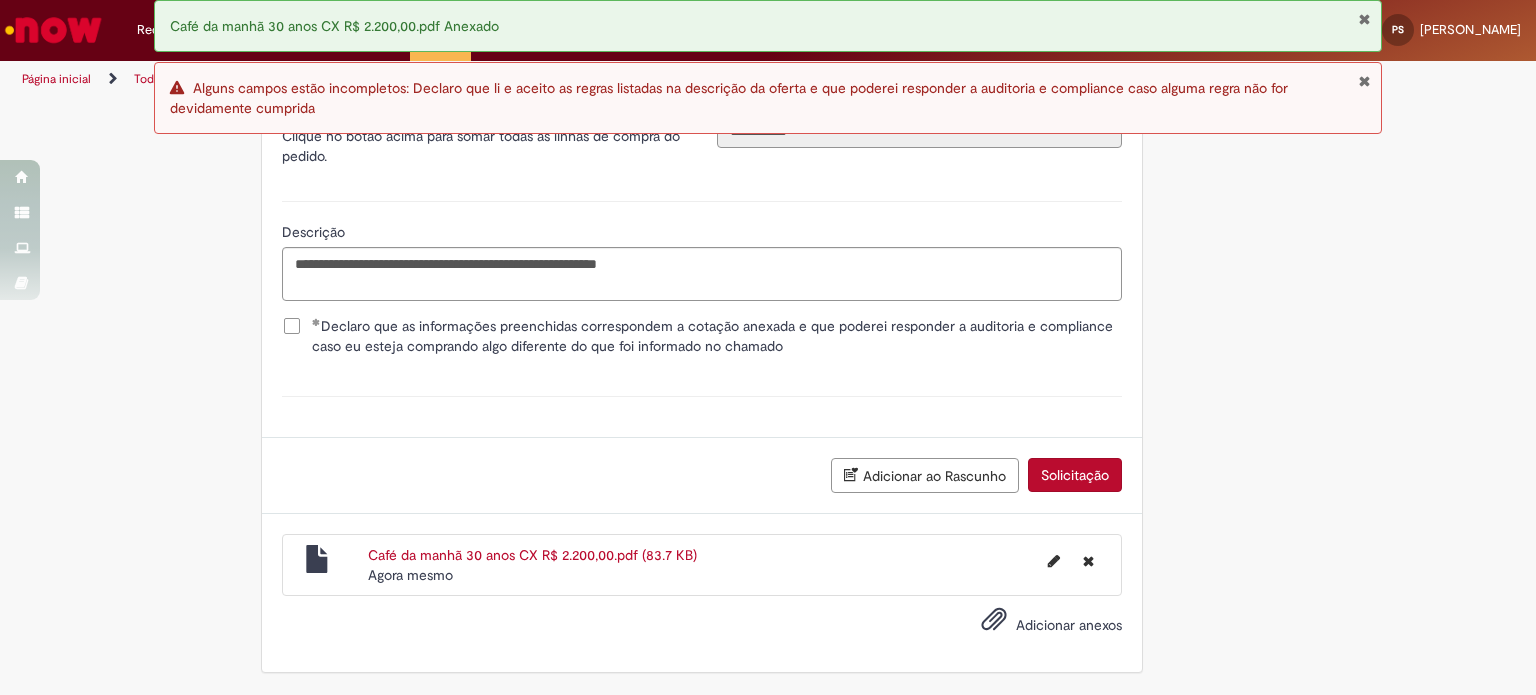 click on "Solicitação" at bounding box center (1075, 475) 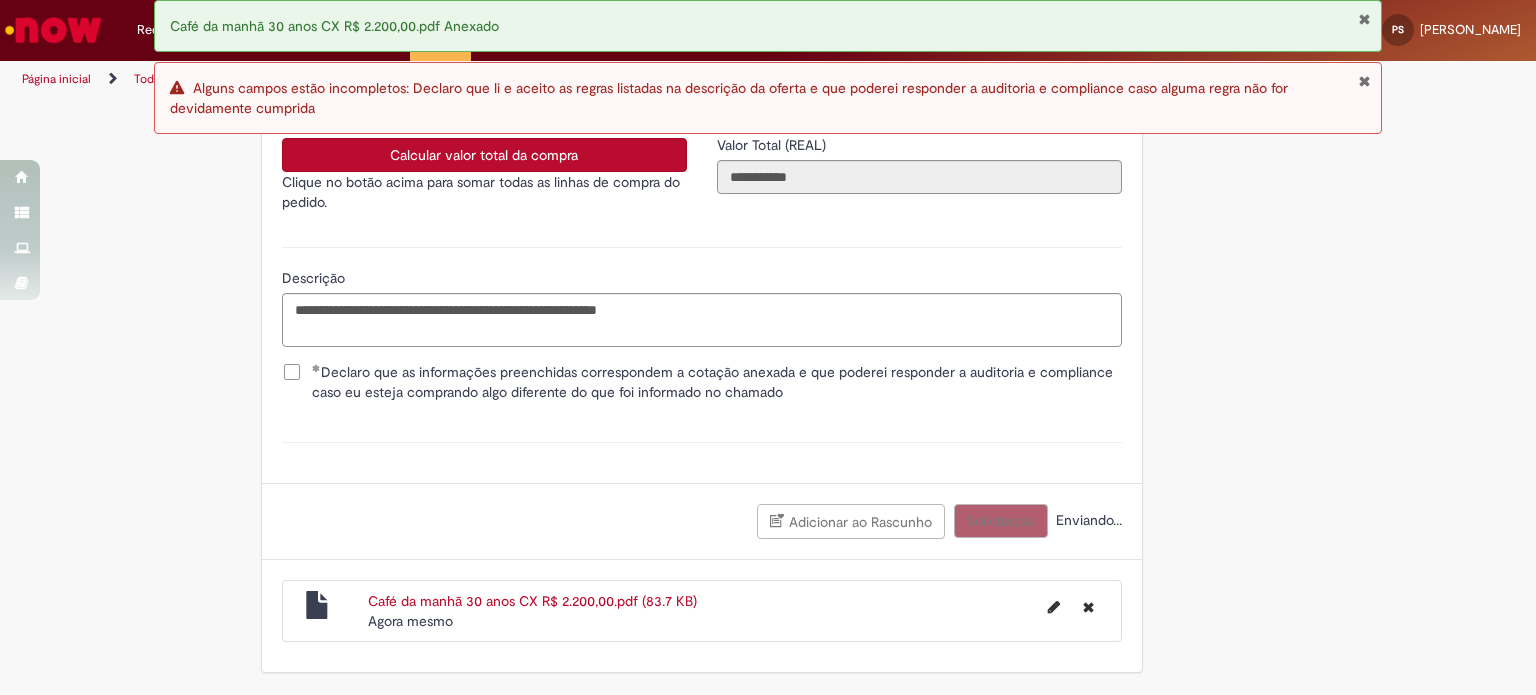 scroll, scrollTop: 3595, scrollLeft: 0, axis: vertical 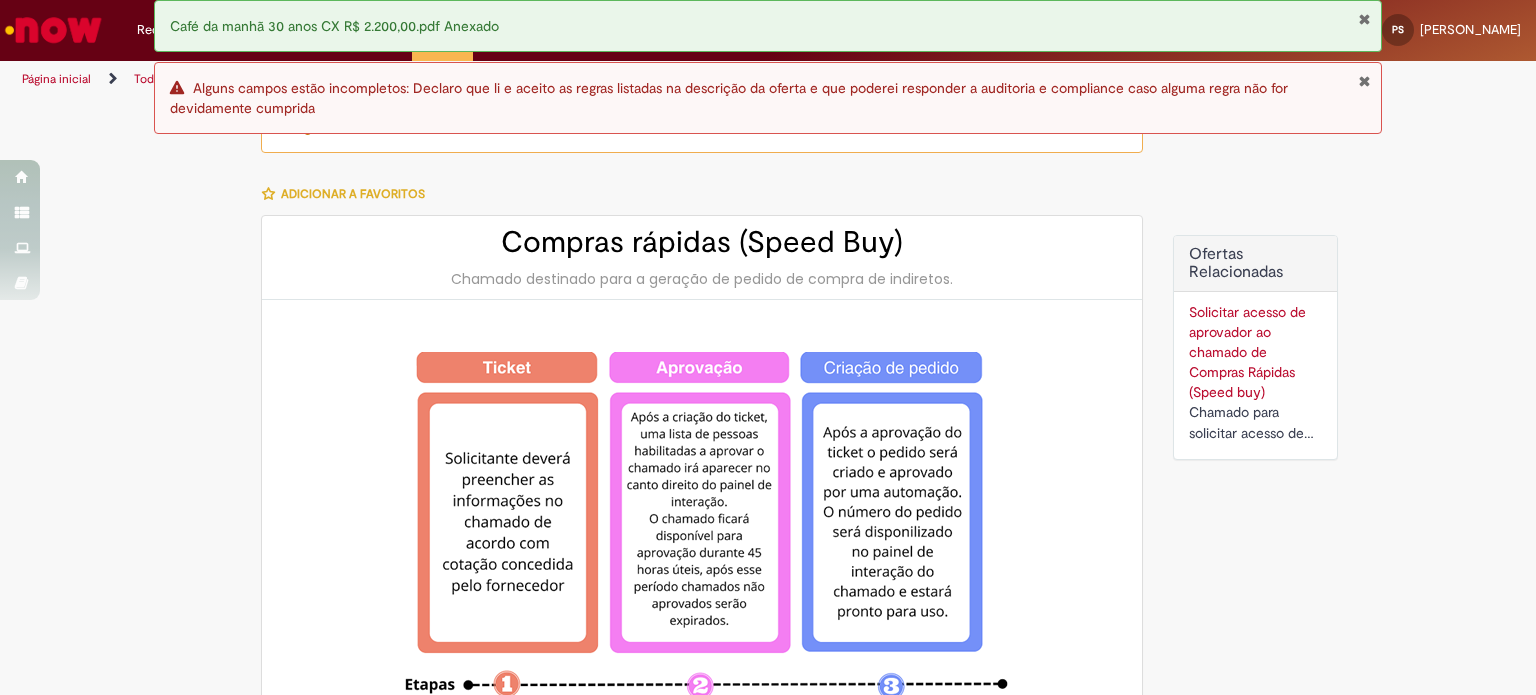 type on "********" 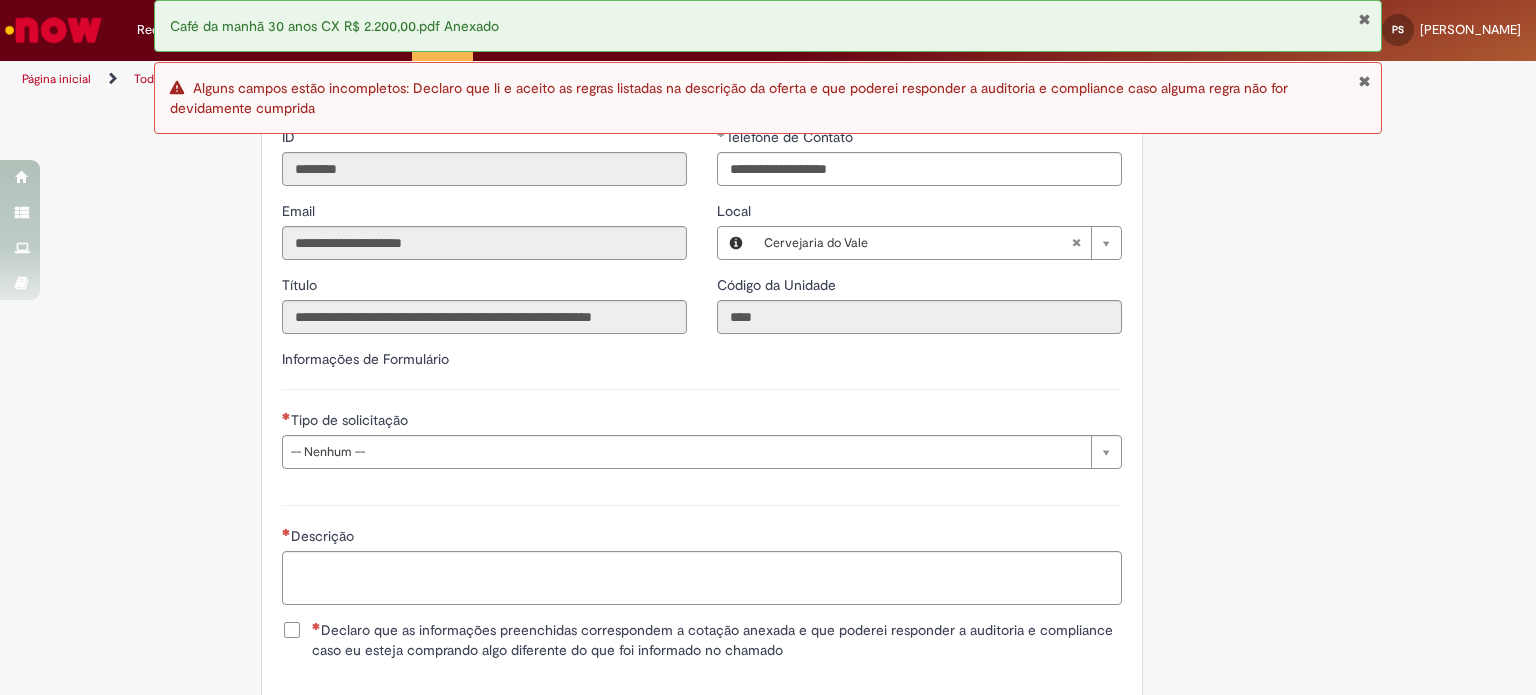 scroll, scrollTop: 2644, scrollLeft: 0, axis: vertical 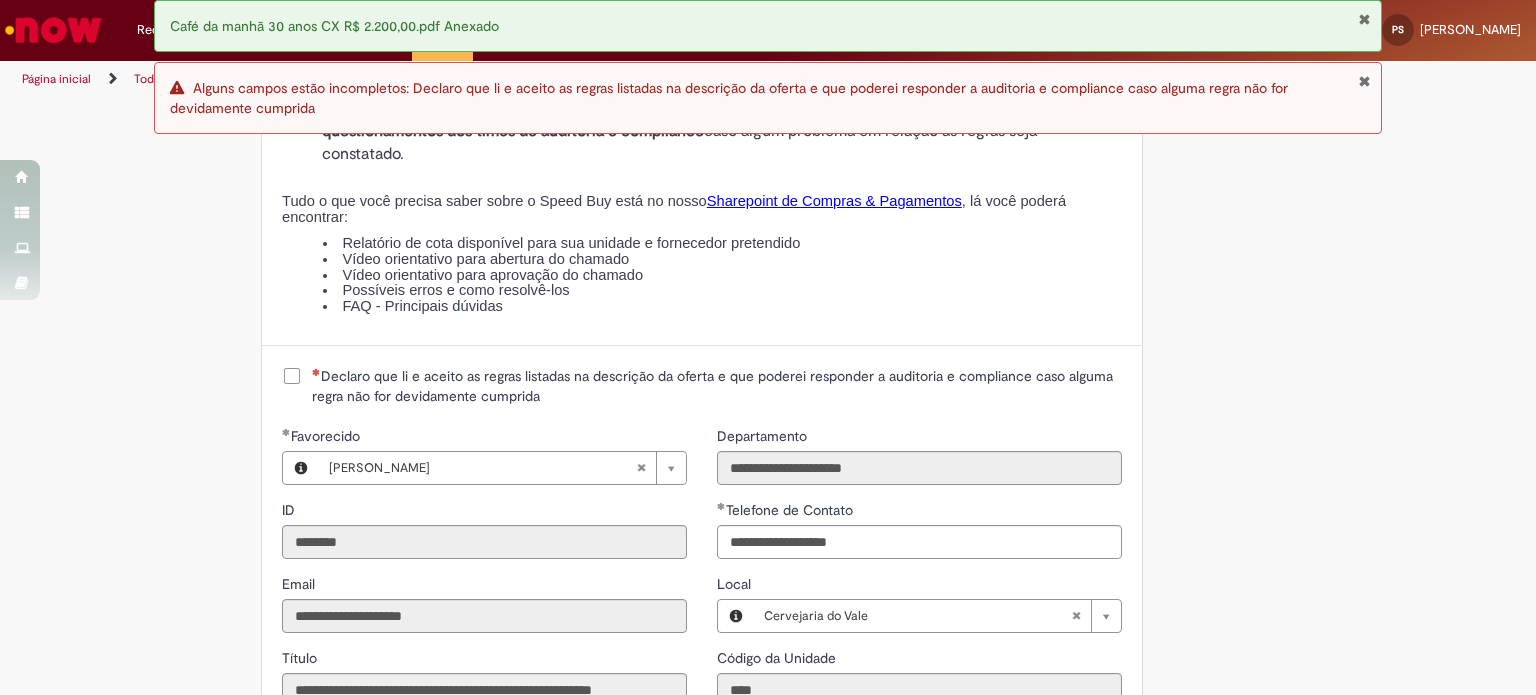 click on "Declaro que li e aceito as regras listadas na descrição da oferta e que poderei responder a auditoria e compliance caso alguma regra não for devidamente cumprida" at bounding box center (717, 386) 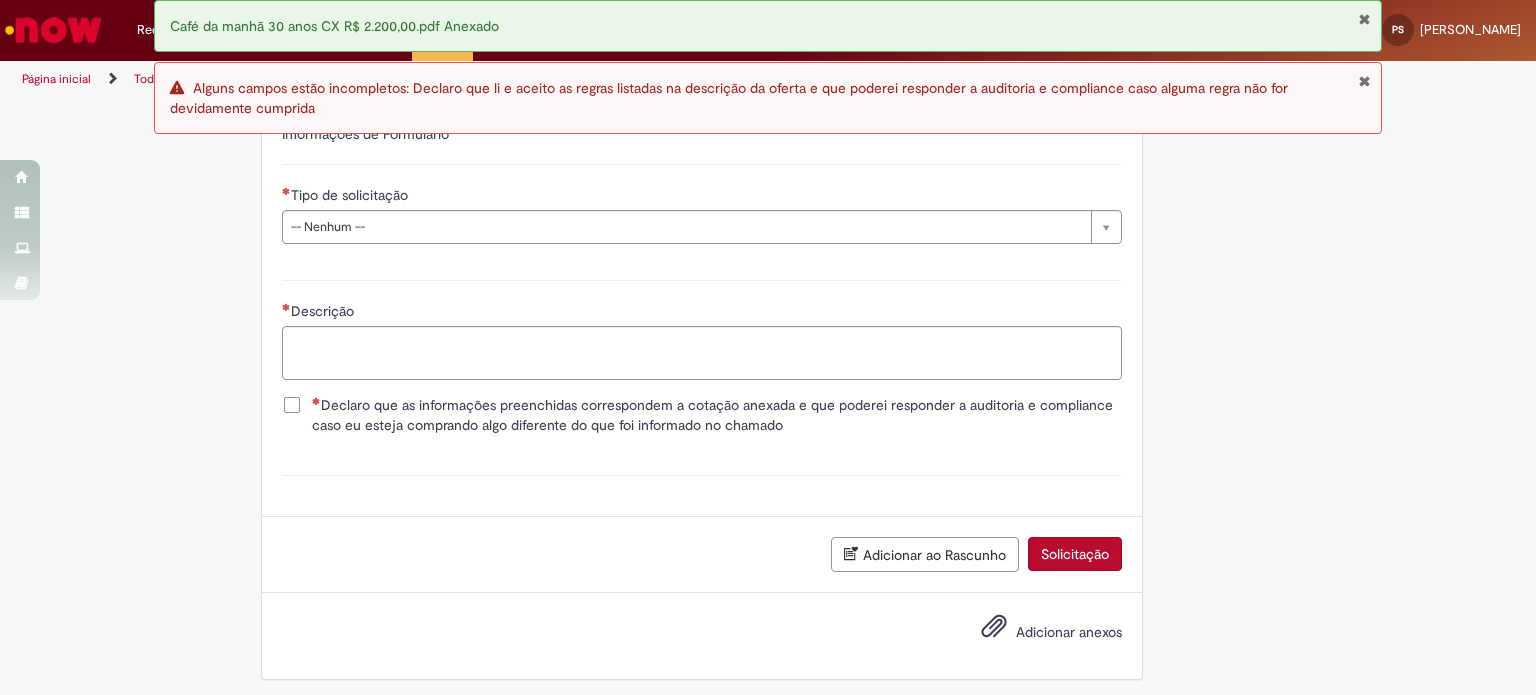 scroll, scrollTop: 2864, scrollLeft: 0, axis: vertical 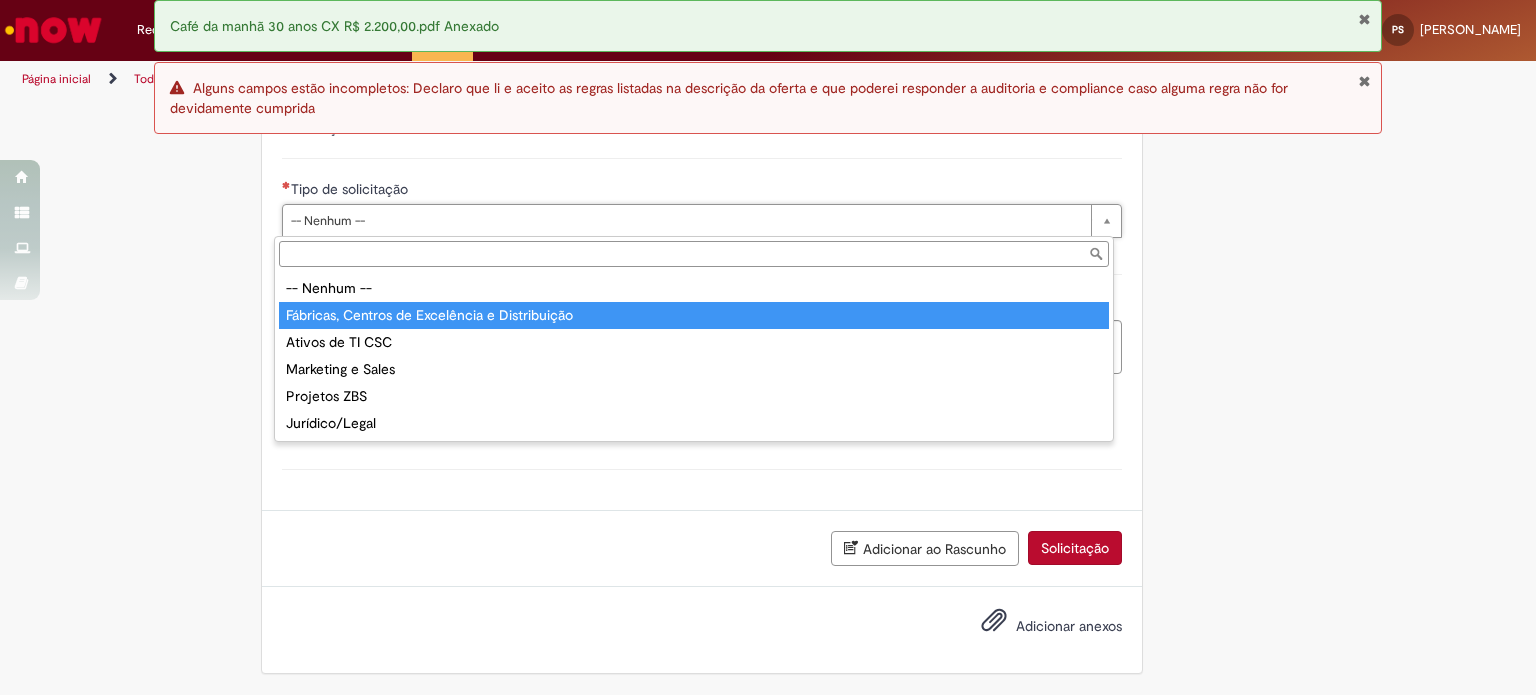 type on "**********" 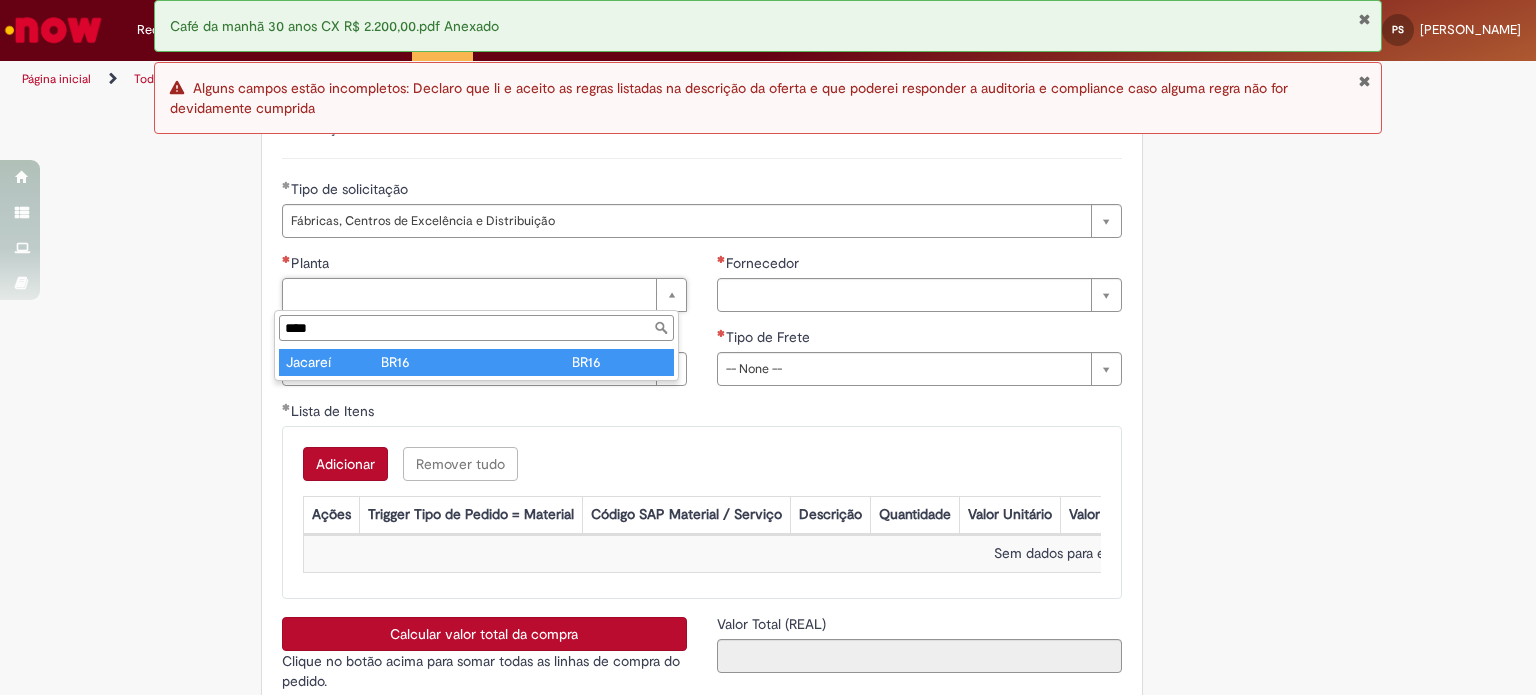type on "****" 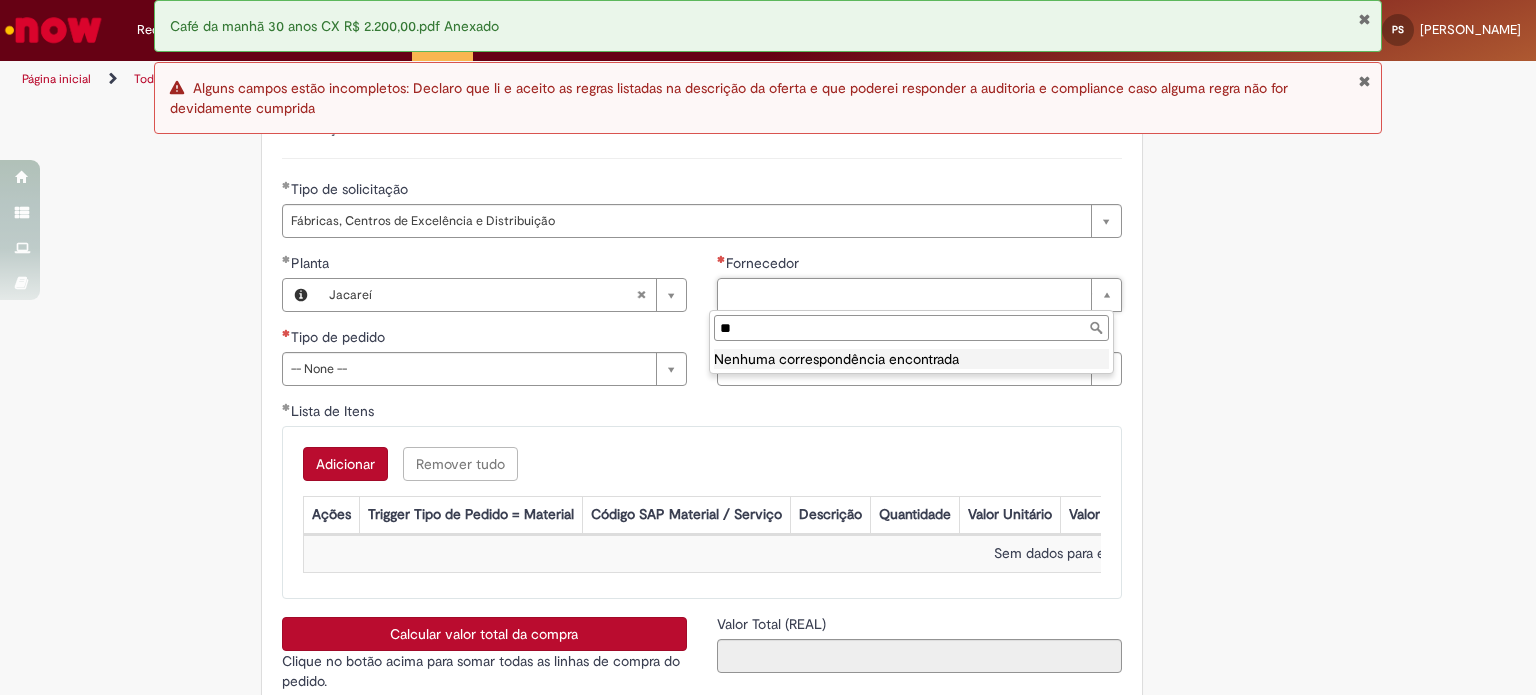 type on "*" 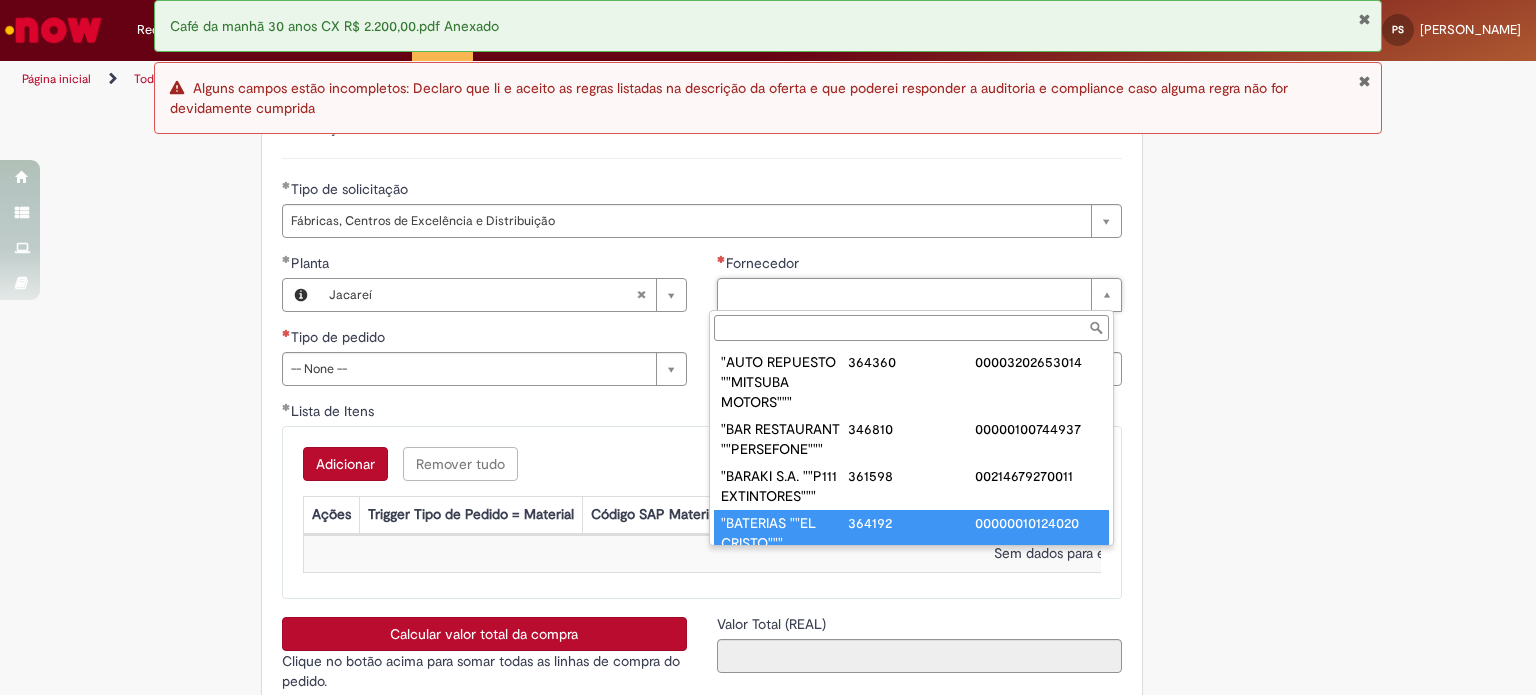 scroll, scrollTop: 8, scrollLeft: 0, axis: vertical 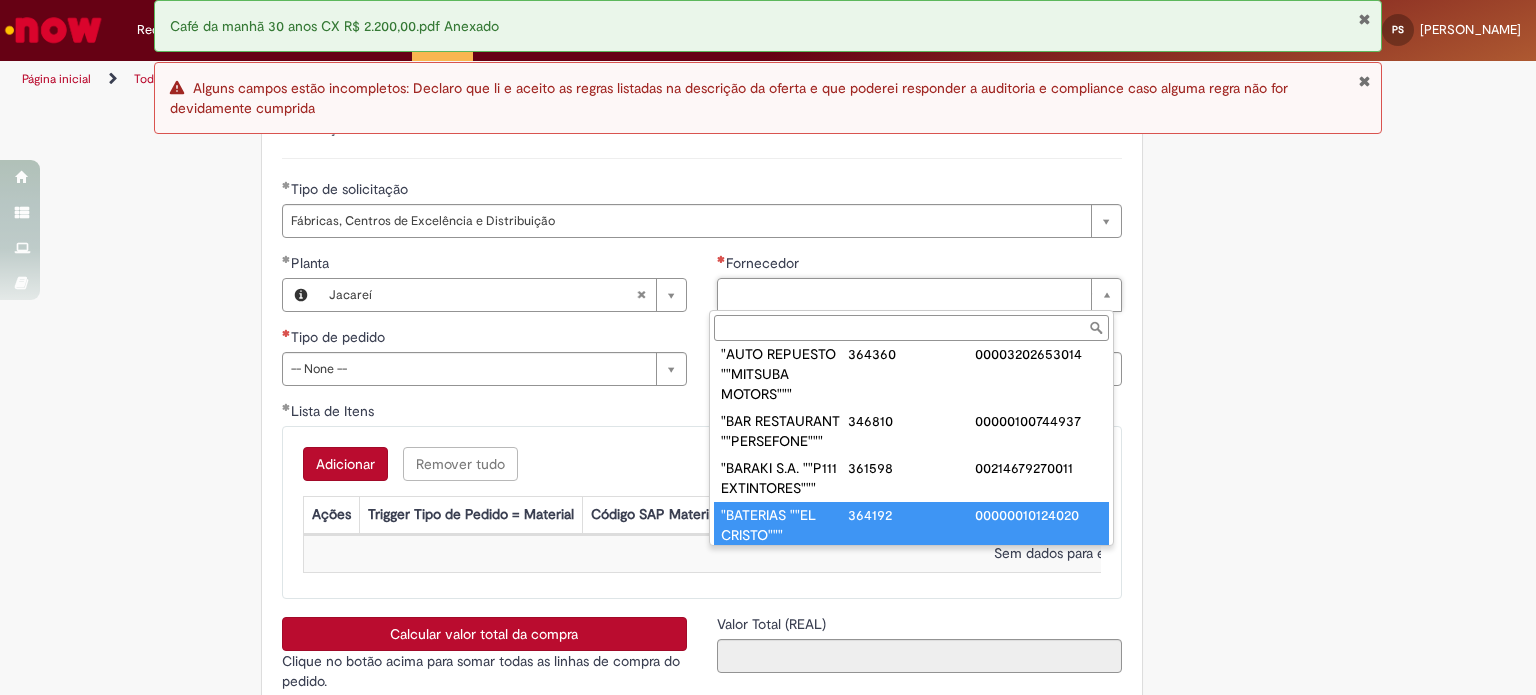 paste on "**********" 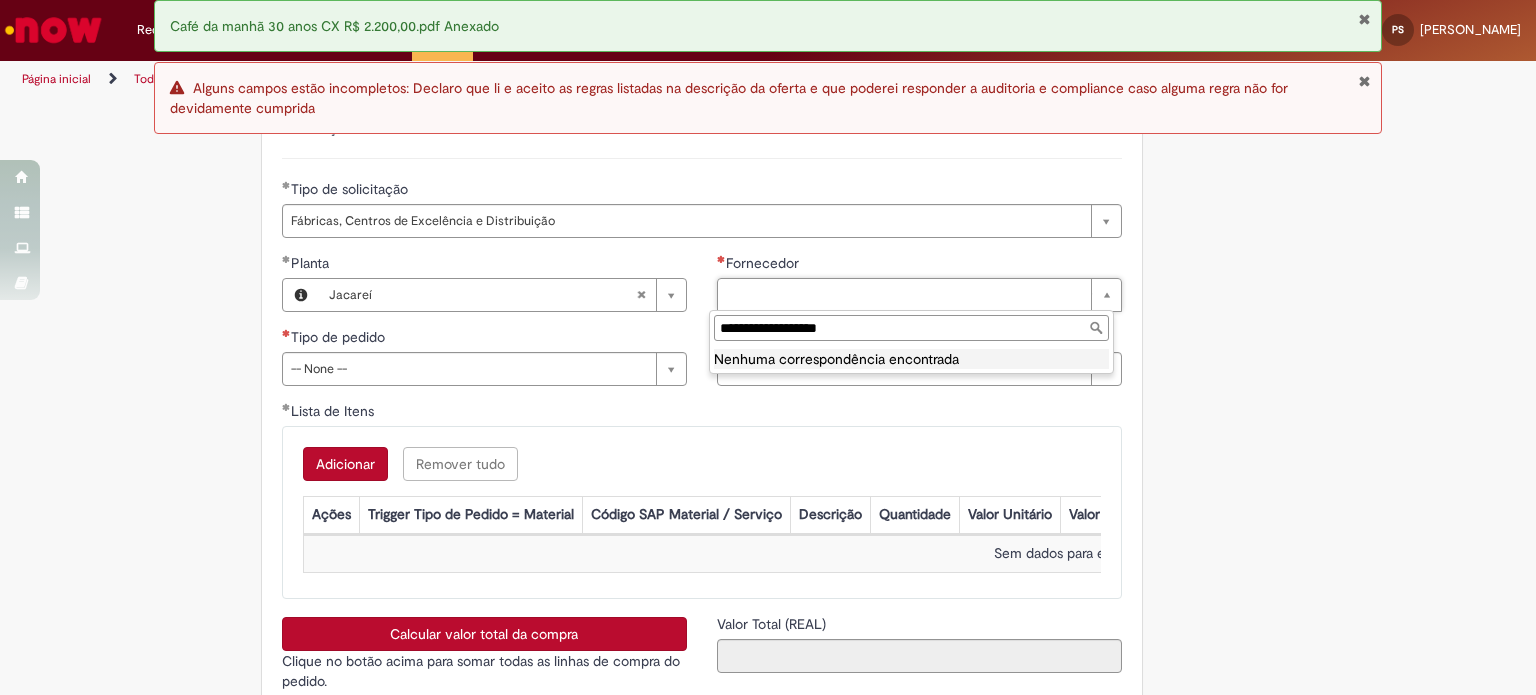 scroll, scrollTop: 0, scrollLeft: 0, axis: both 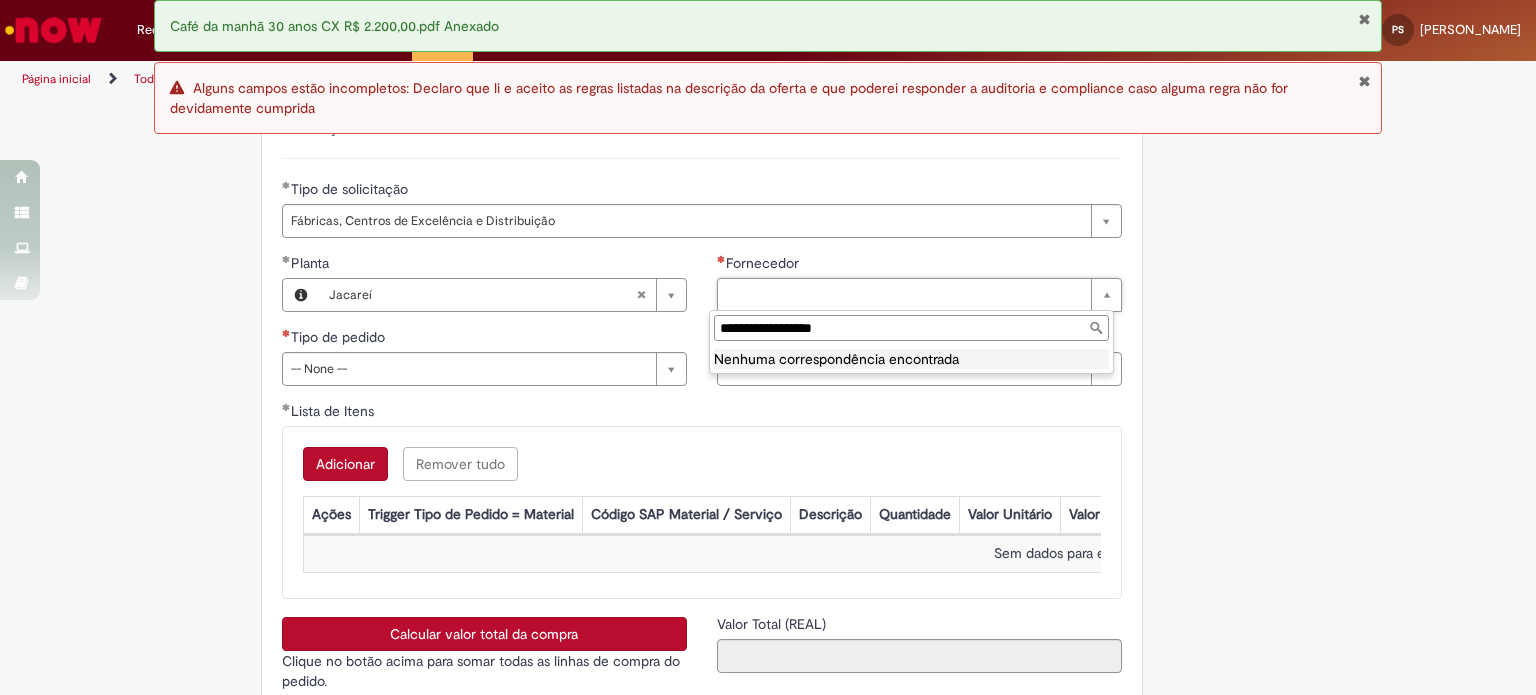 click on "**********" at bounding box center [911, 328] 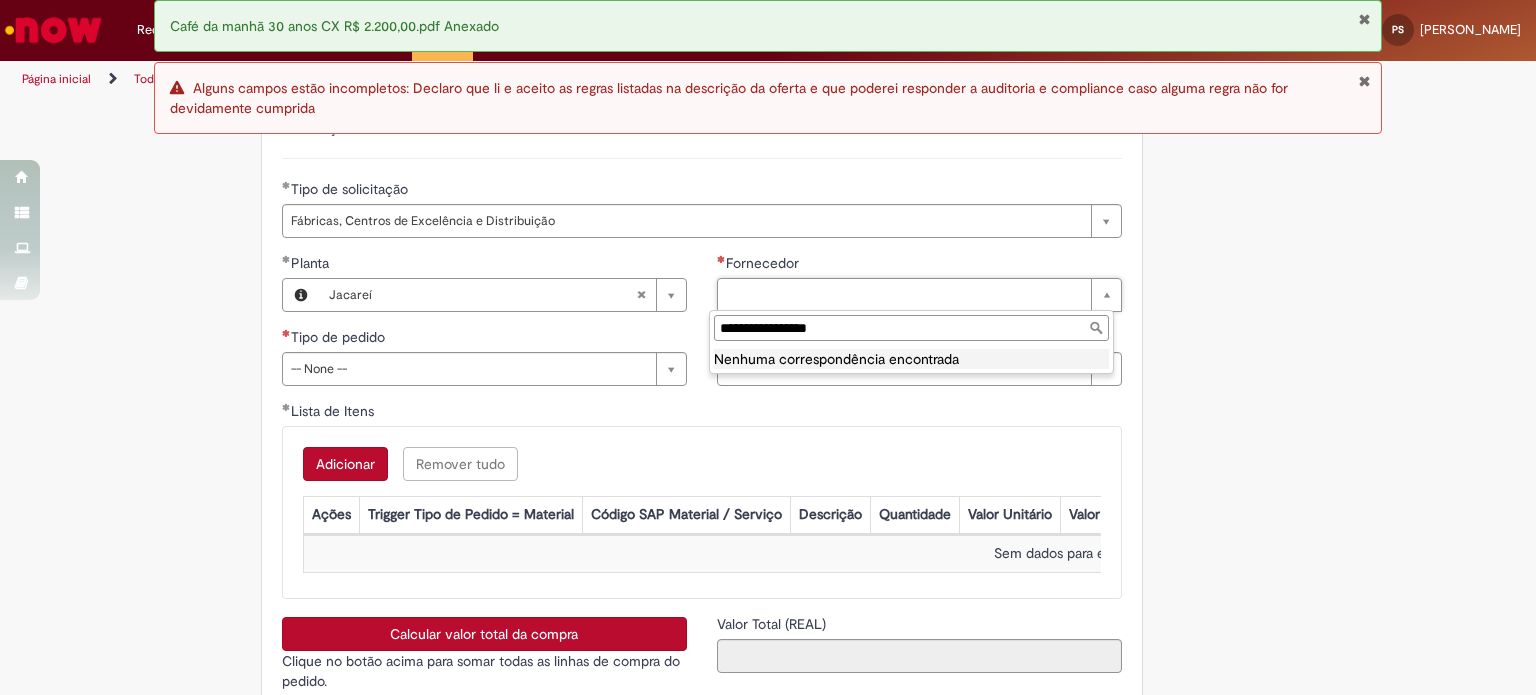 click on "**********" at bounding box center [911, 328] 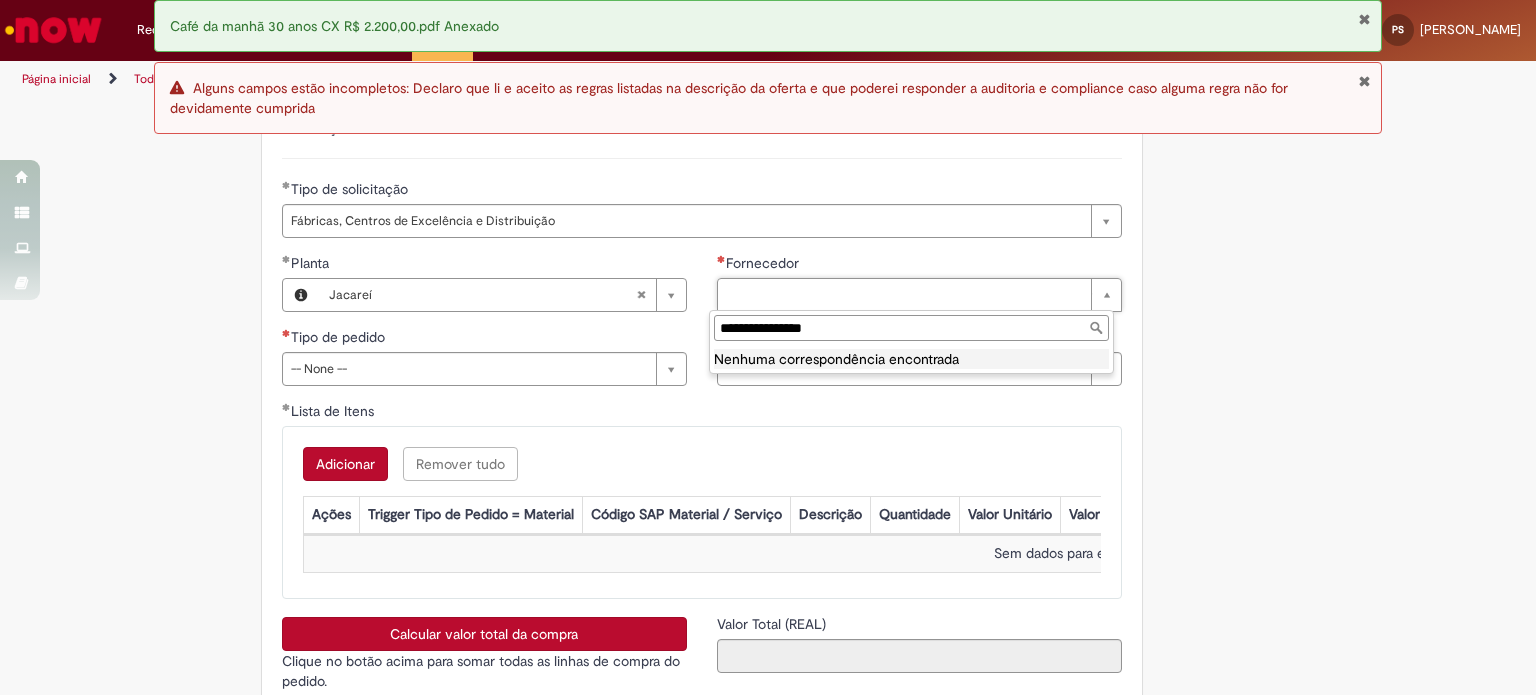 click on "**********" at bounding box center [911, 328] 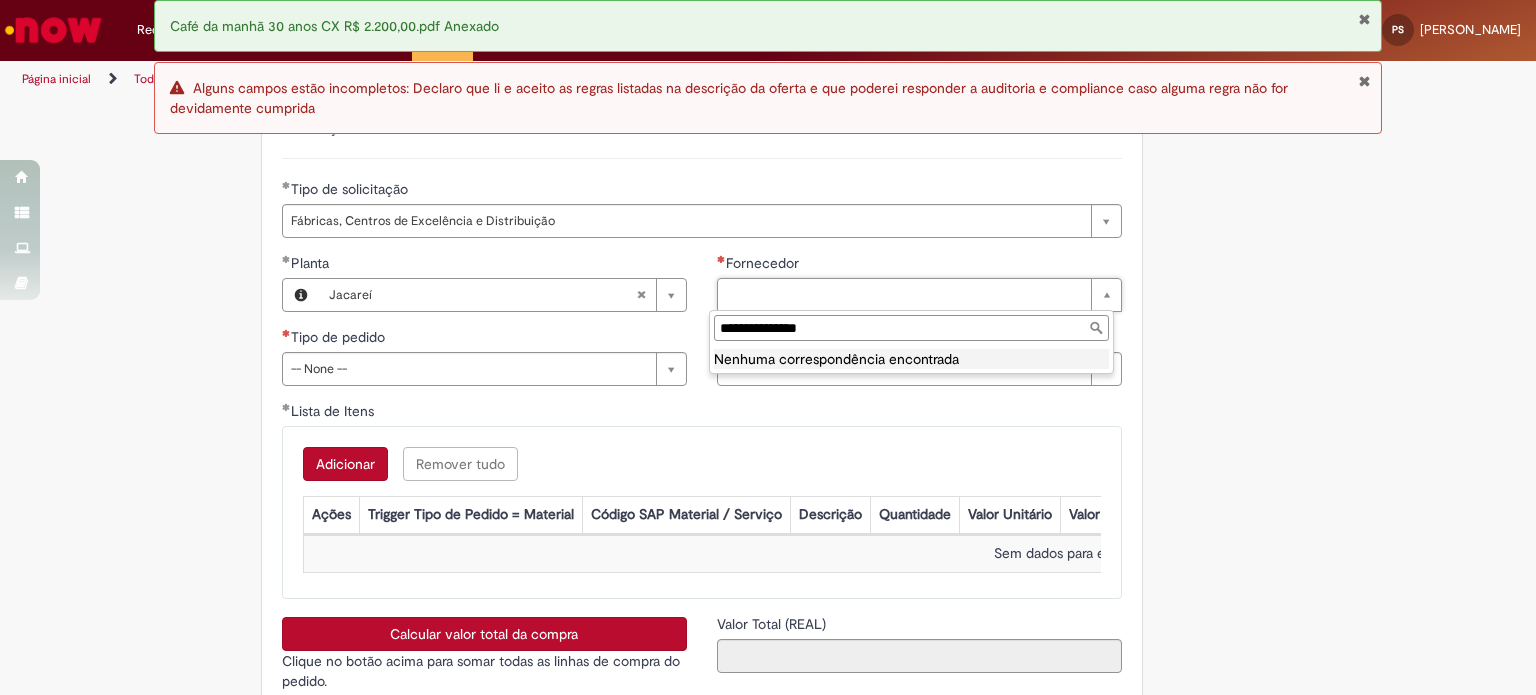 click on "**********" at bounding box center [911, 328] 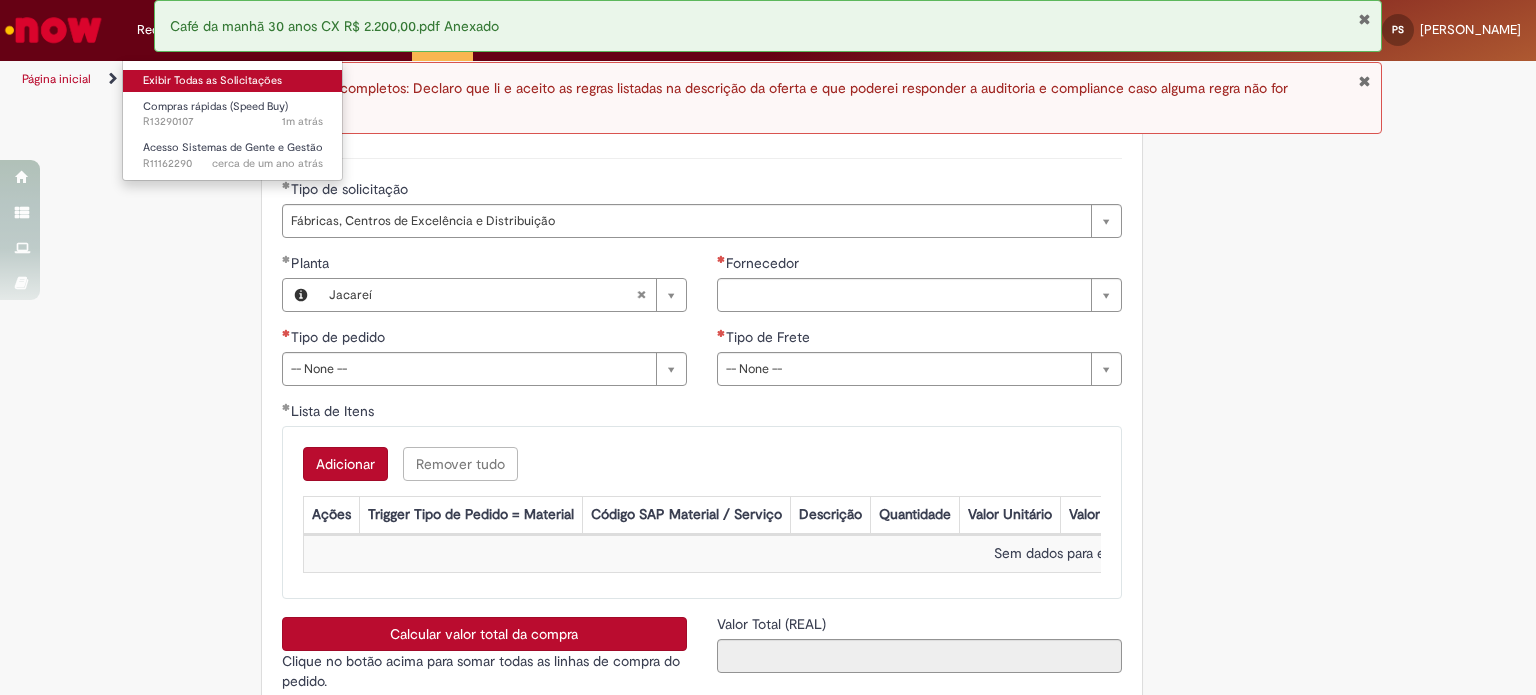 click on "Exibir Todas as Solicitações" at bounding box center [233, 81] 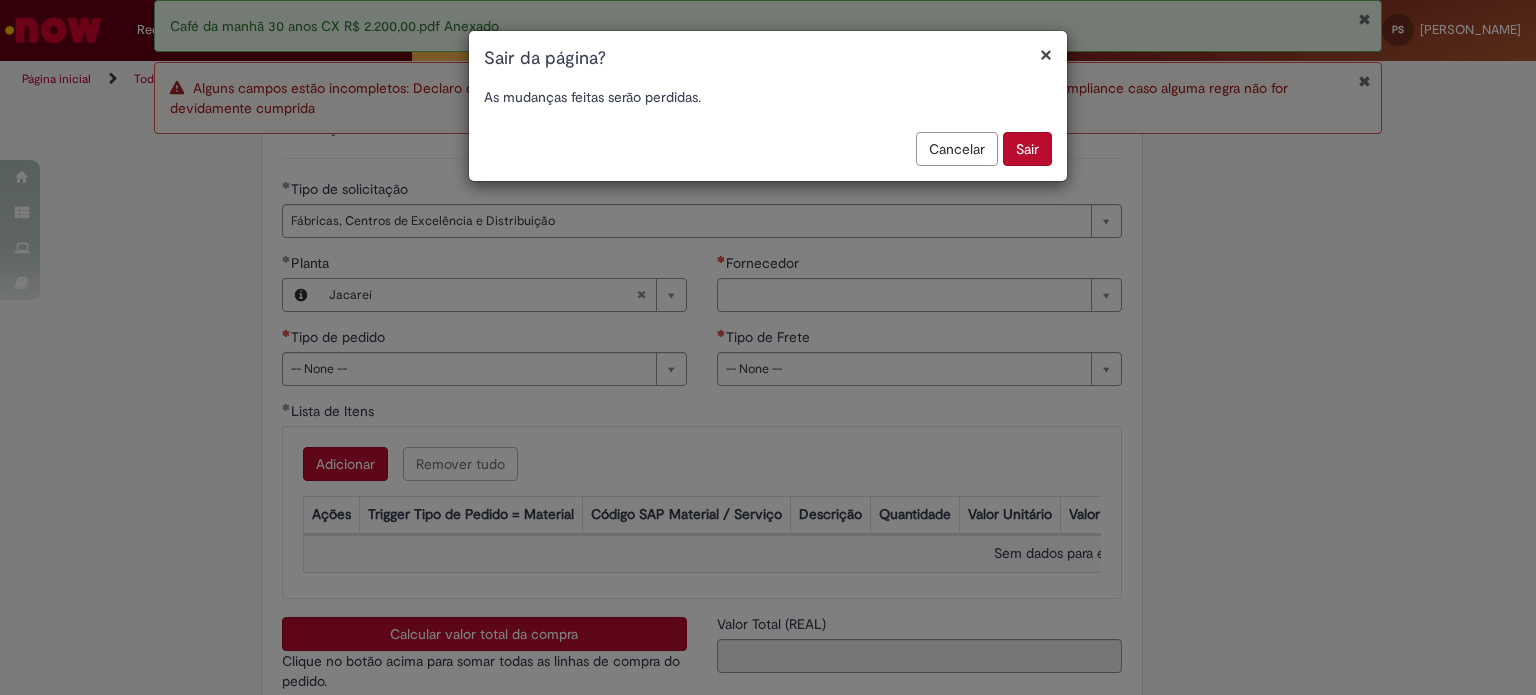 click on "Sair" at bounding box center [1027, 149] 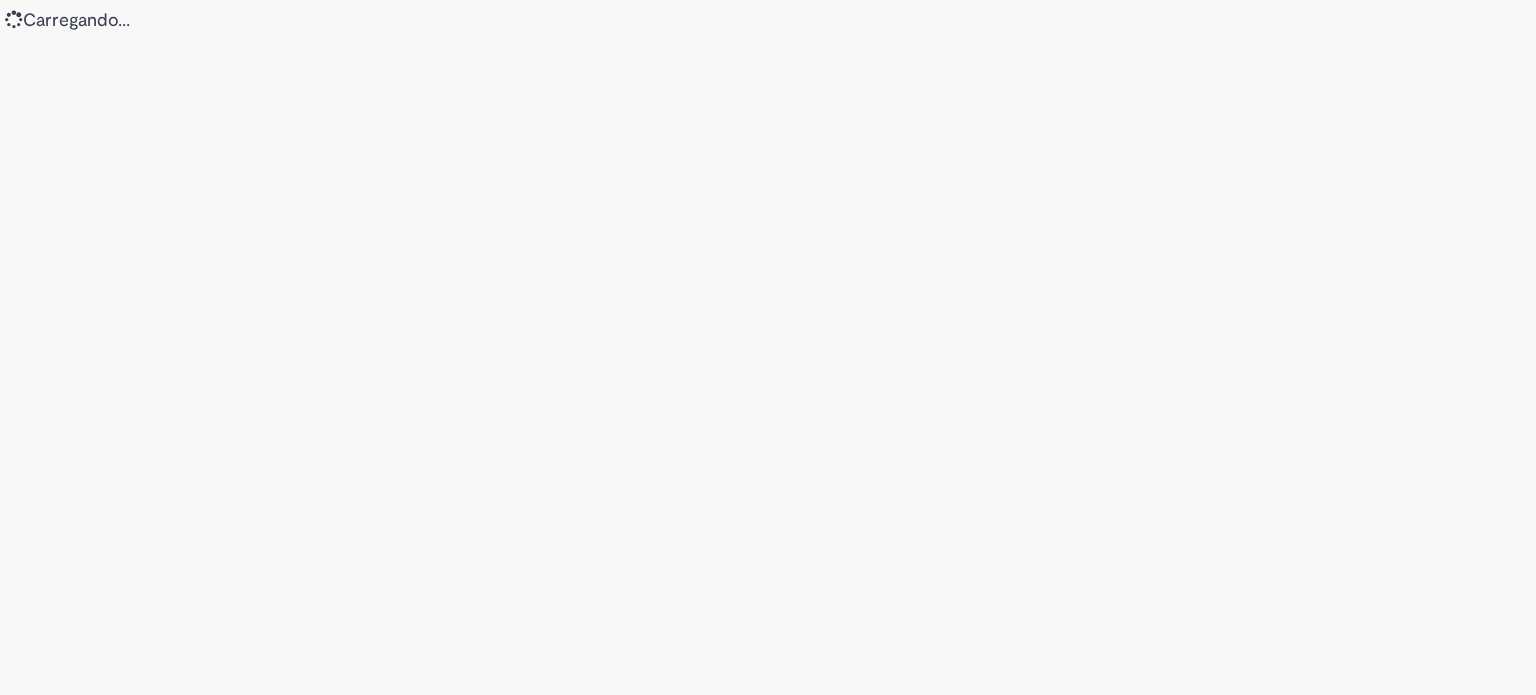 scroll, scrollTop: 0, scrollLeft: 0, axis: both 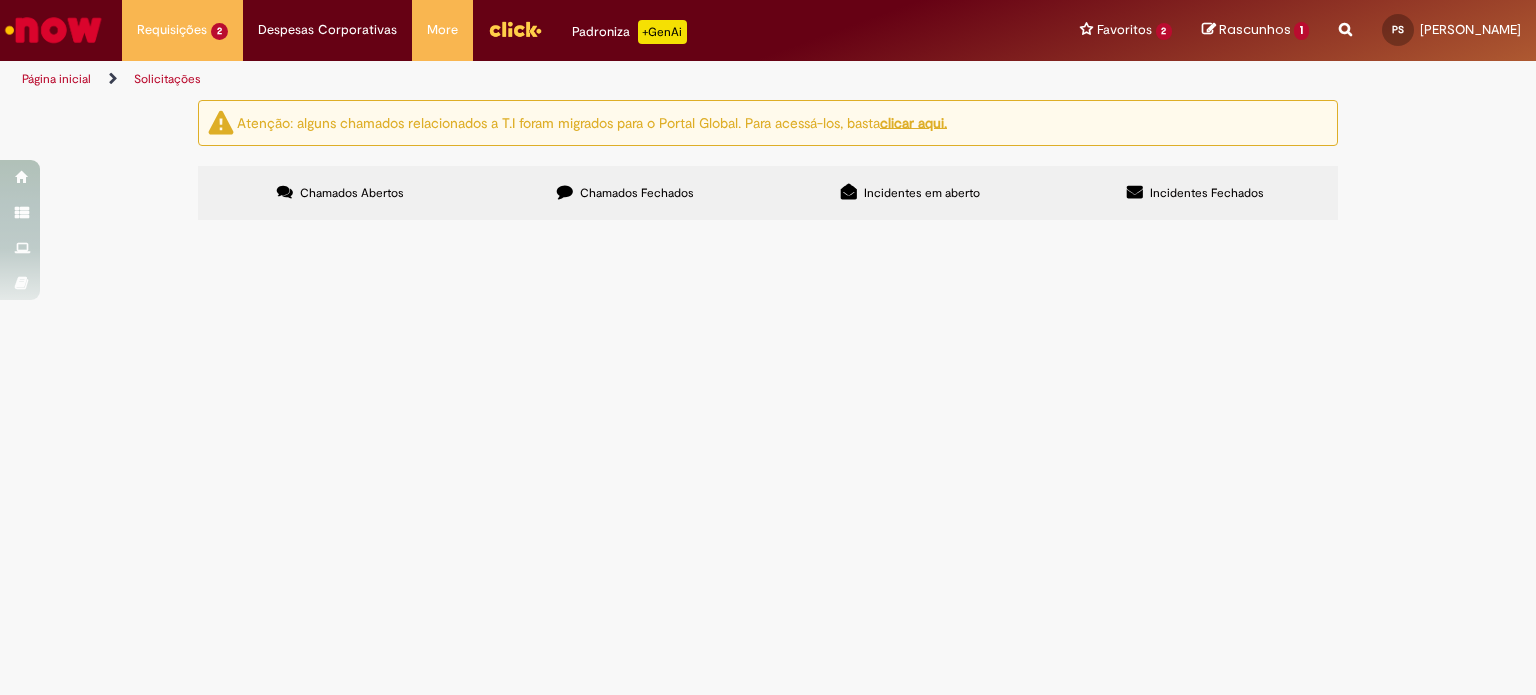 click on "Chamados Fechados" at bounding box center [637, 193] 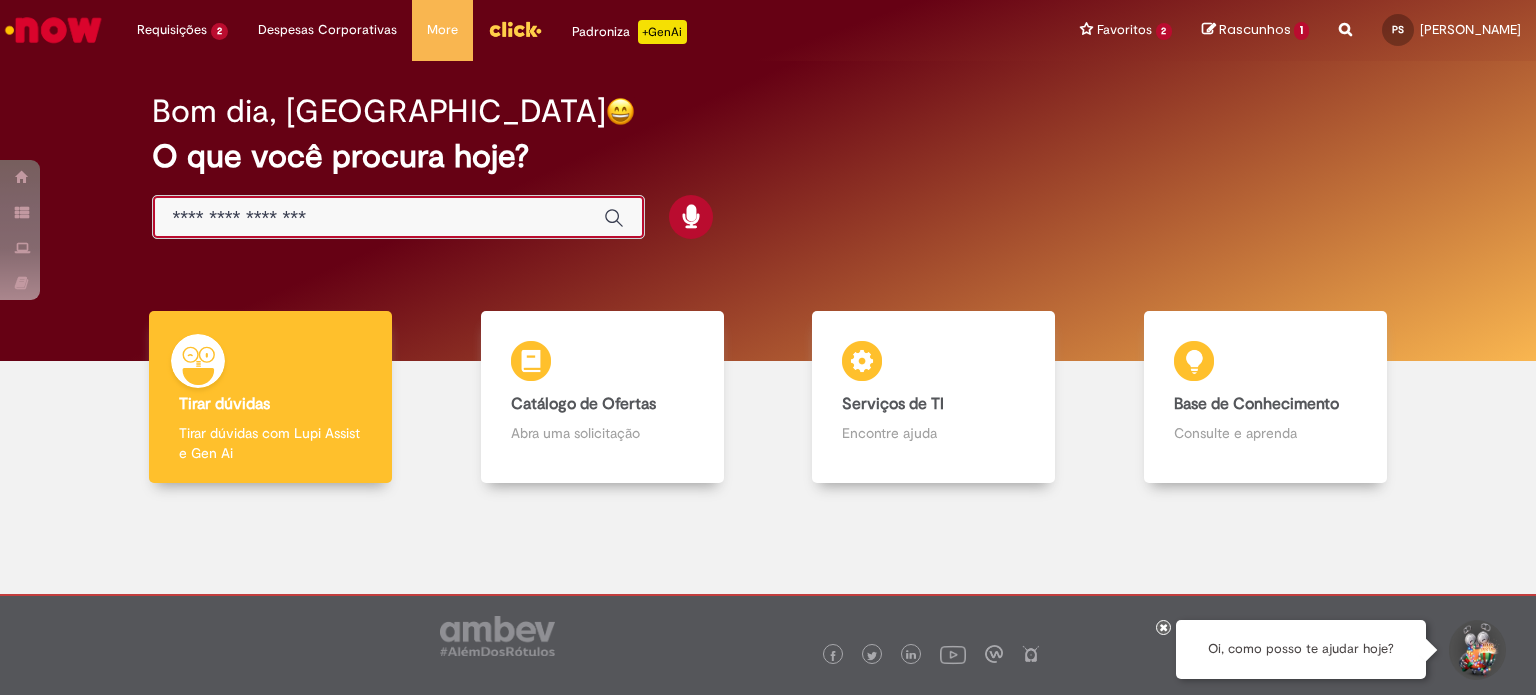 click at bounding box center (378, 218) 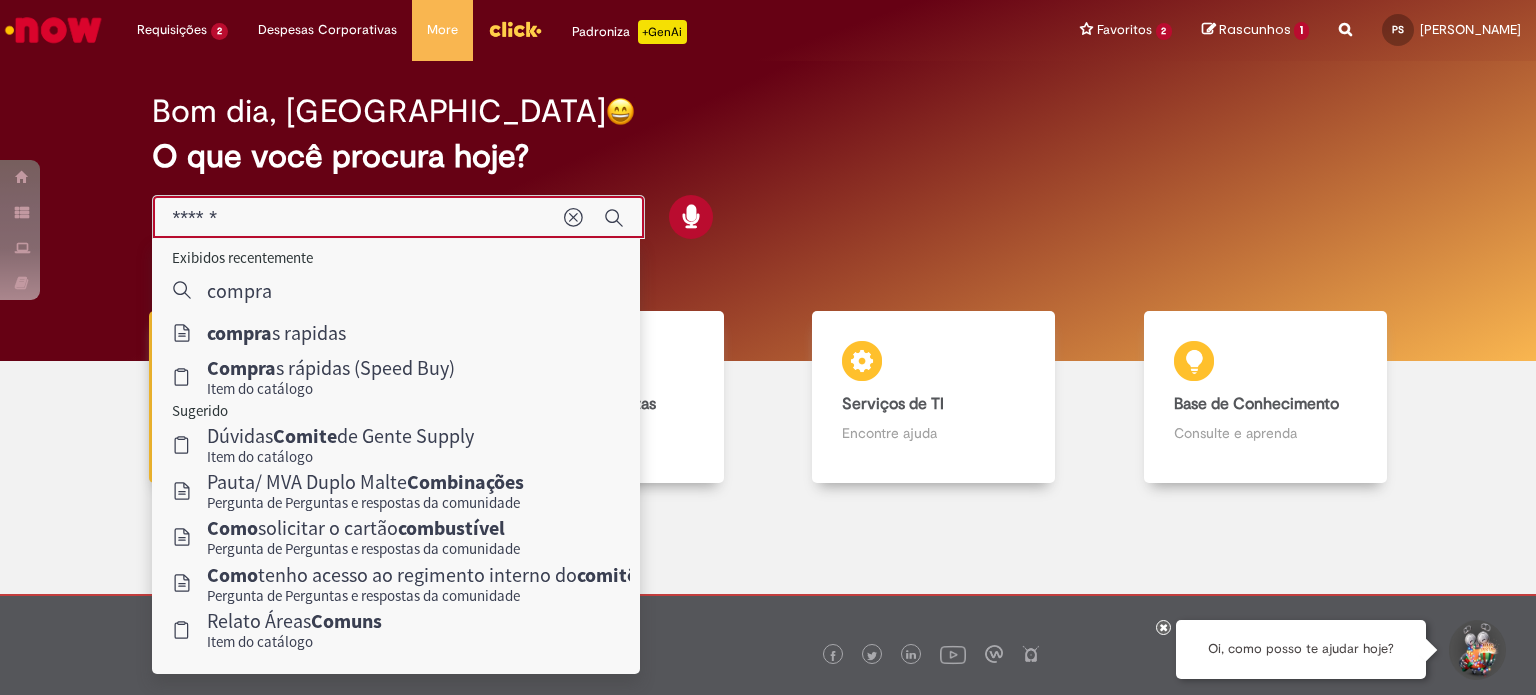 type on "*******" 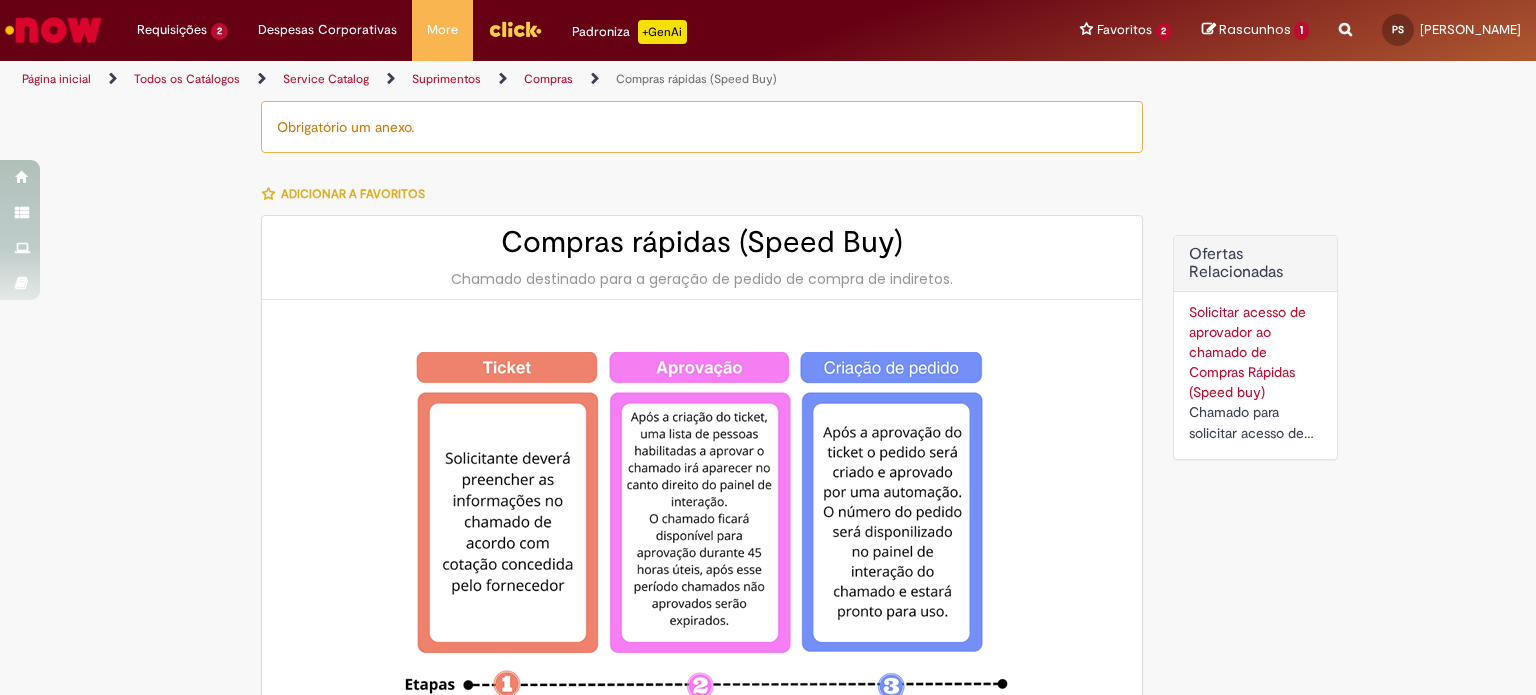 type on "********" 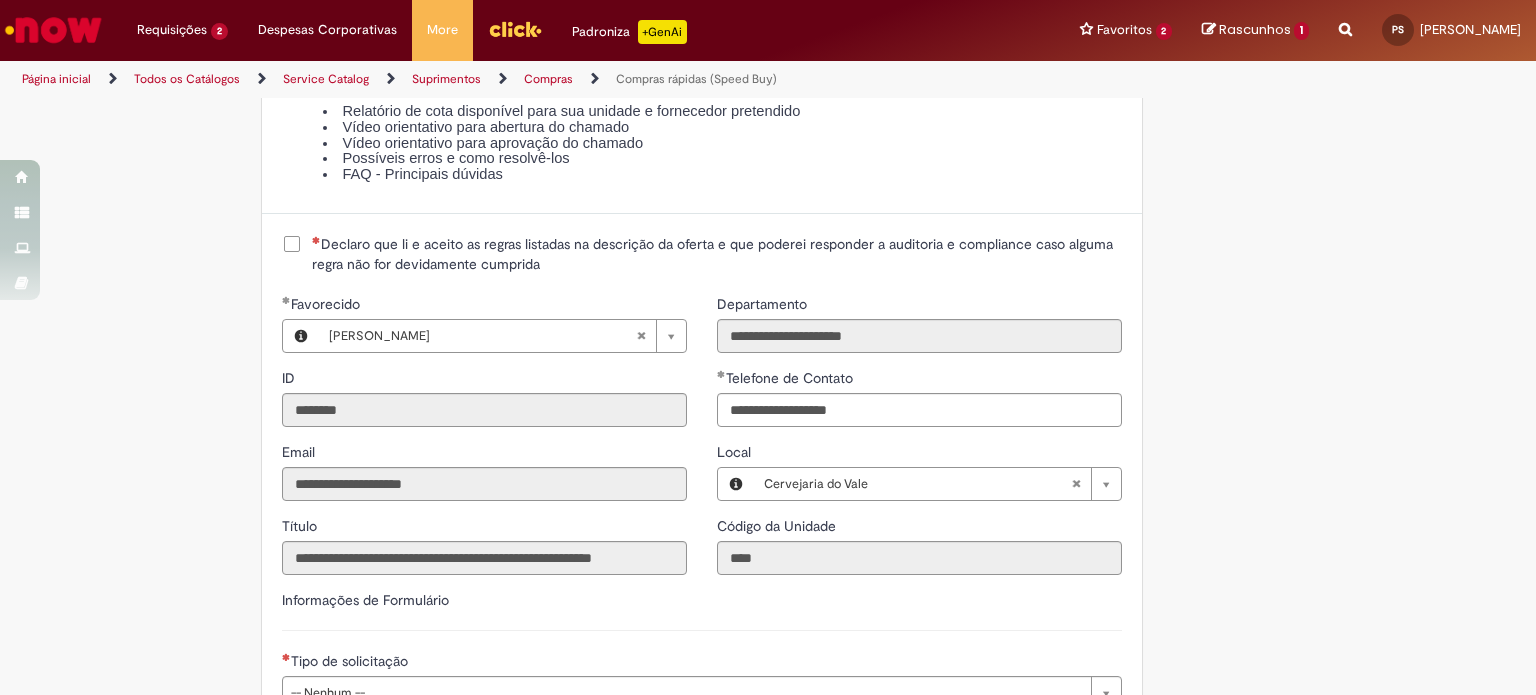 scroll, scrollTop: 2431, scrollLeft: 0, axis: vertical 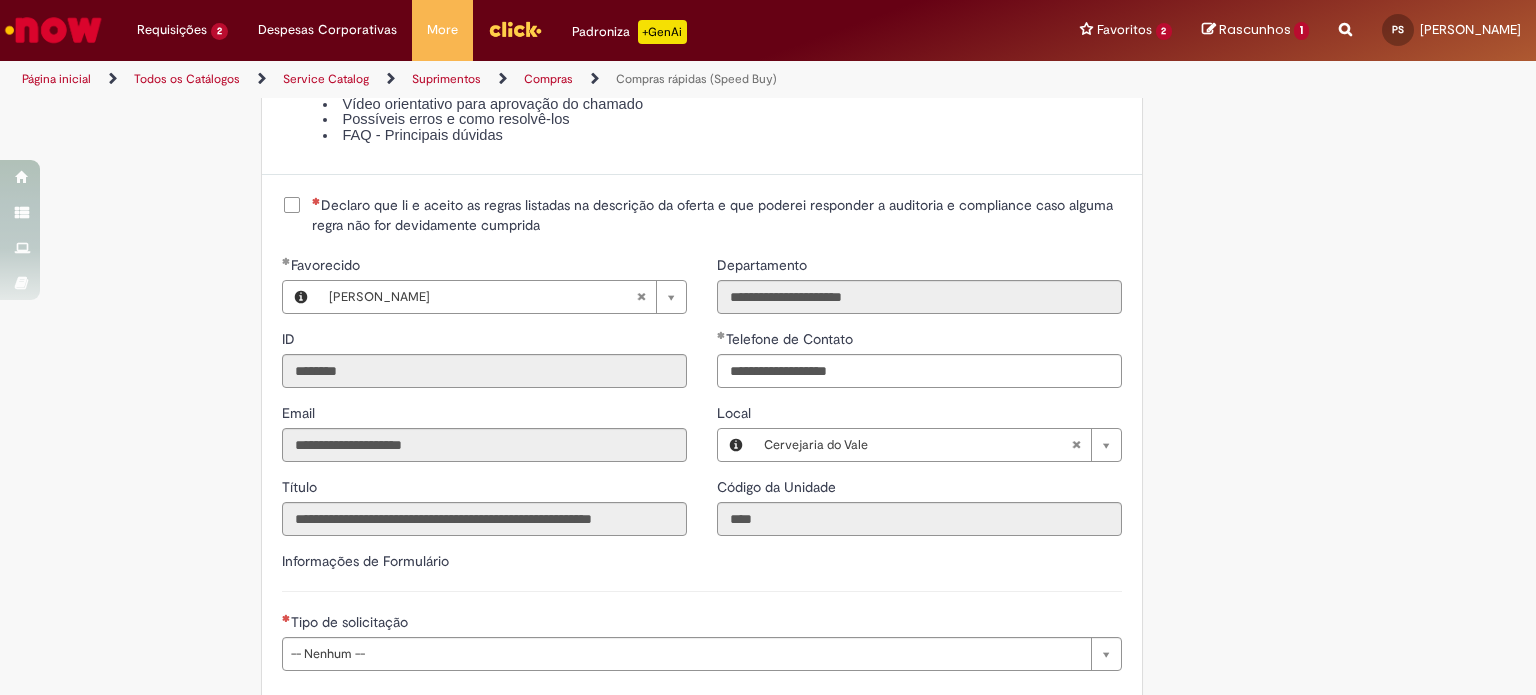 click on "Declaro que li e aceito as regras listadas na descrição da oferta e que poderei responder a auditoria e compliance caso alguma regra não for devidamente cumprida" at bounding box center (717, 215) 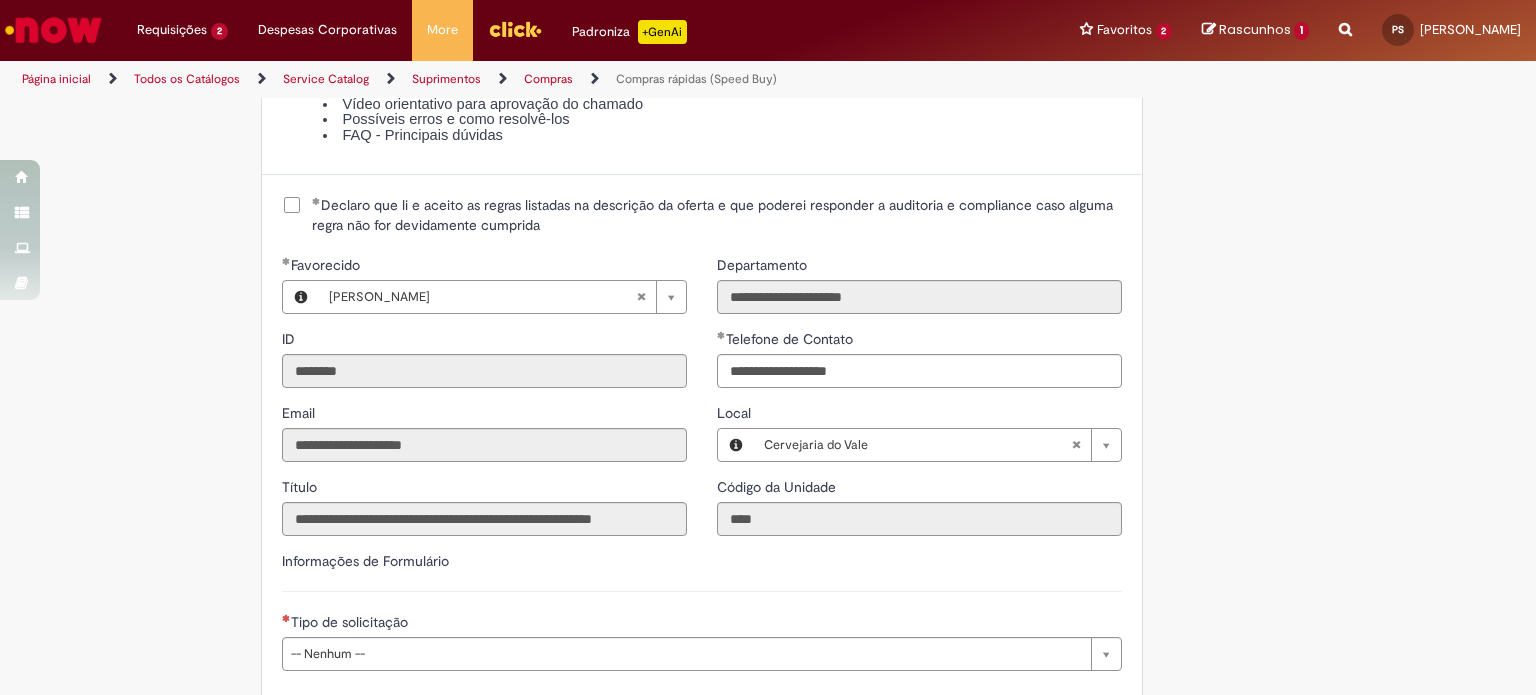 scroll, scrollTop: 2864, scrollLeft: 0, axis: vertical 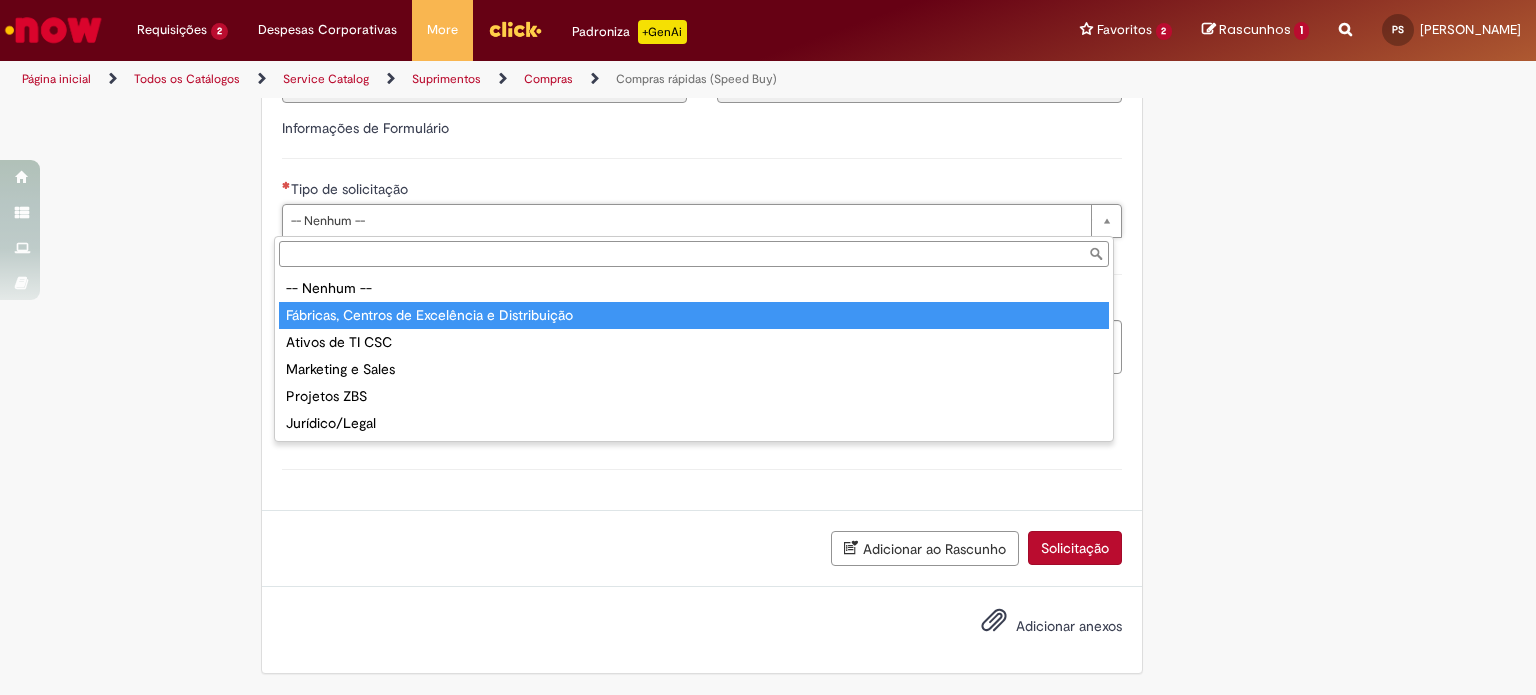 type on "**********" 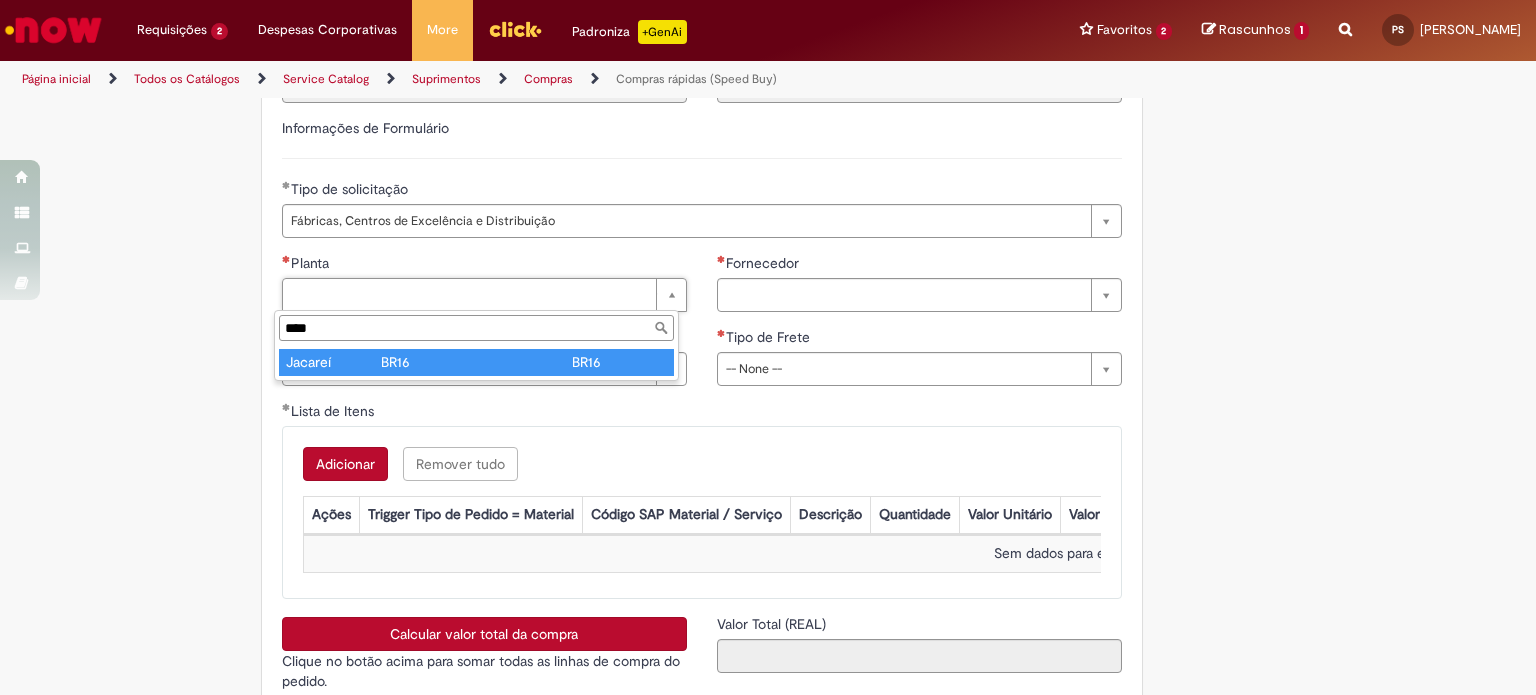 type on "****" 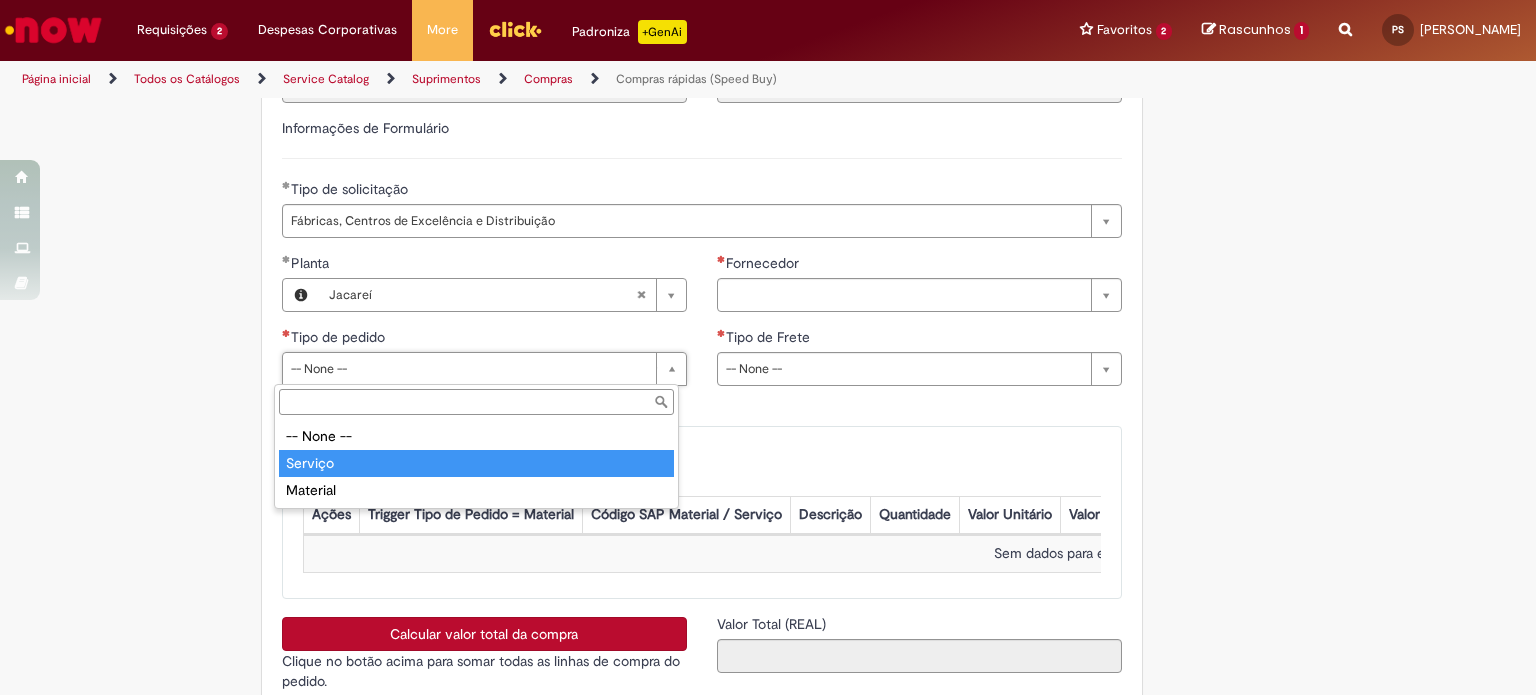 type on "*******" 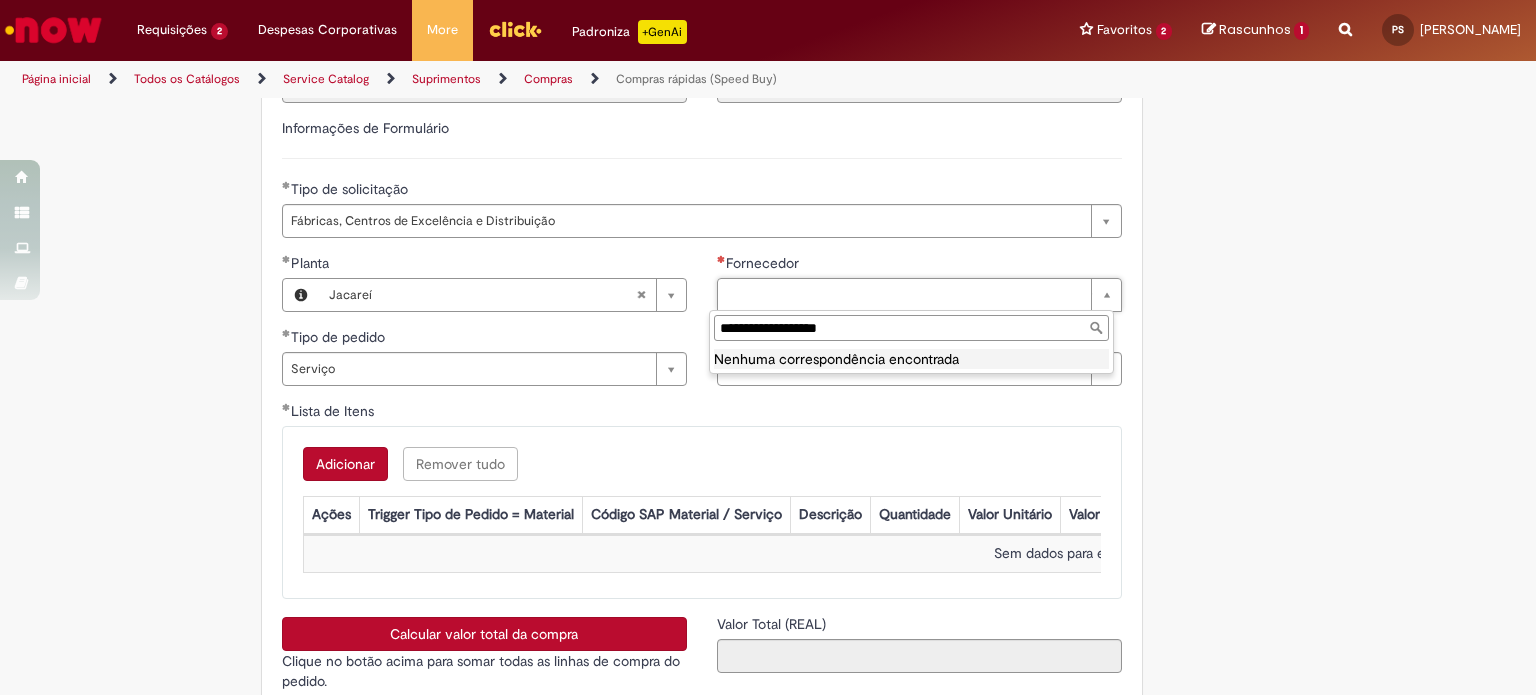 click on "**********" at bounding box center [911, 328] 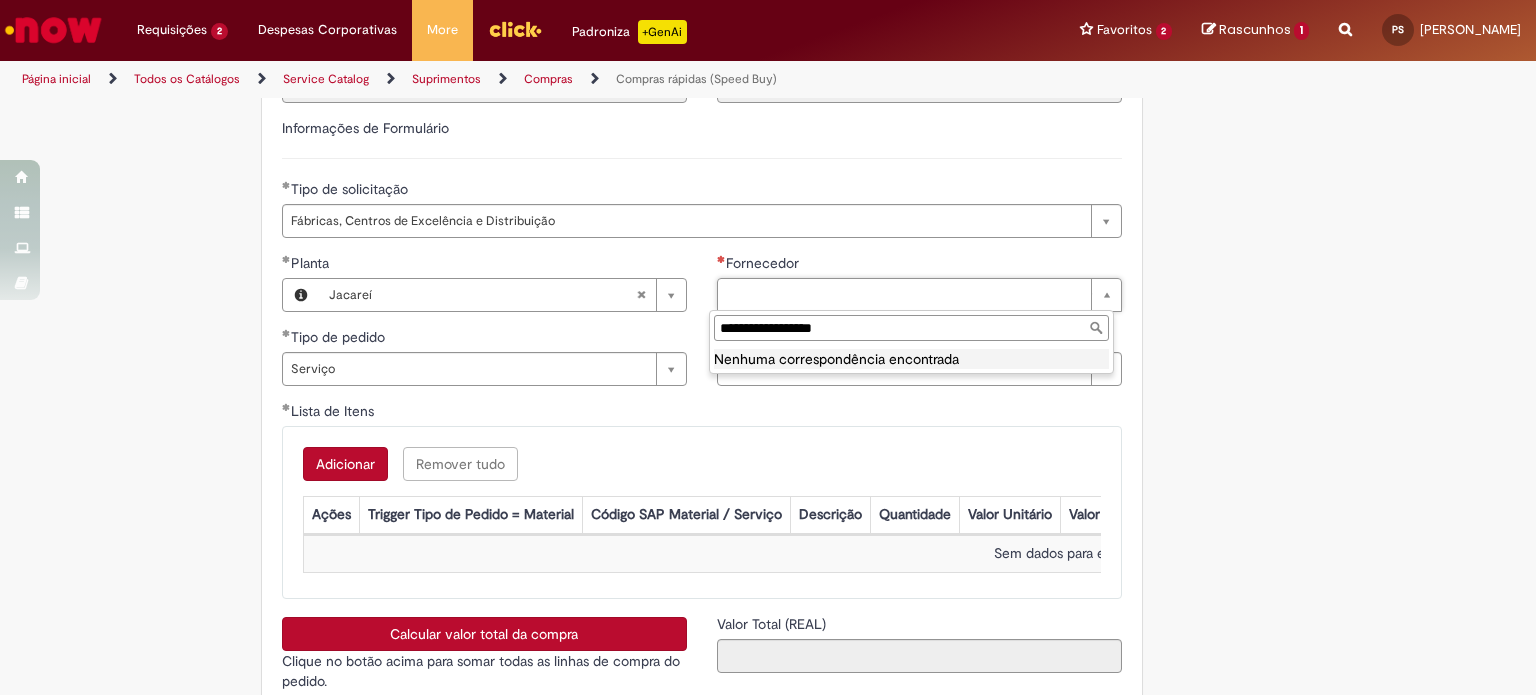 click on "**********" at bounding box center [911, 328] 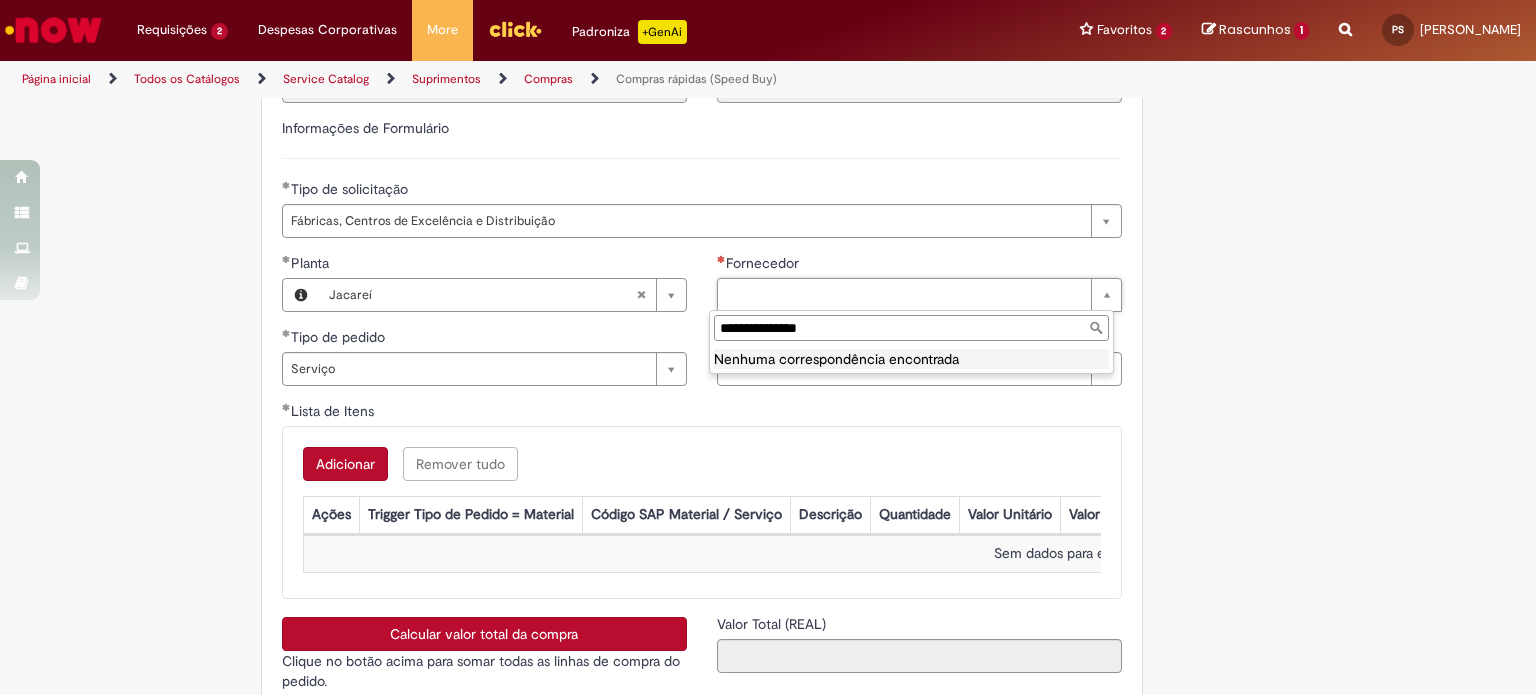 click on "**********" at bounding box center [911, 328] 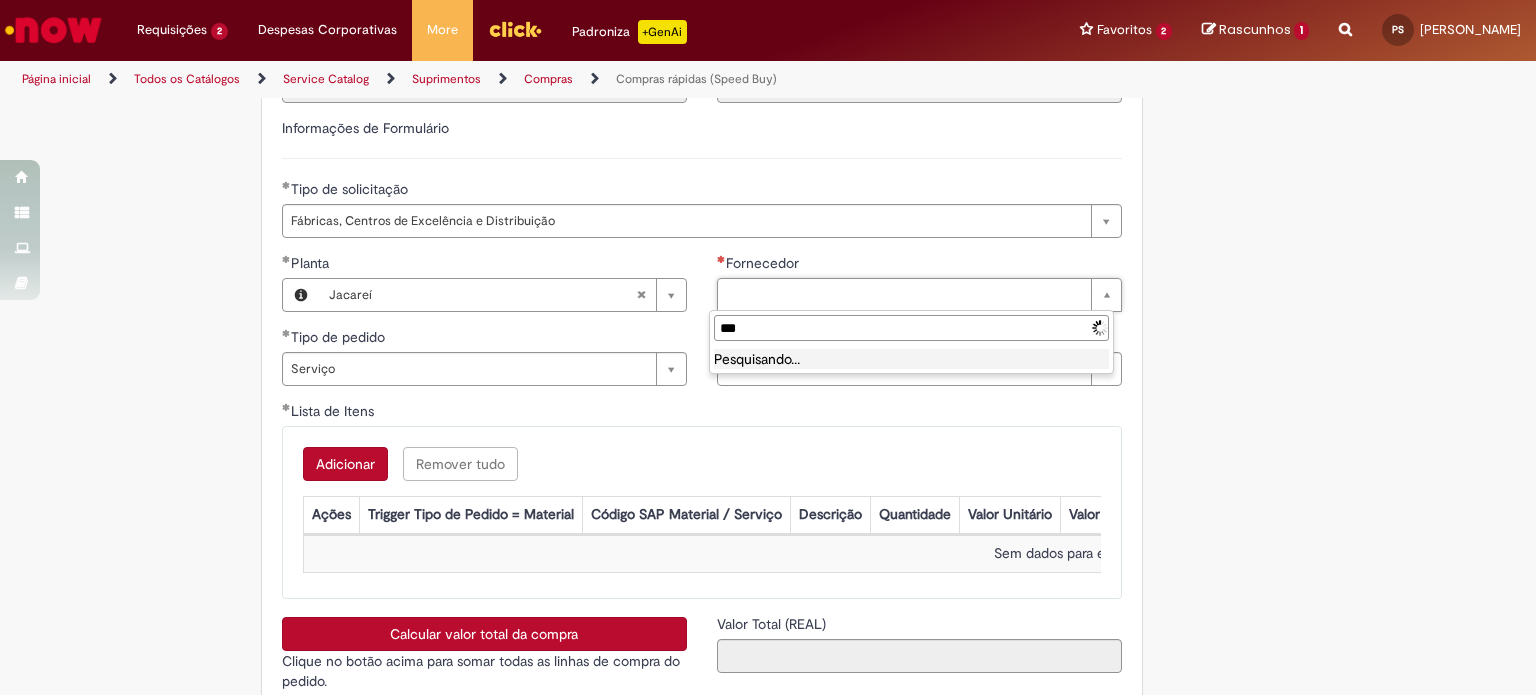 type on "*" 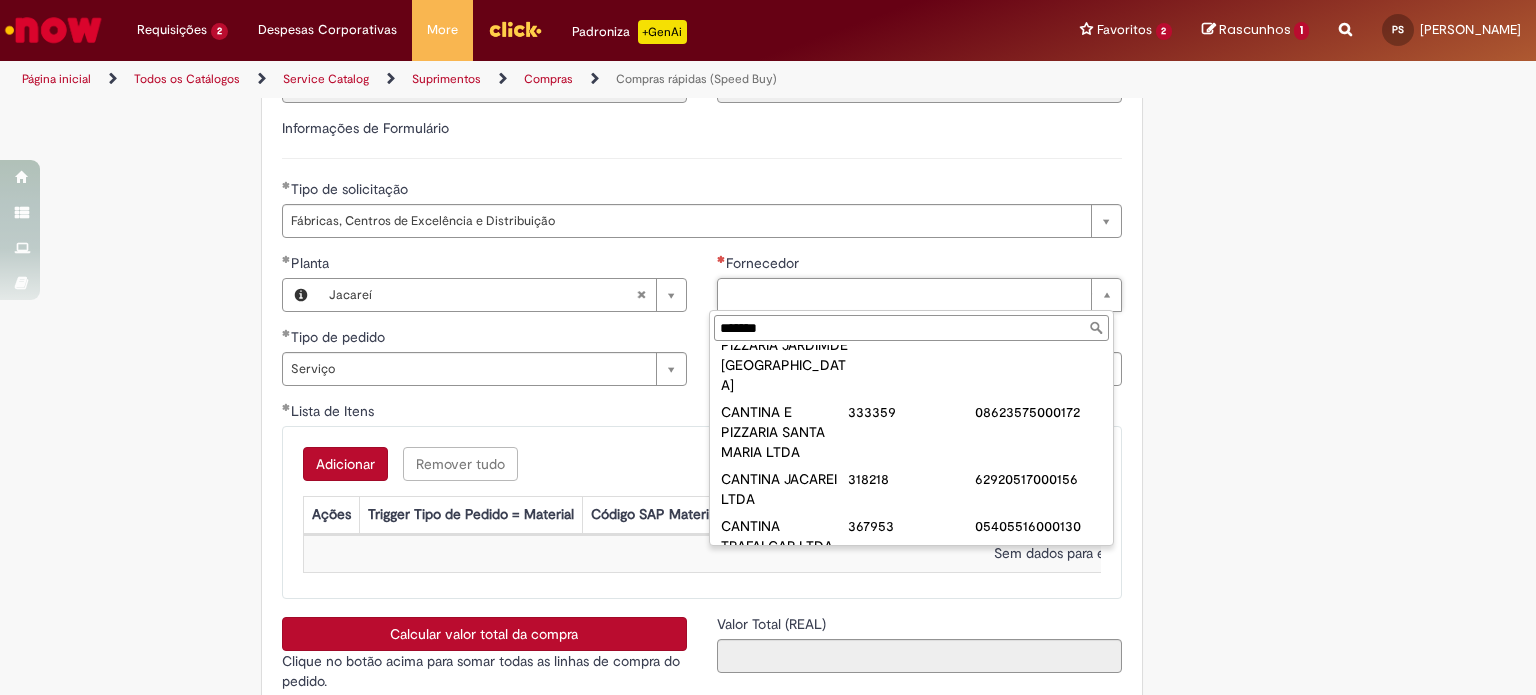 scroll, scrollTop: 370, scrollLeft: 0, axis: vertical 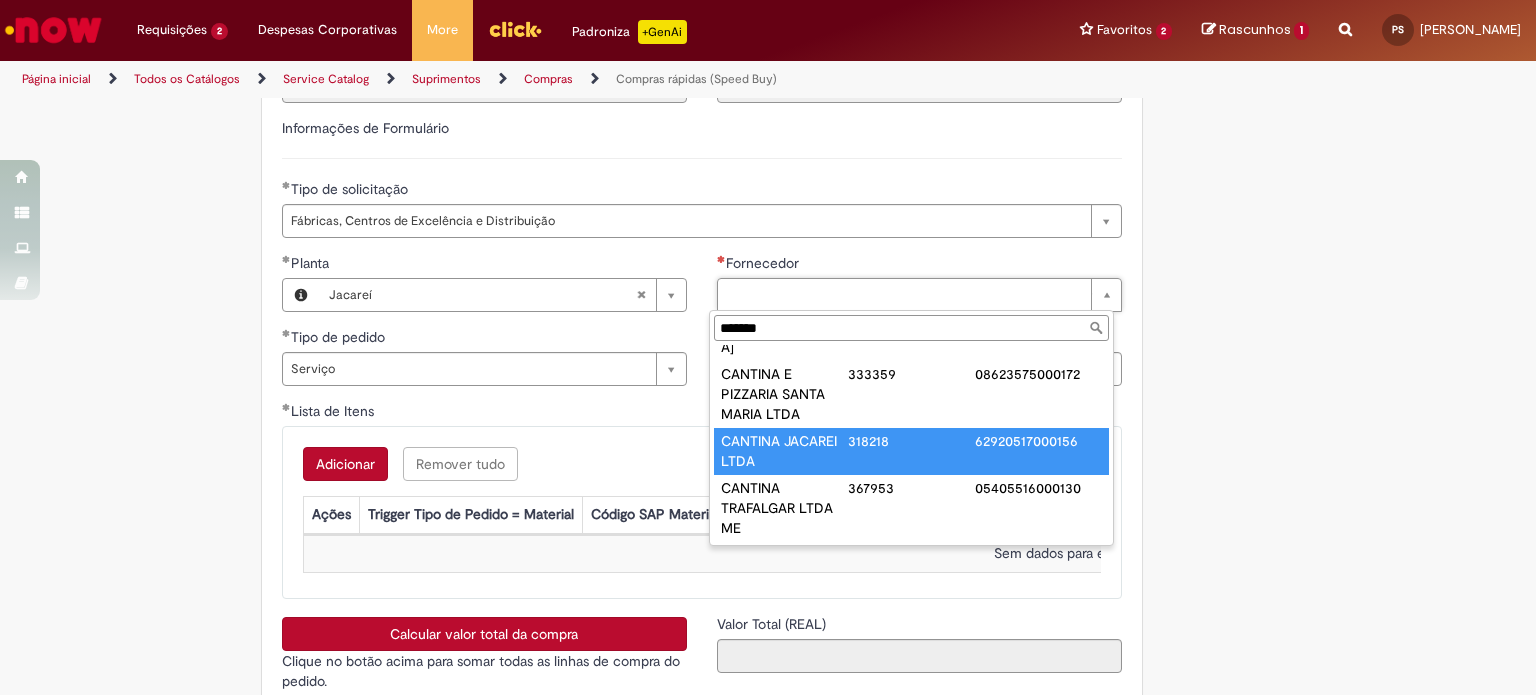 type on "*******" 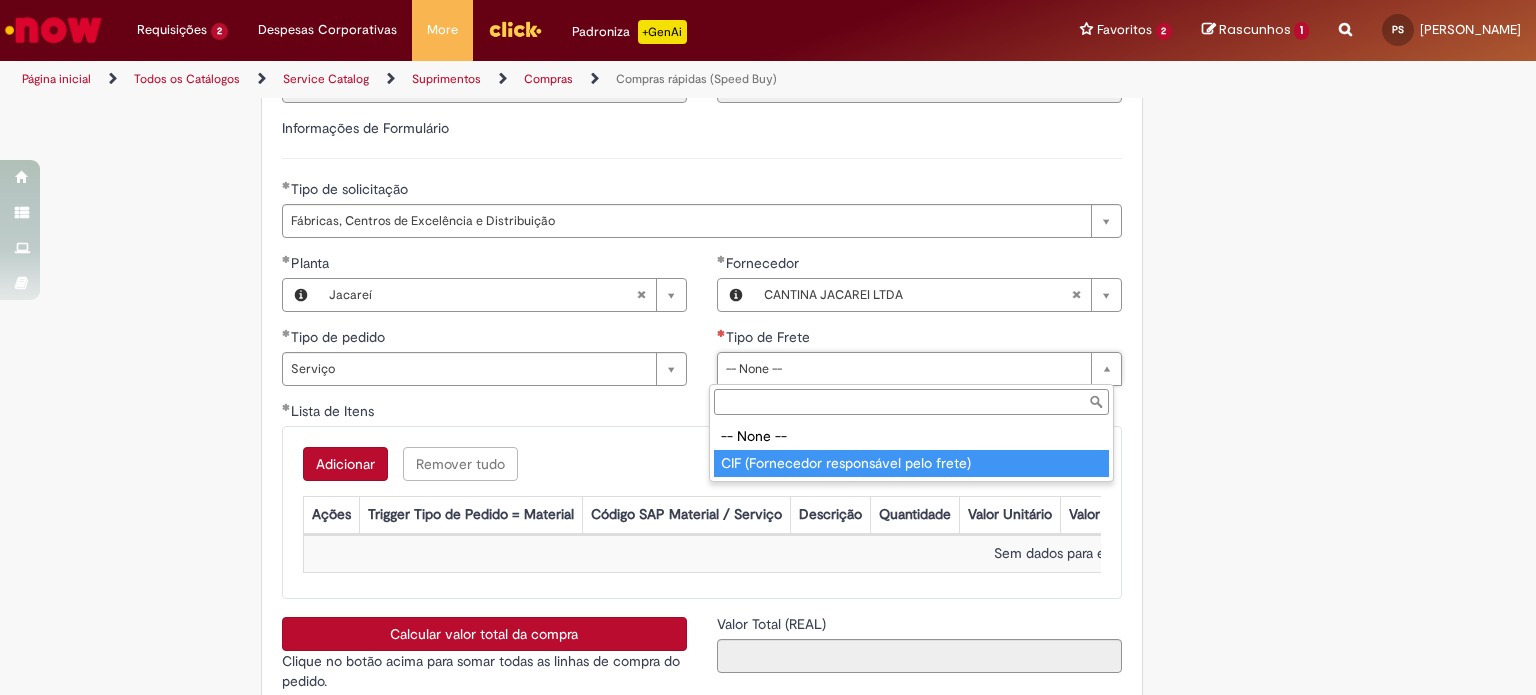 type on "**********" 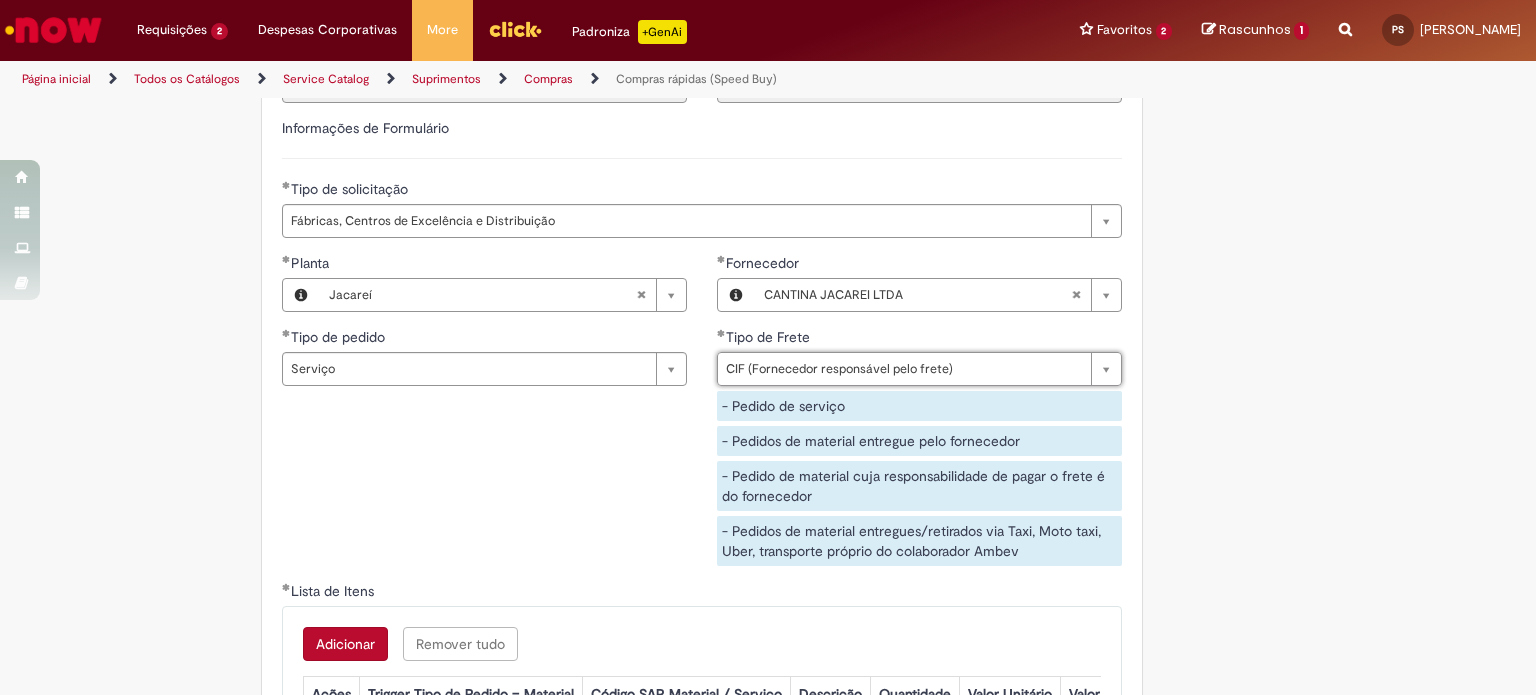 click on "Adicionar" at bounding box center [345, 644] 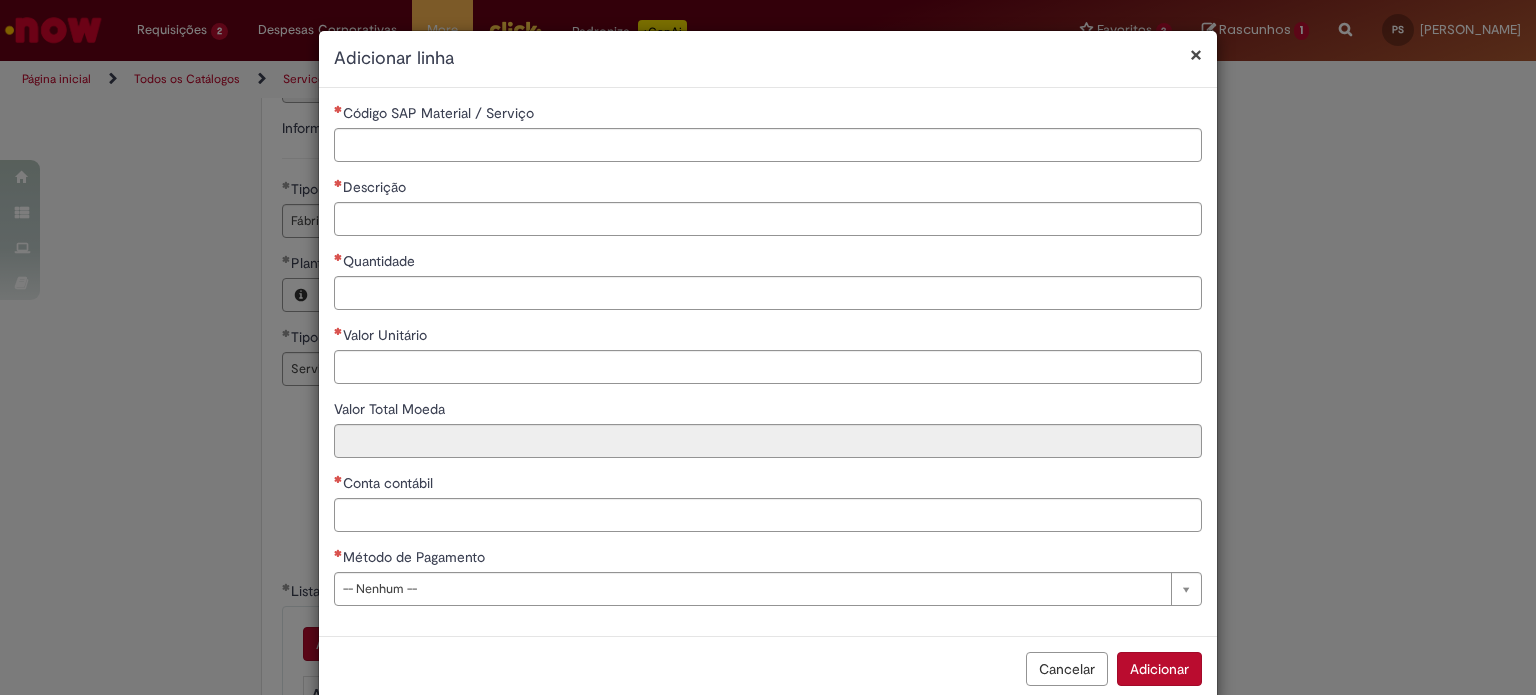 scroll, scrollTop: 36, scrollLeft: 0, axis: vertical 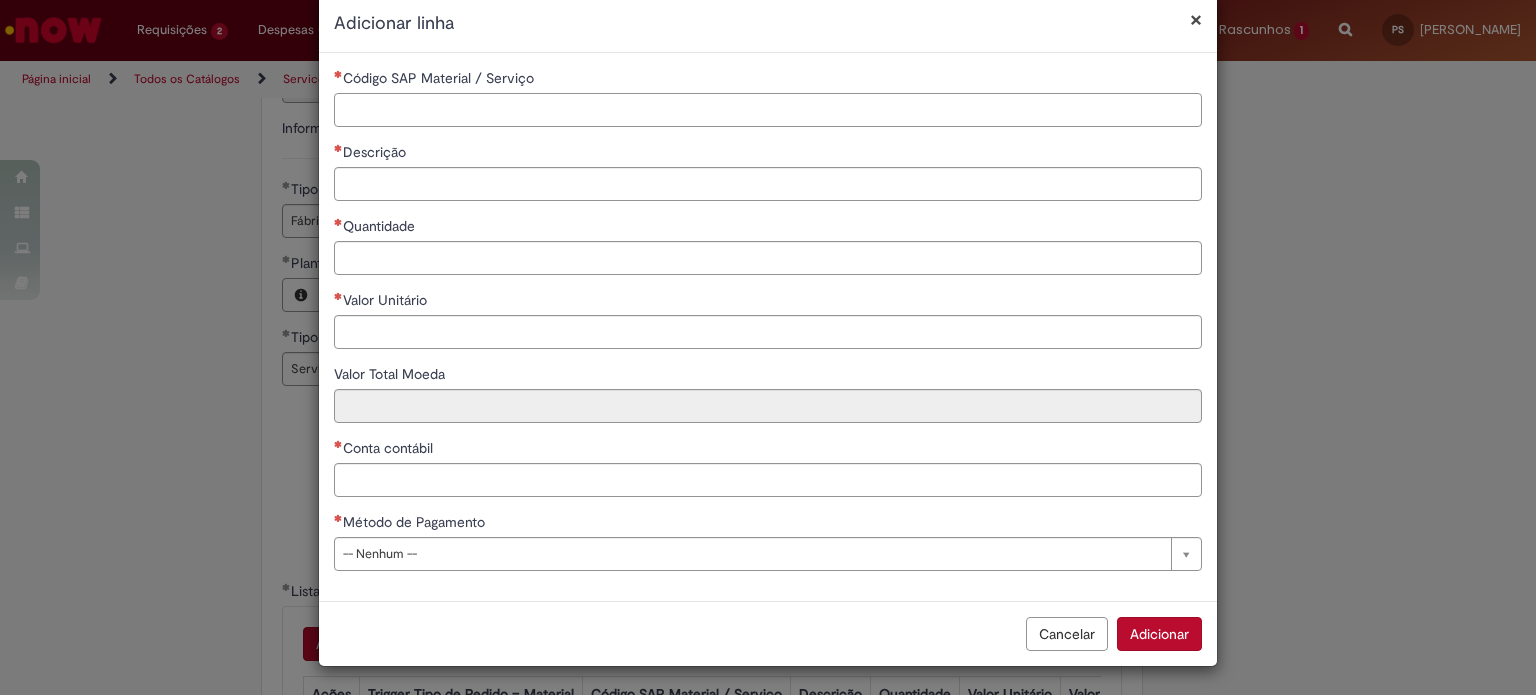 click on "Código SAP Material / Serviço" at bounding box center (768, 110) 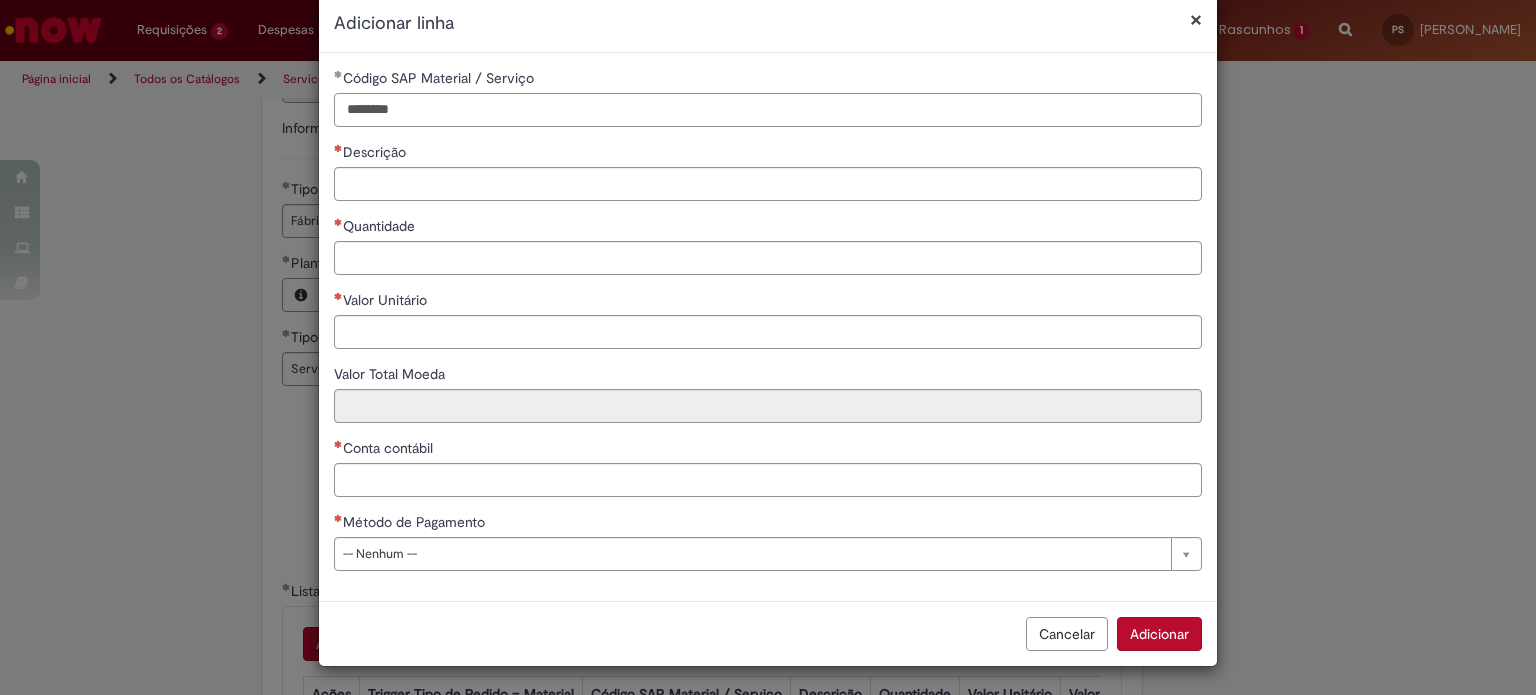 type on "********" 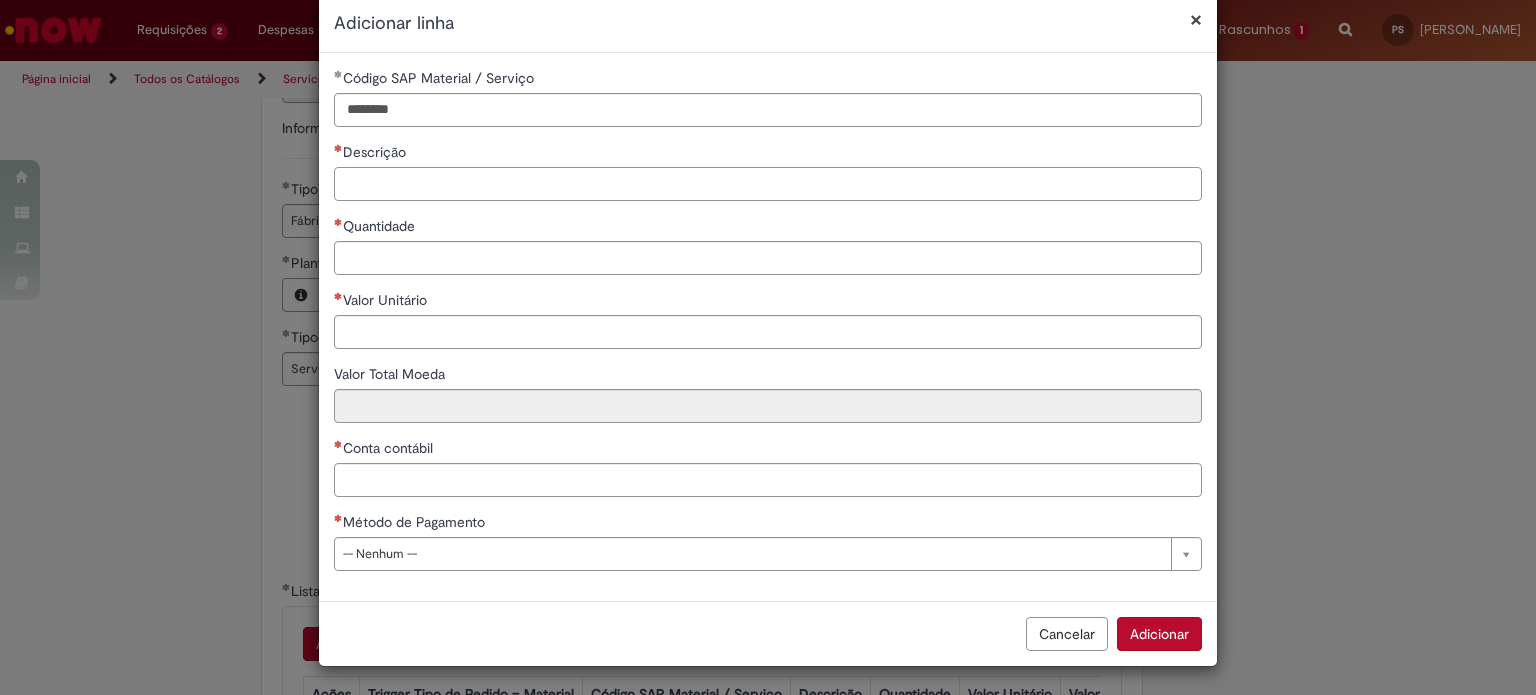 click on "Descrição" at bounding box center [768, 184] 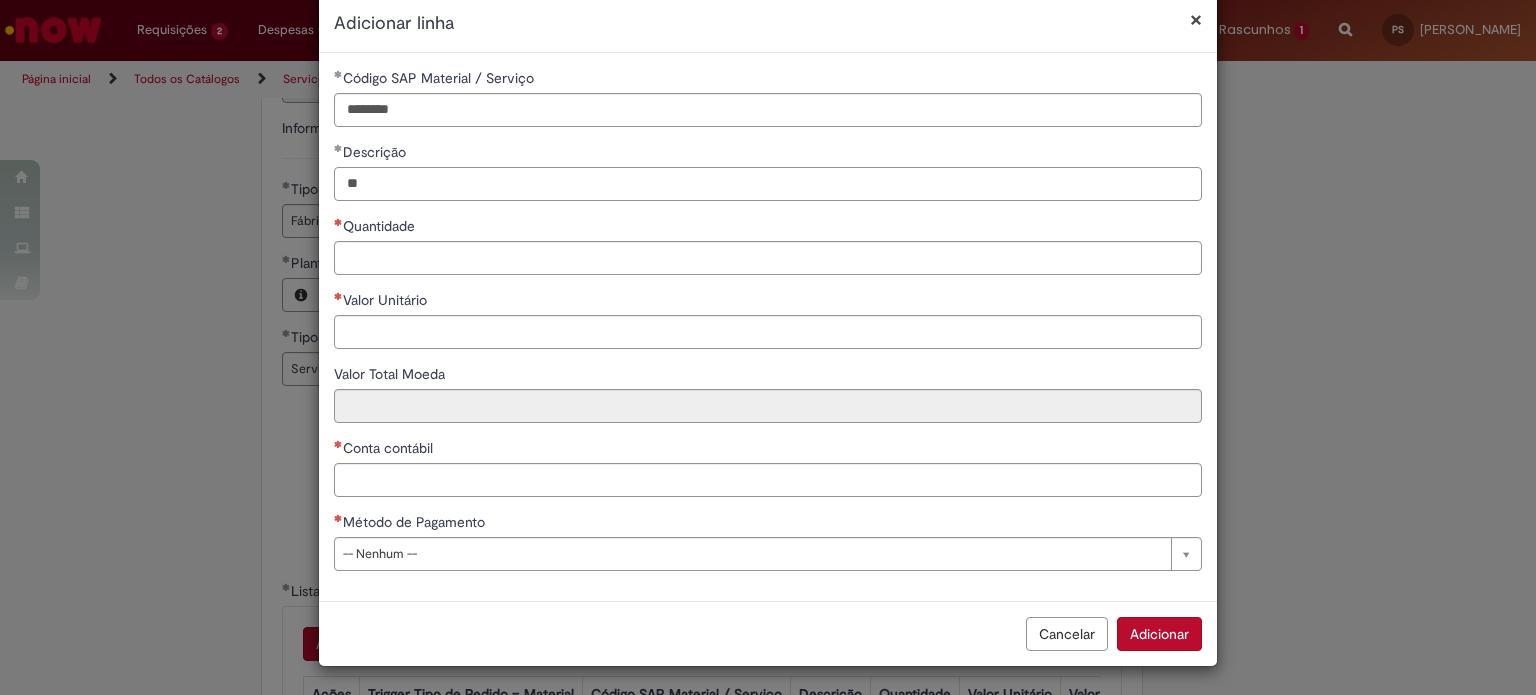 type on "*" 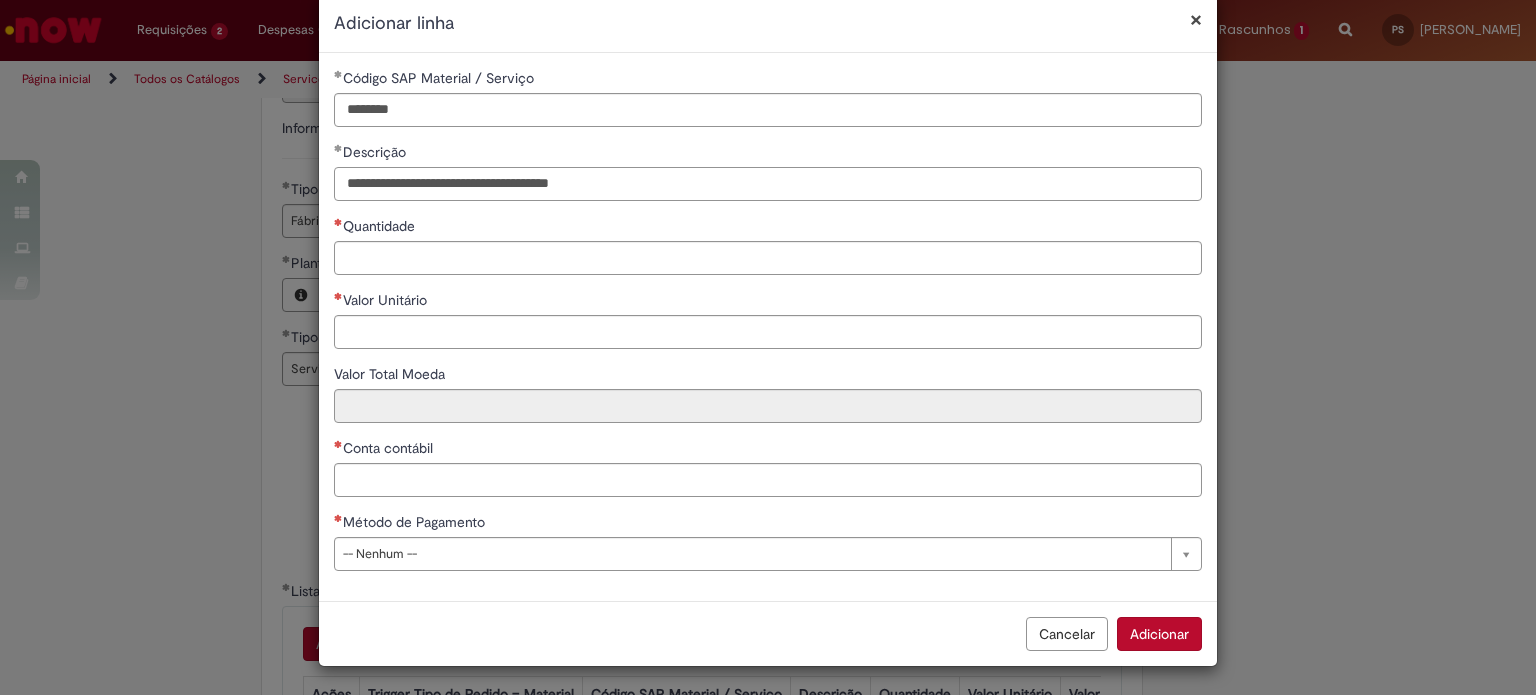 click on "**********" at bounding box center (768, 184) 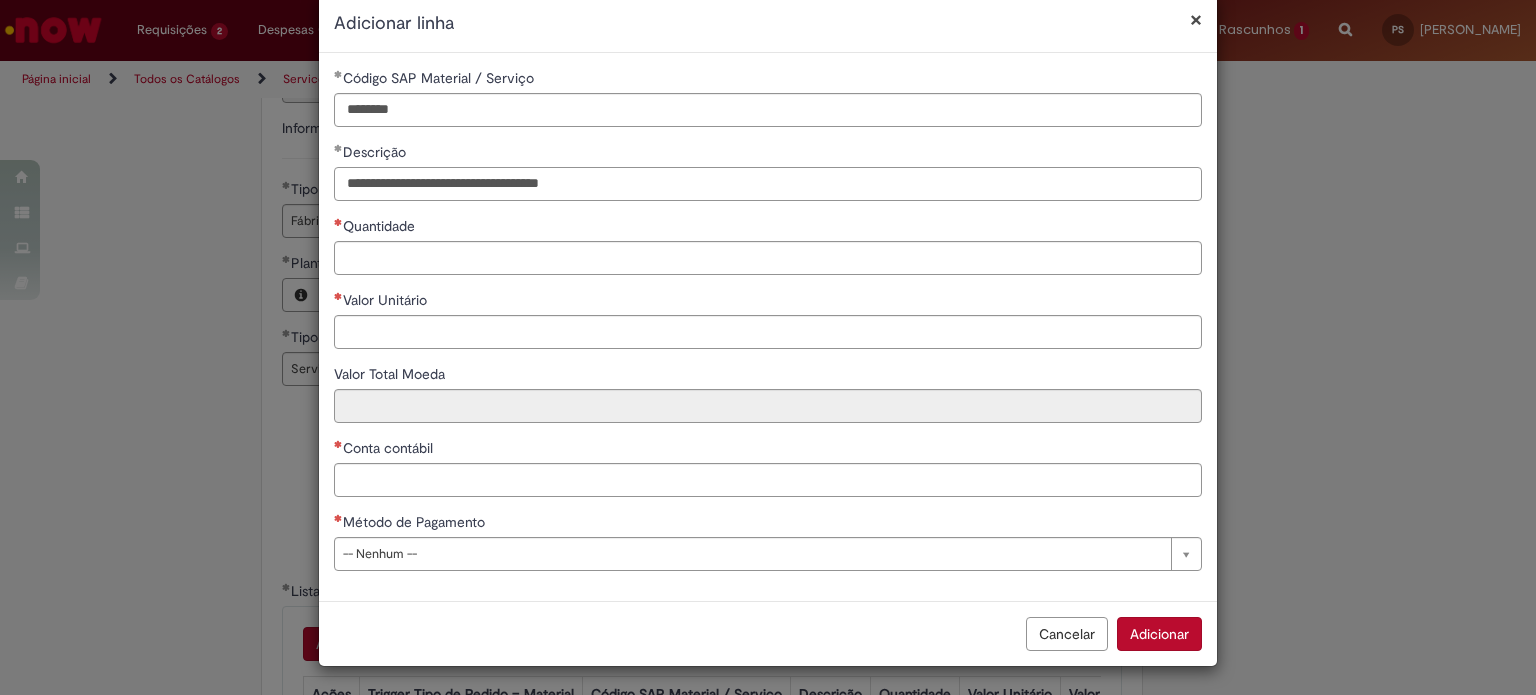 type on "**********" 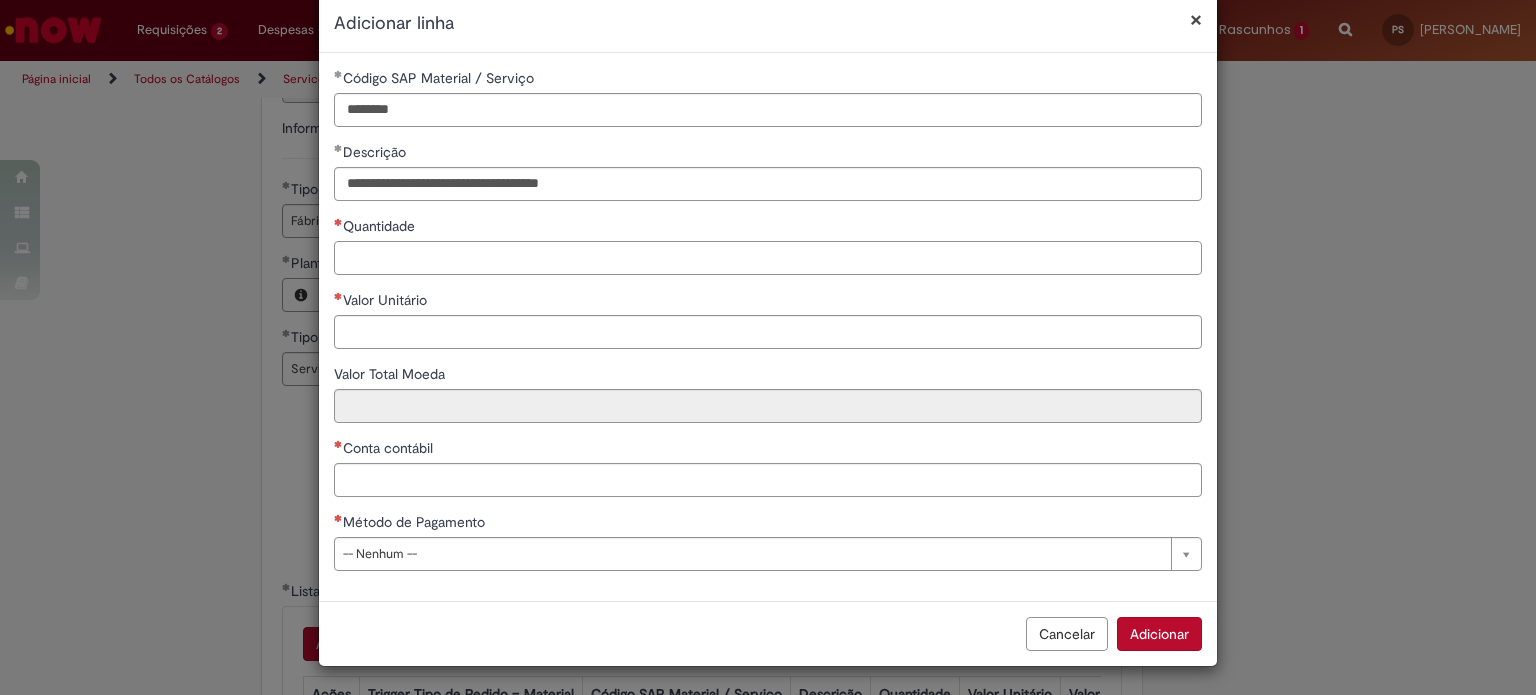 click on "Quantidade" at bounding box center (768, 258) 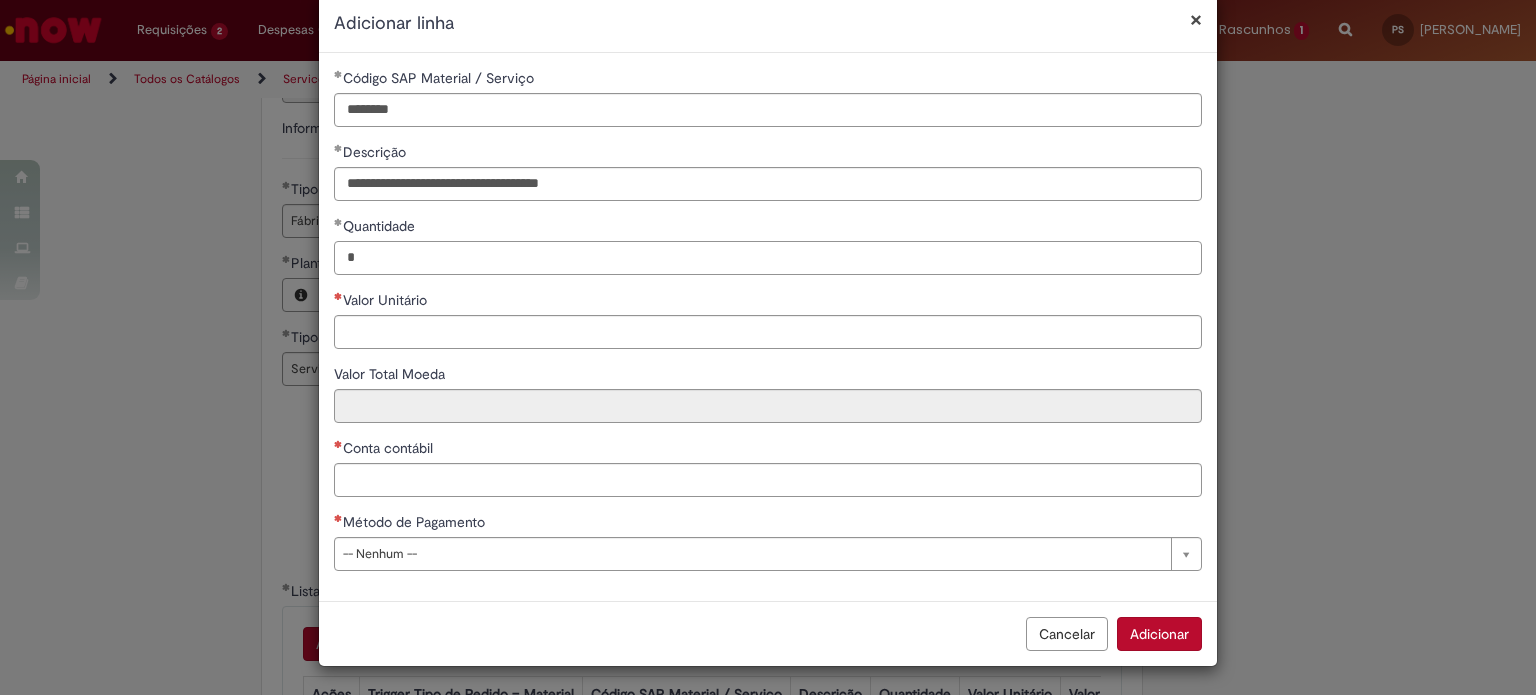 type on "*" 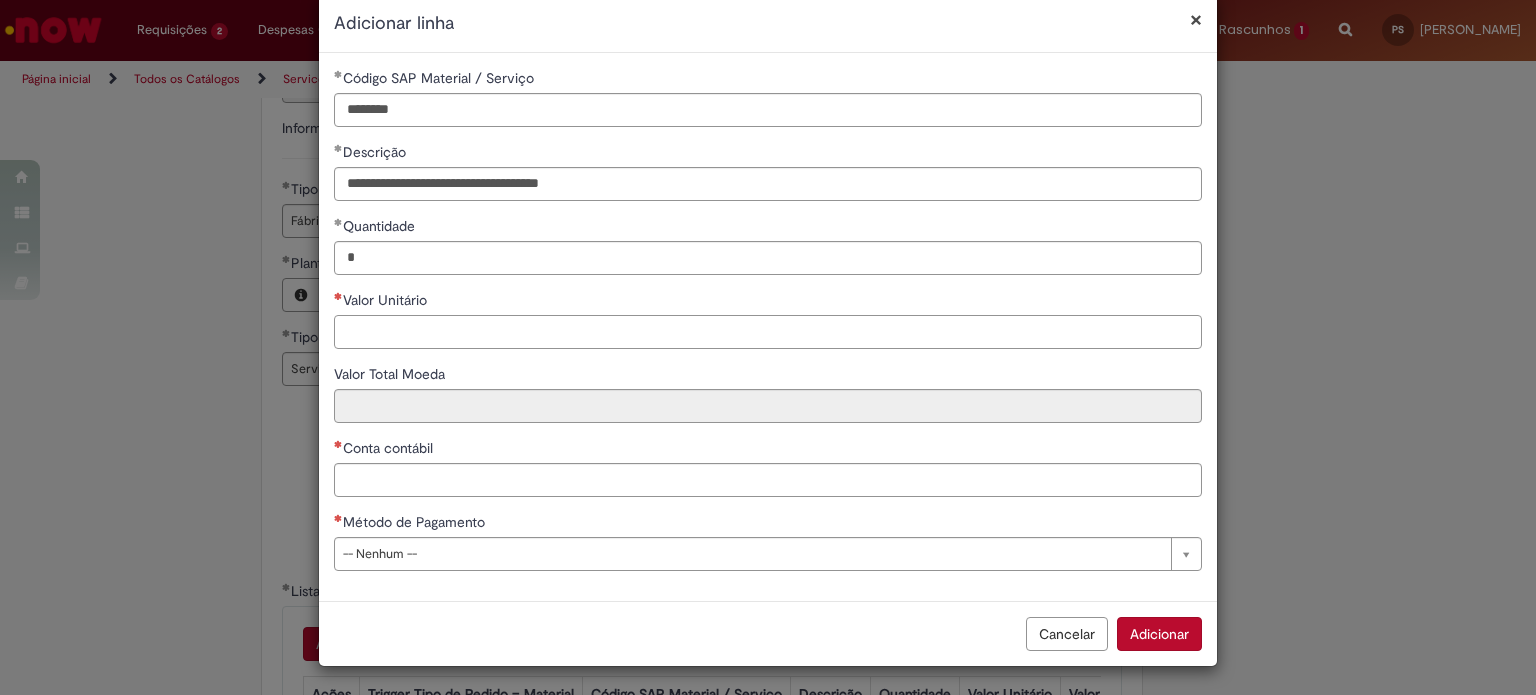 click on "Valor Unitário" at bounding box center [768, 332] 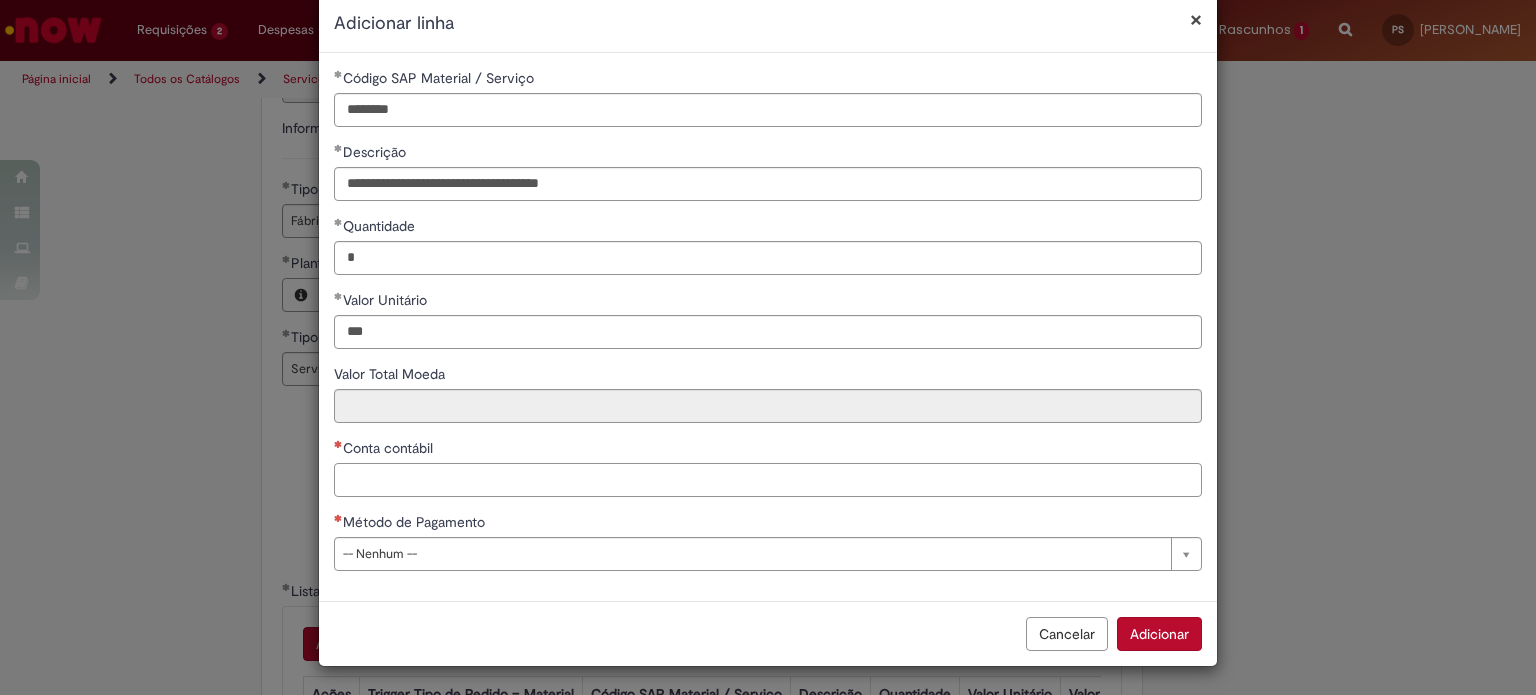 type on "******" 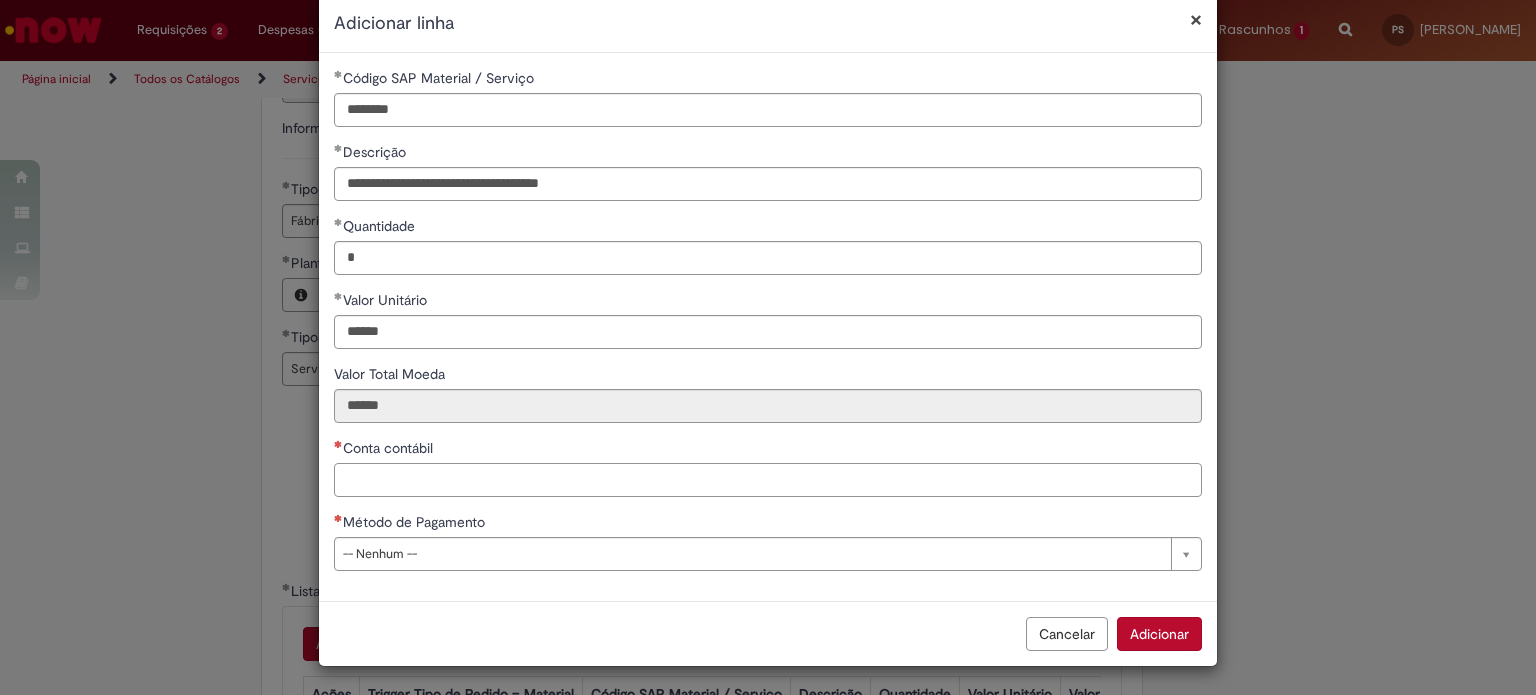 click on "Conta contábil" at bounding box center (768, 480) 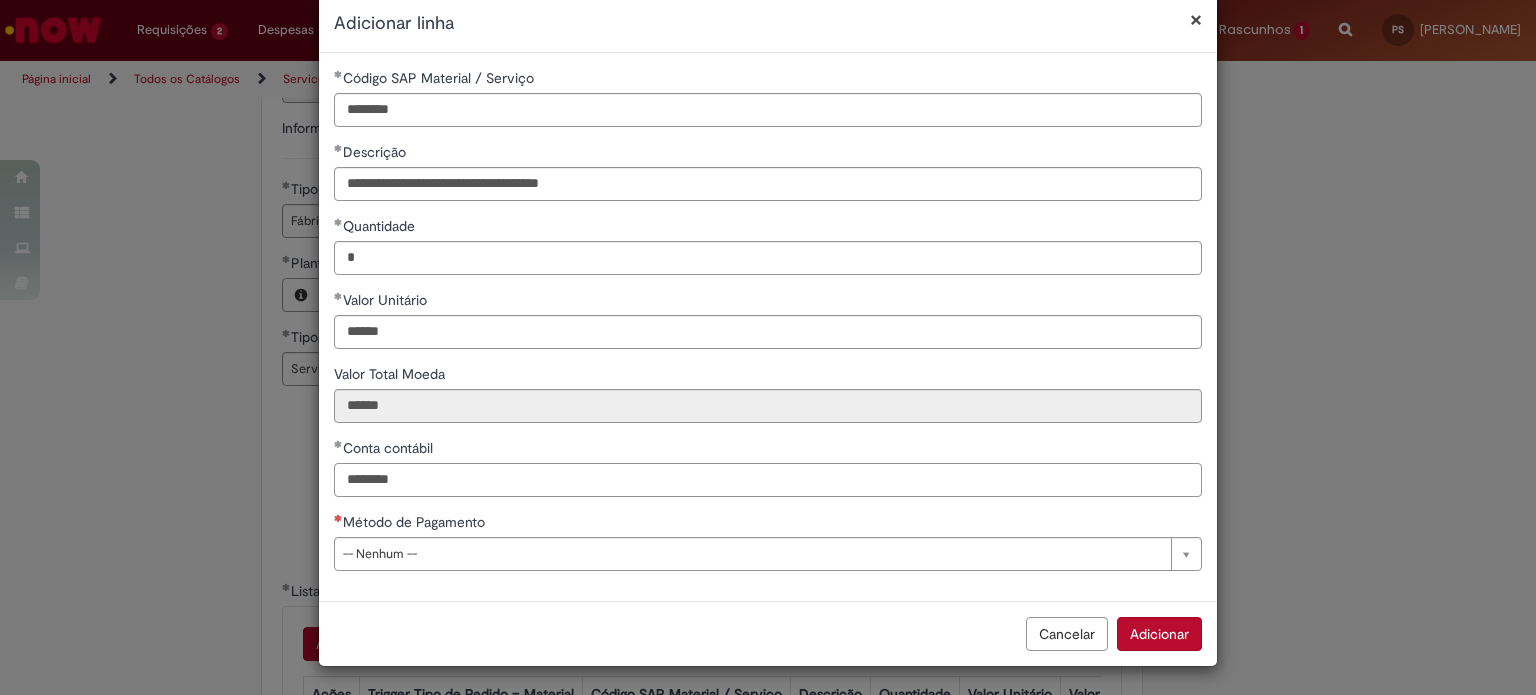 type on "********" 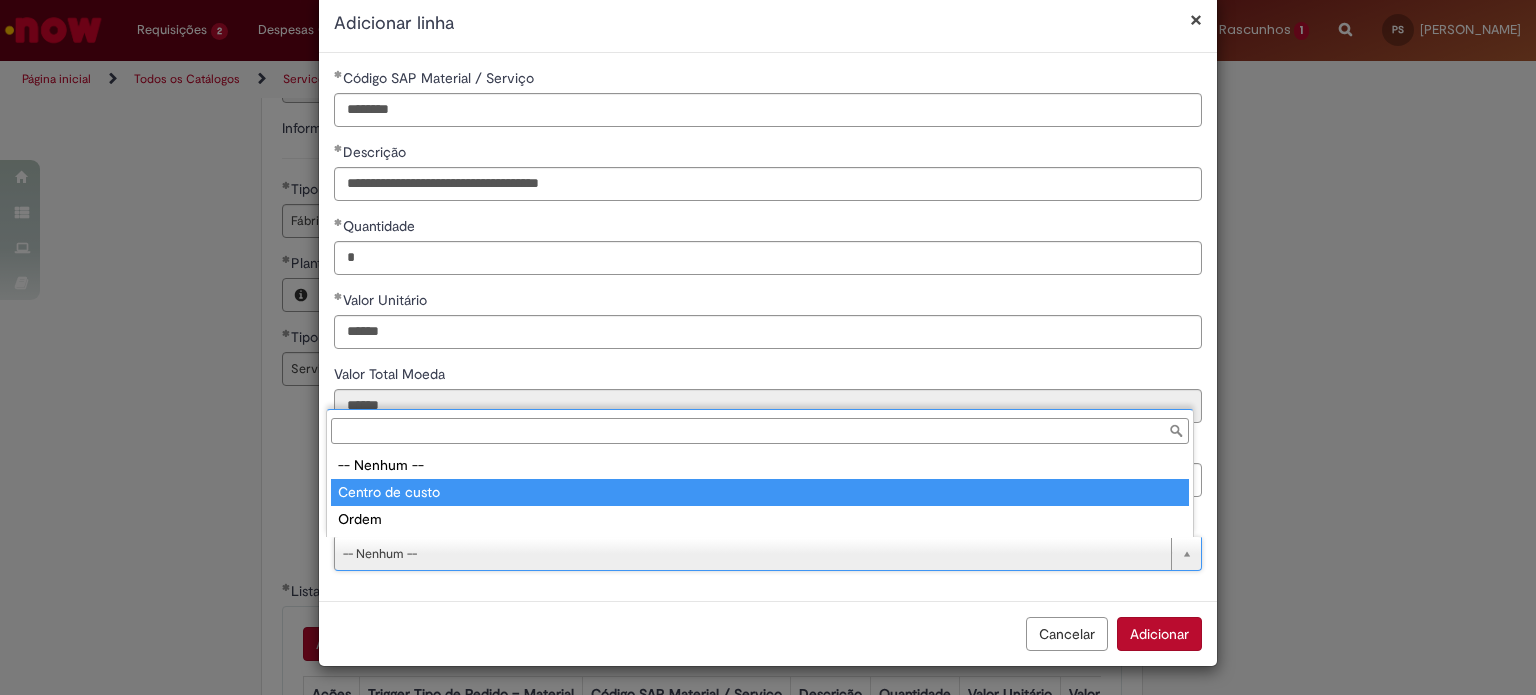 type on "**********" 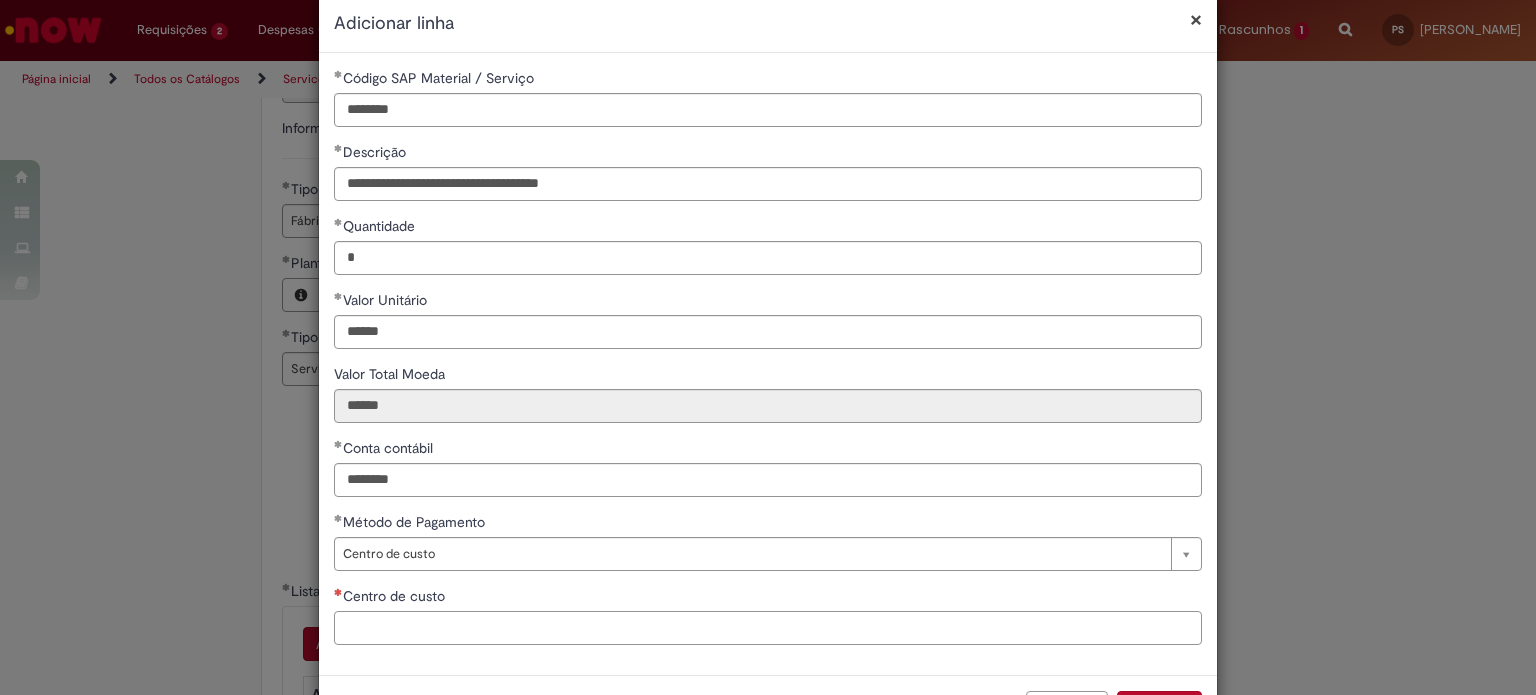 click on "Centro de custo" at bounding box center (768, 628) 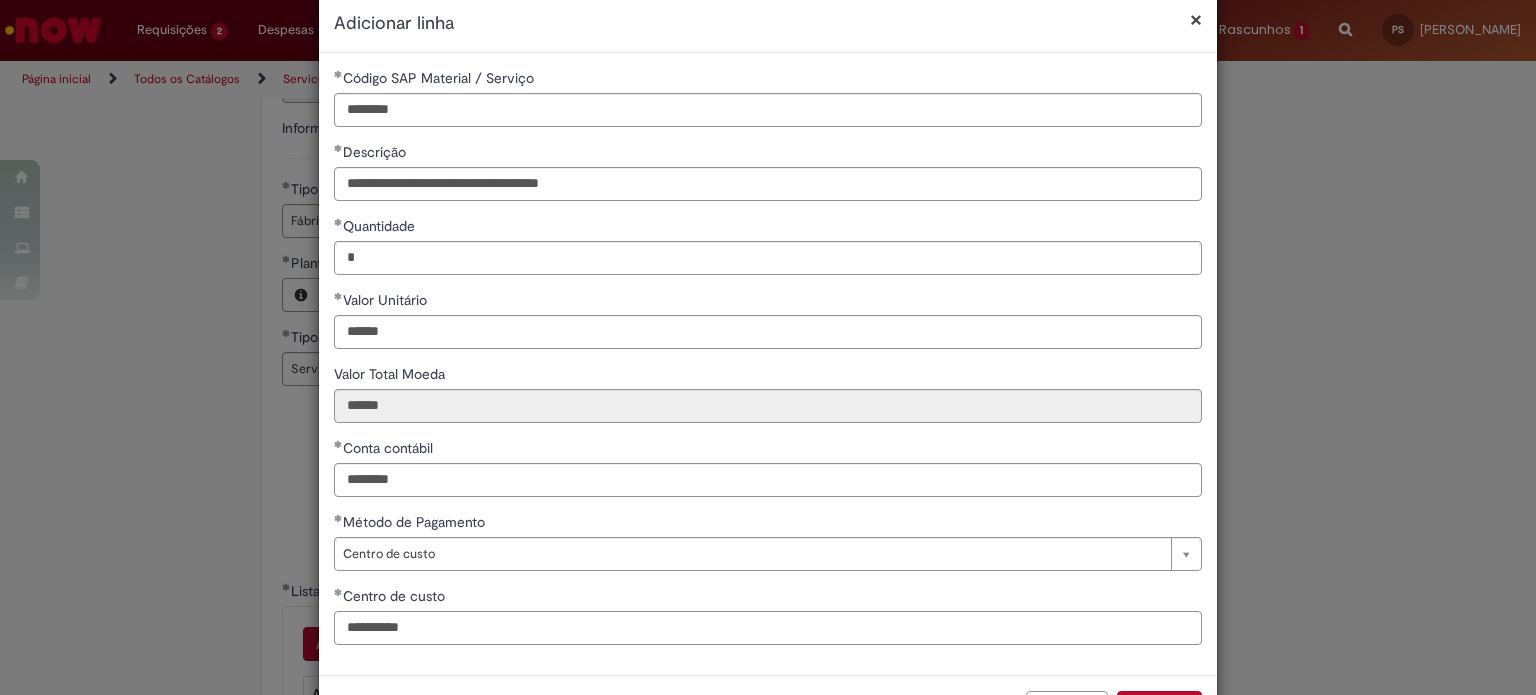 type on "**********" 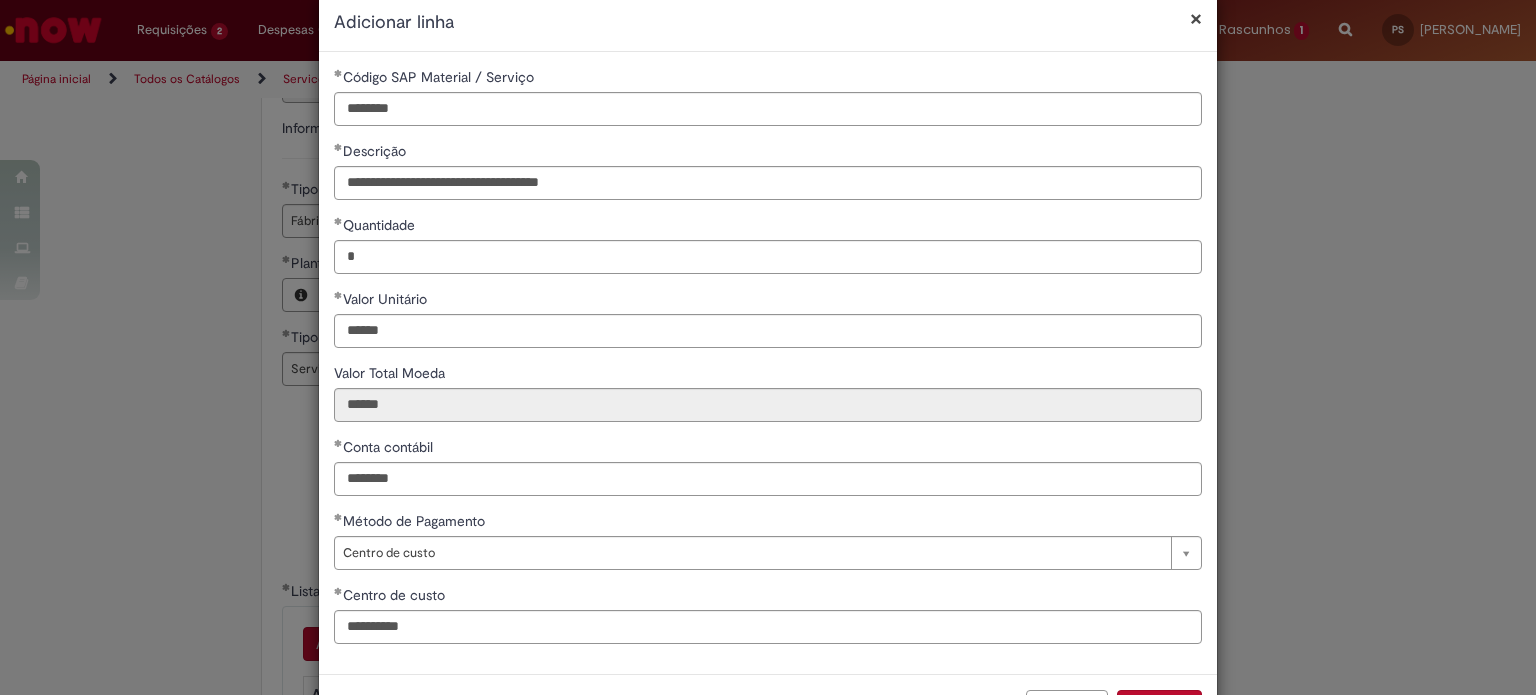 scroll, scrollTop: 111, scrollLeft: 0, axis: vertical 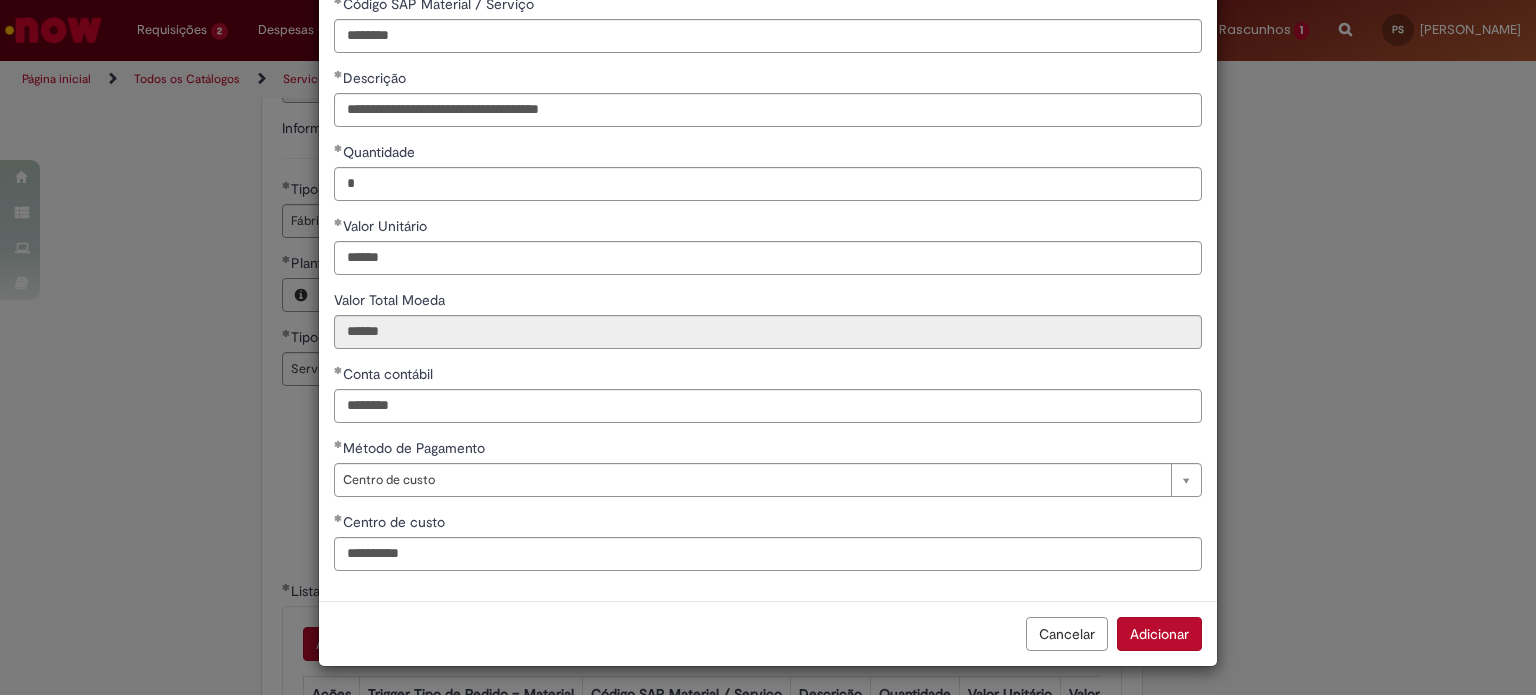 click on "Adicionar" at bounding box center (1159, 634) 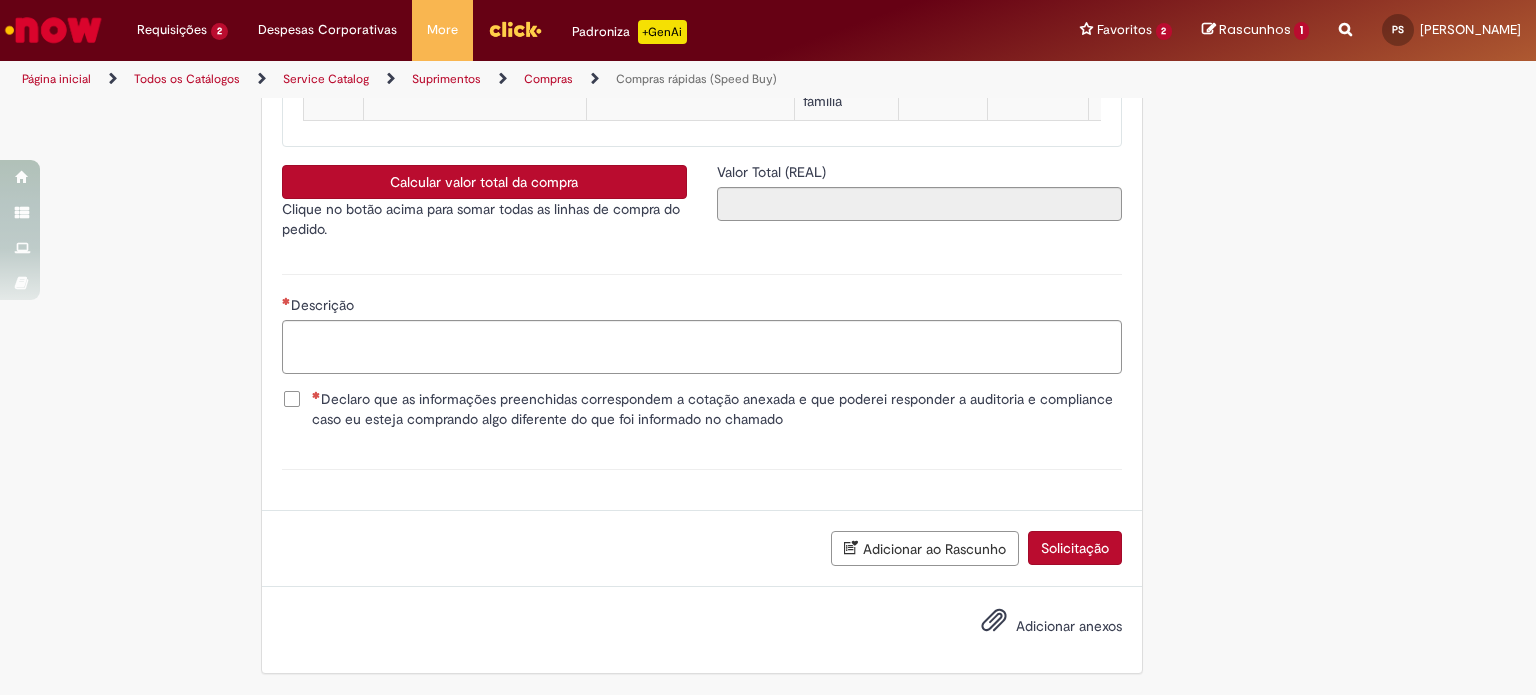 scroll, scrollTop: 3561, scrollLeft: 0, axis: vertical 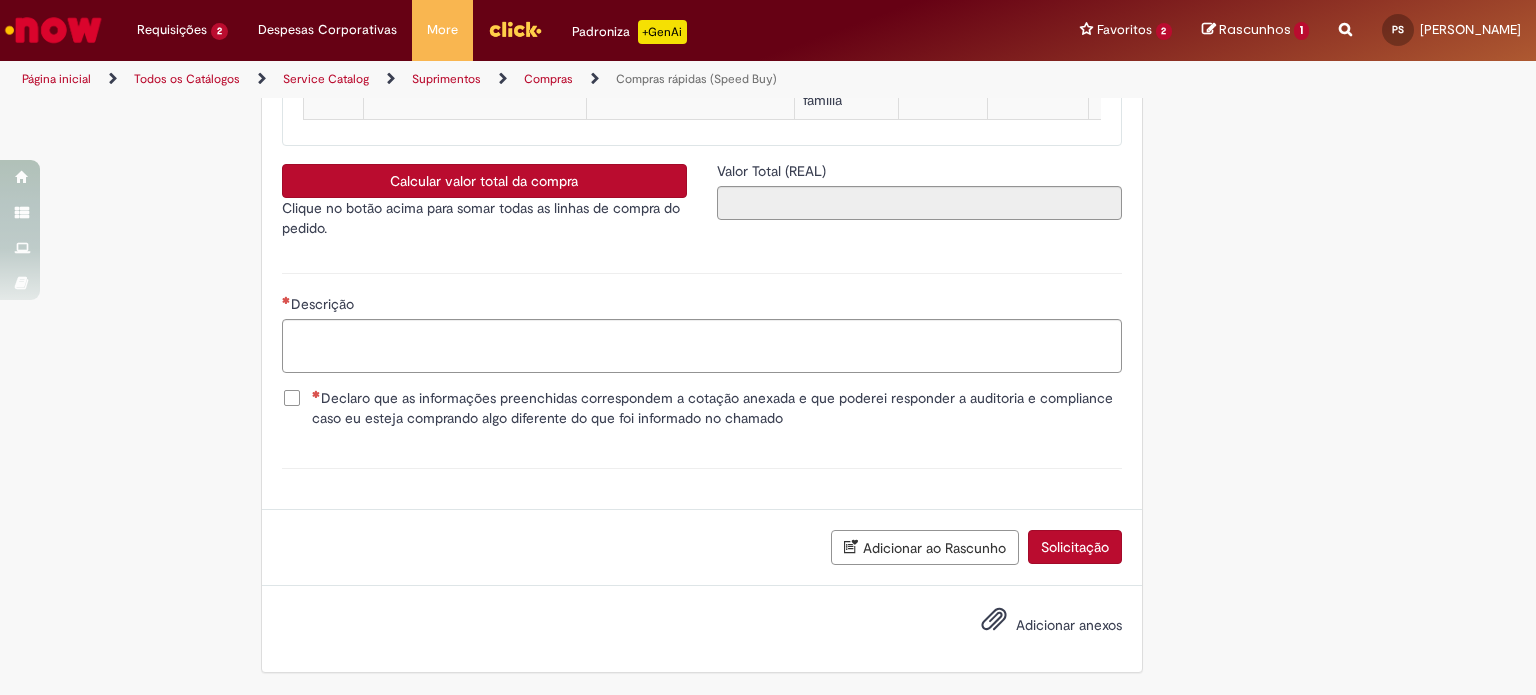 click on "Calcular valor total da compra" at bounding box center [484, 181] 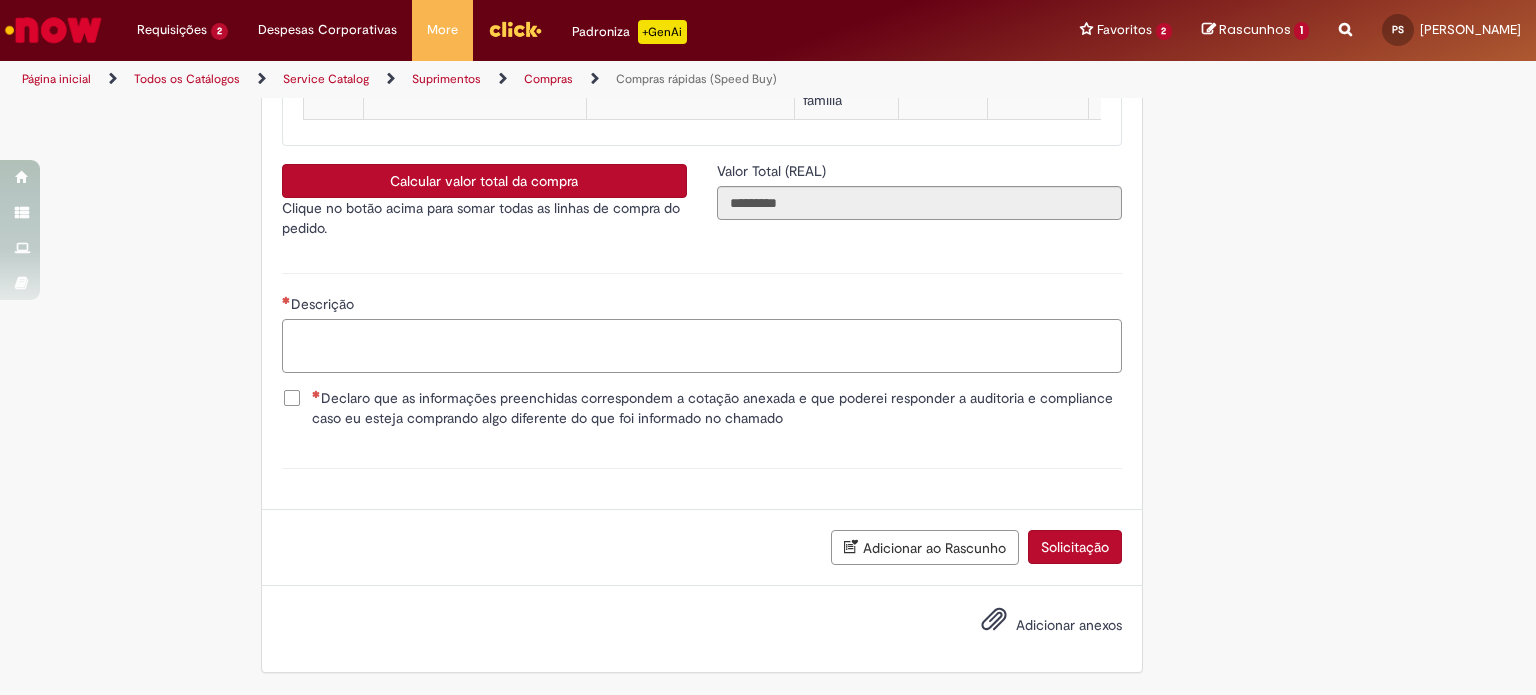 click on "Descrição" at bounding box center (702, 346) 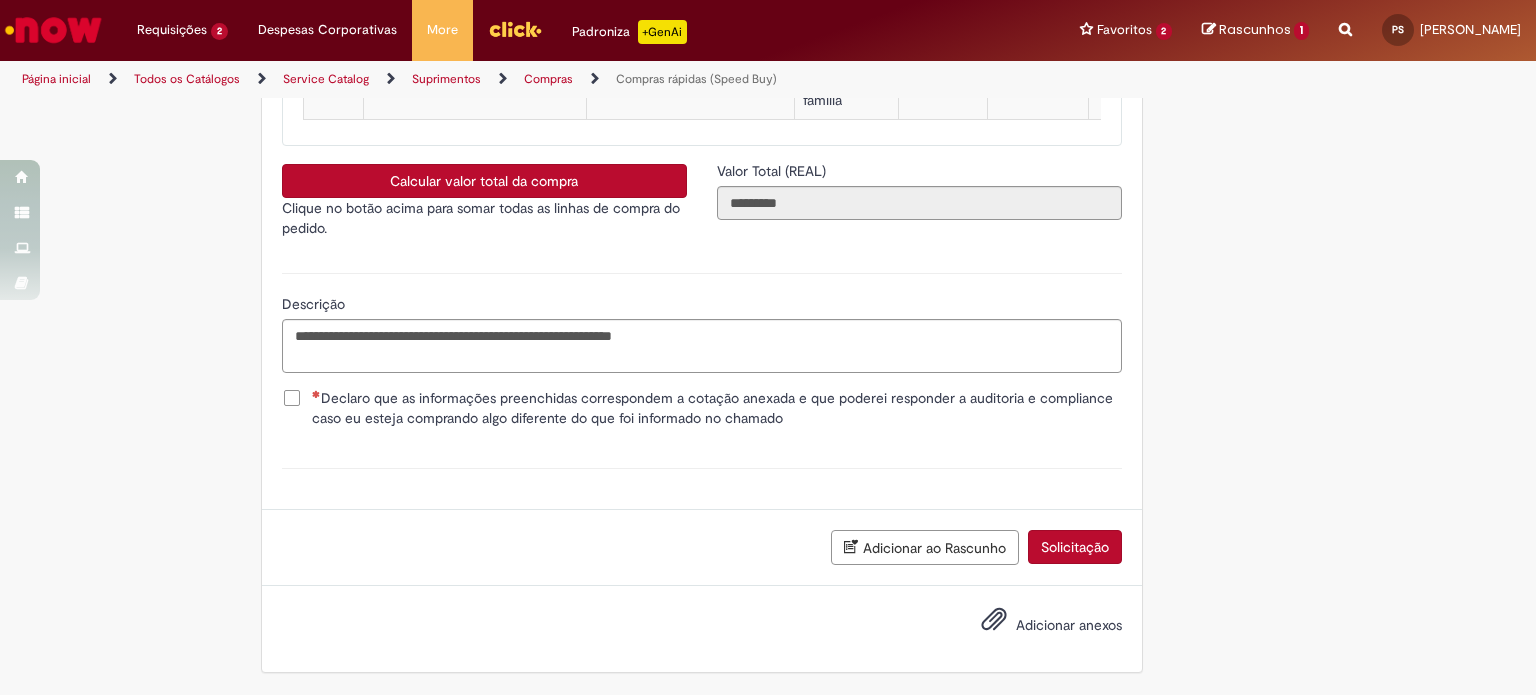 click on "Declaro que as informações preenchidas correspondem a cotação anexada e que poderei responder a auditoria e compliance caso eu esteja comprando algo diferente do que foi informado no chamado" at bounding box center [717, 408] 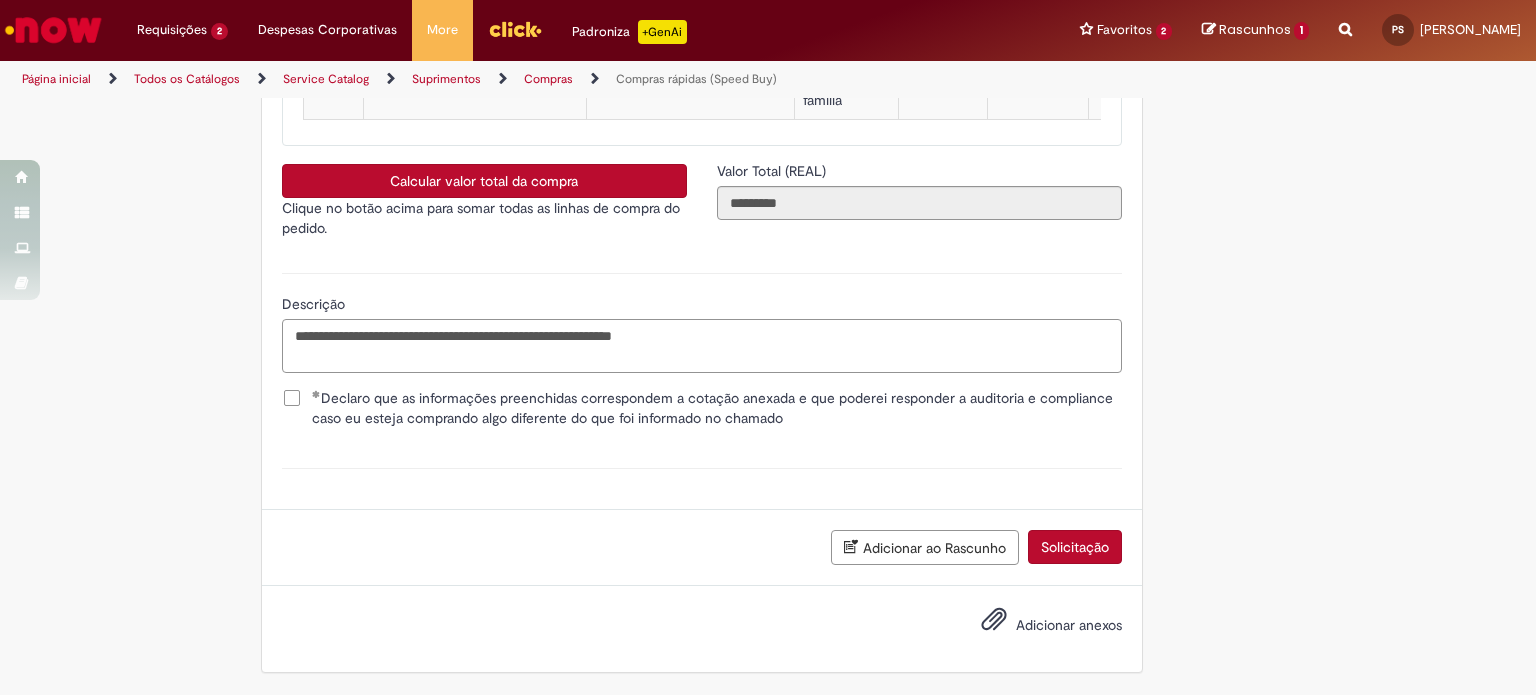 click on "**********" at bounding box center (702, 346) 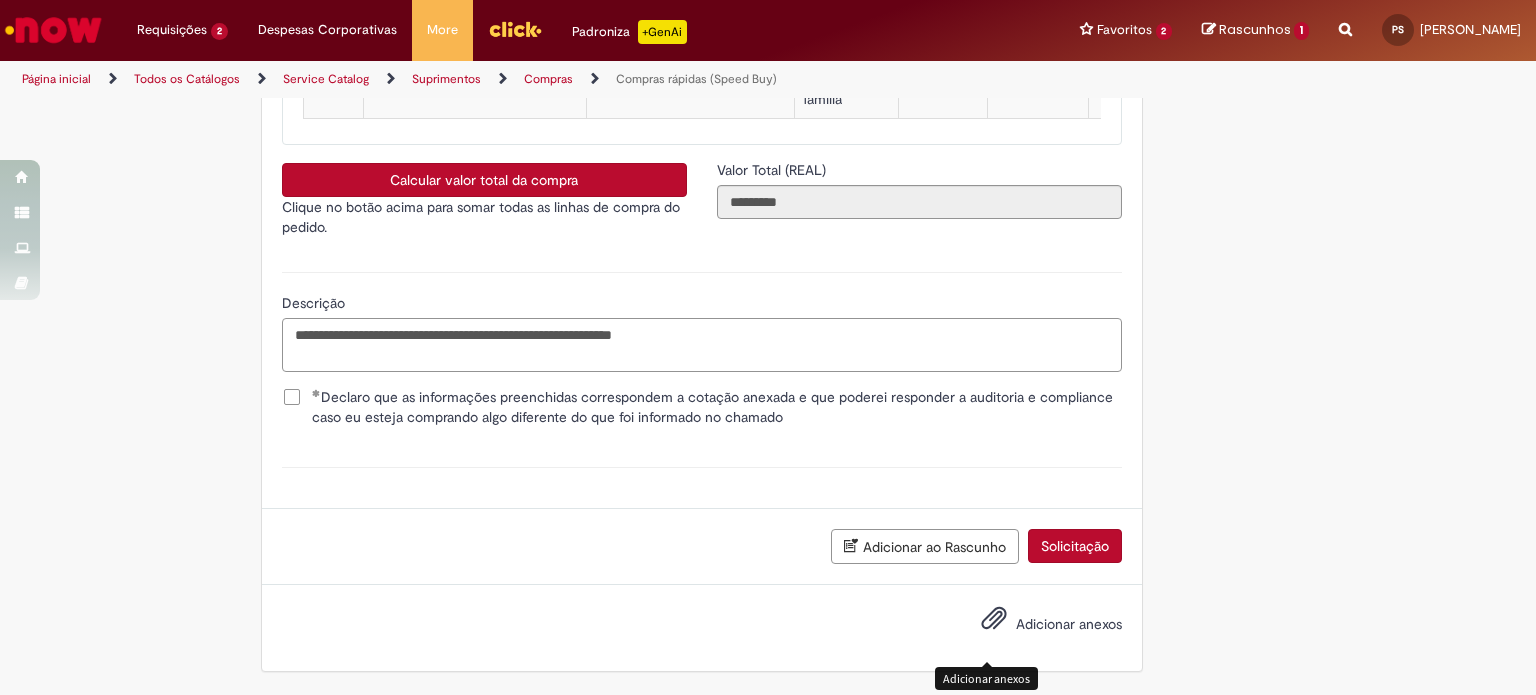 type on "**********" 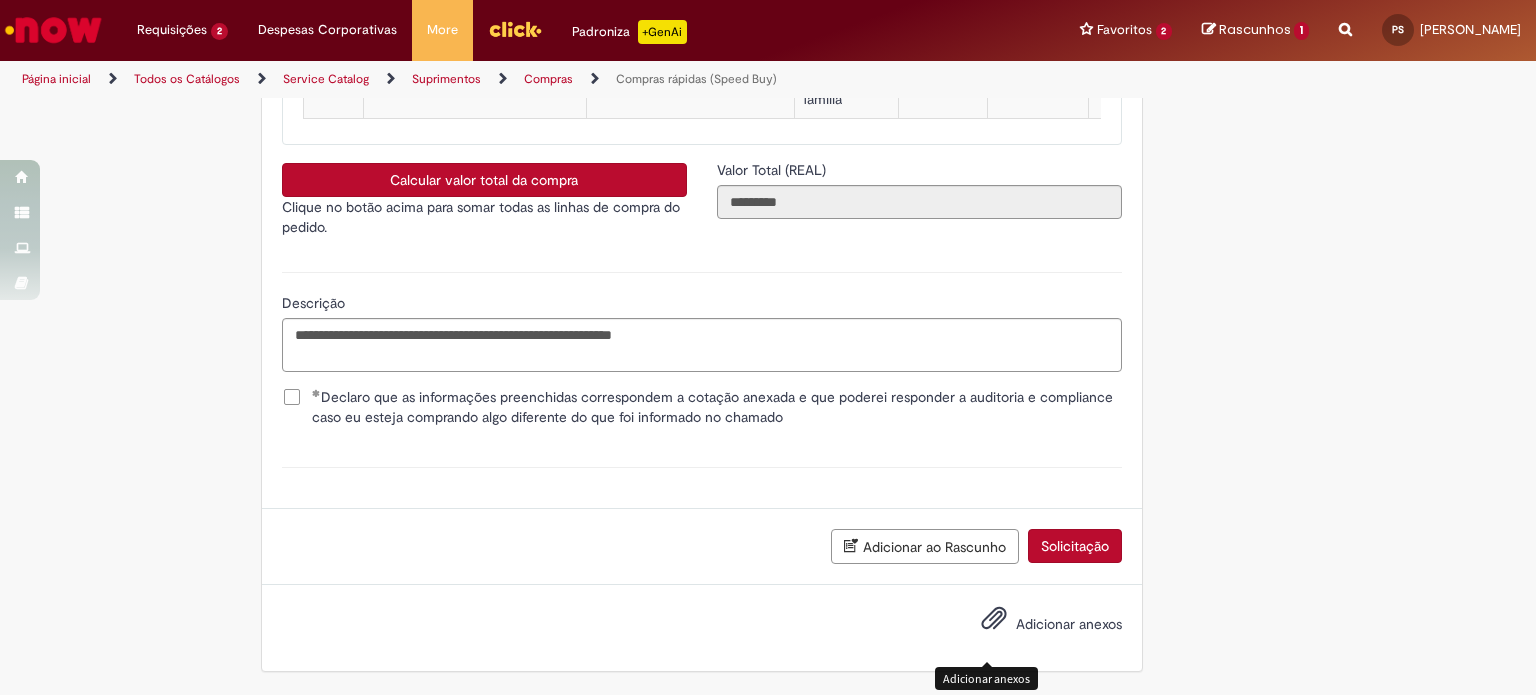 click at bounding box center [994, 619] 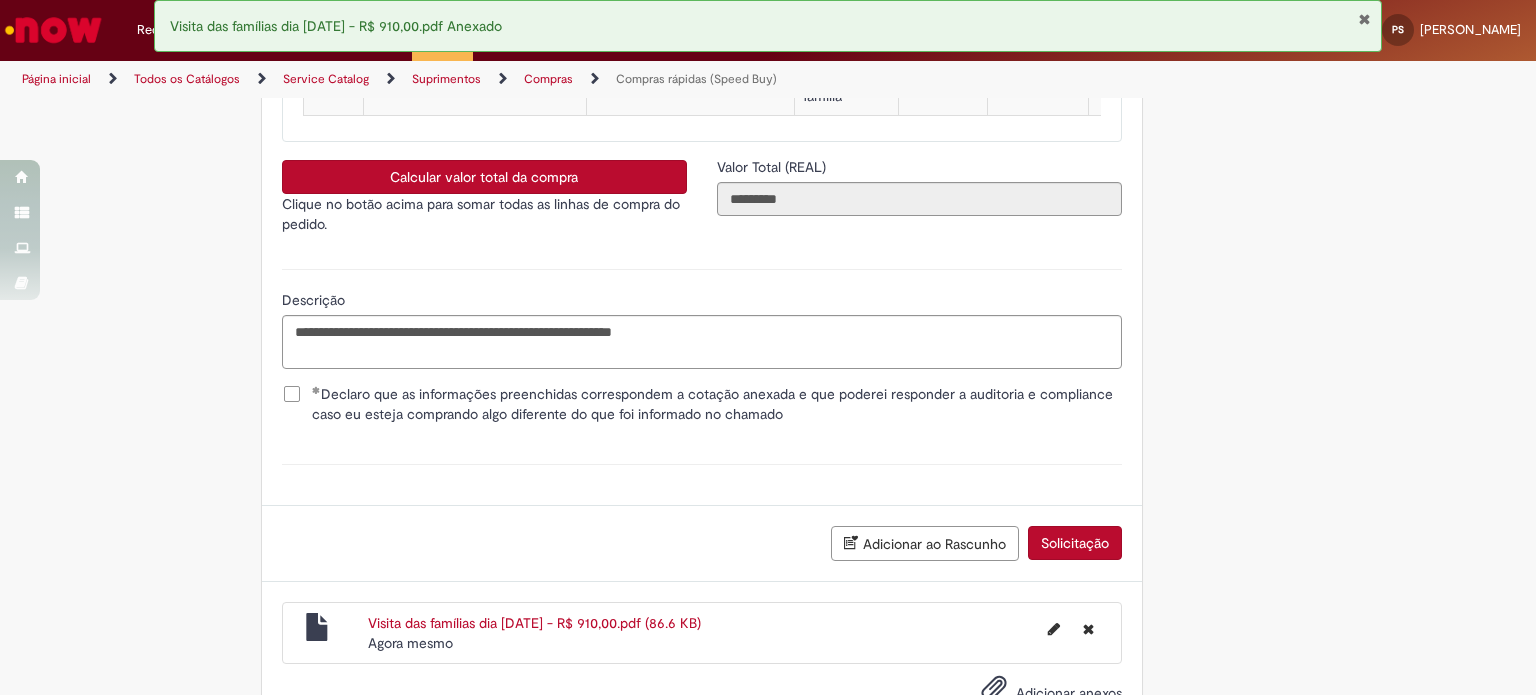 click on "Solicitação" at bounding box center (1075, 543) 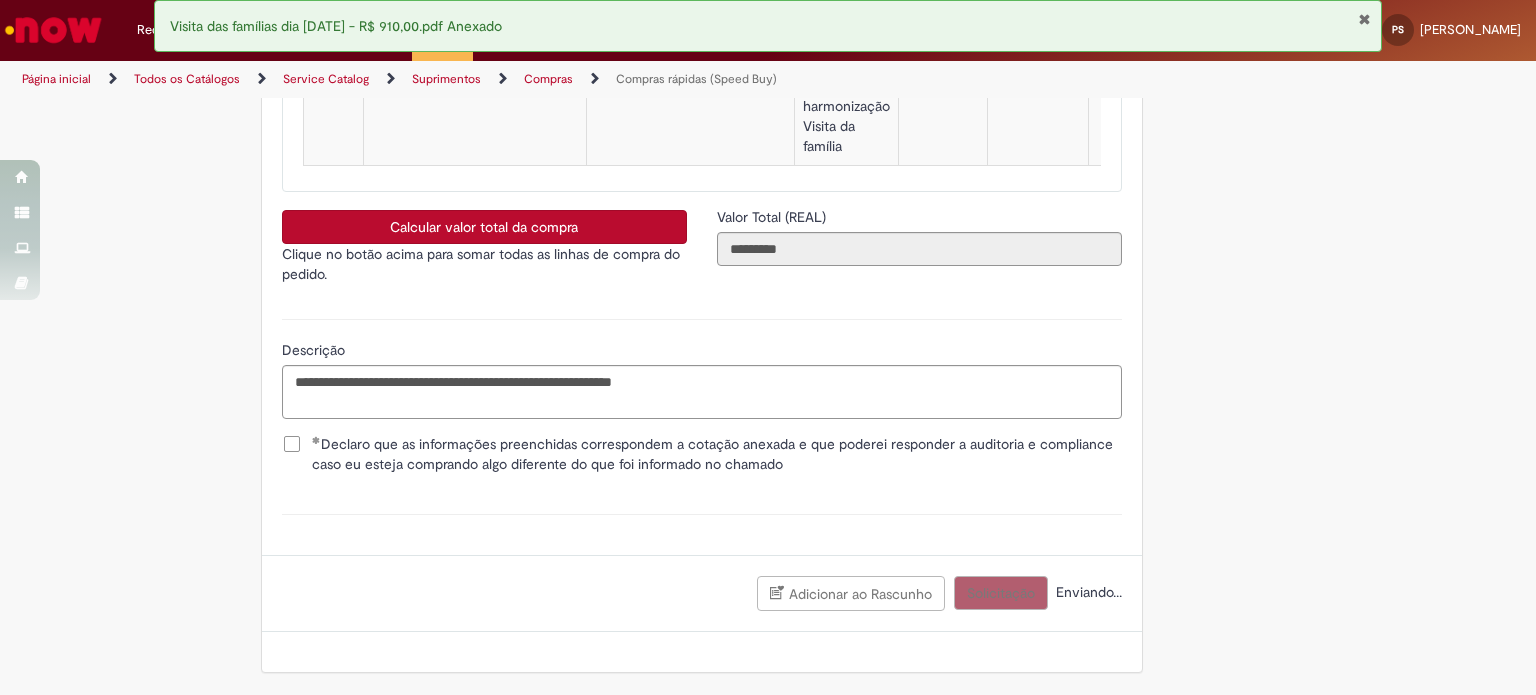 scroll, scrollTop: 3523, scrollLeft: 0, axis: vertical 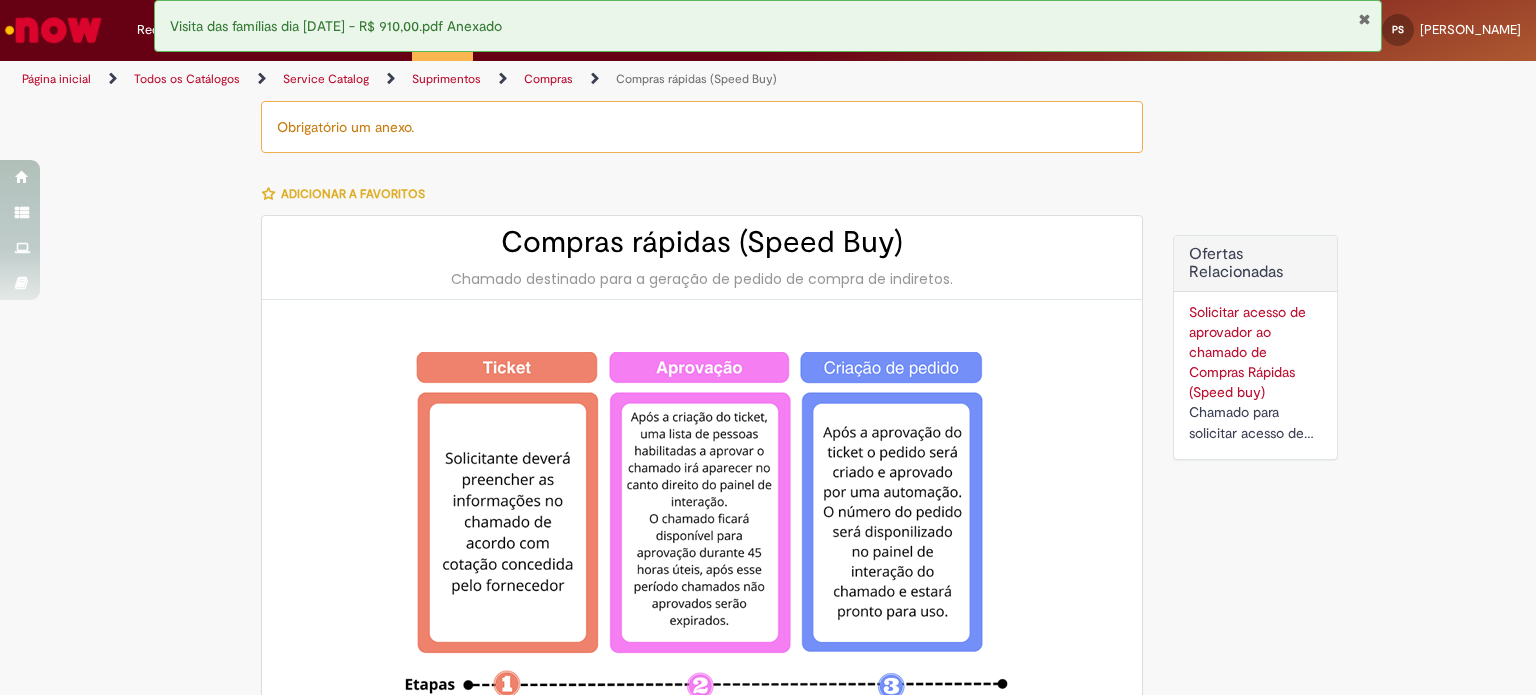 type on "********" 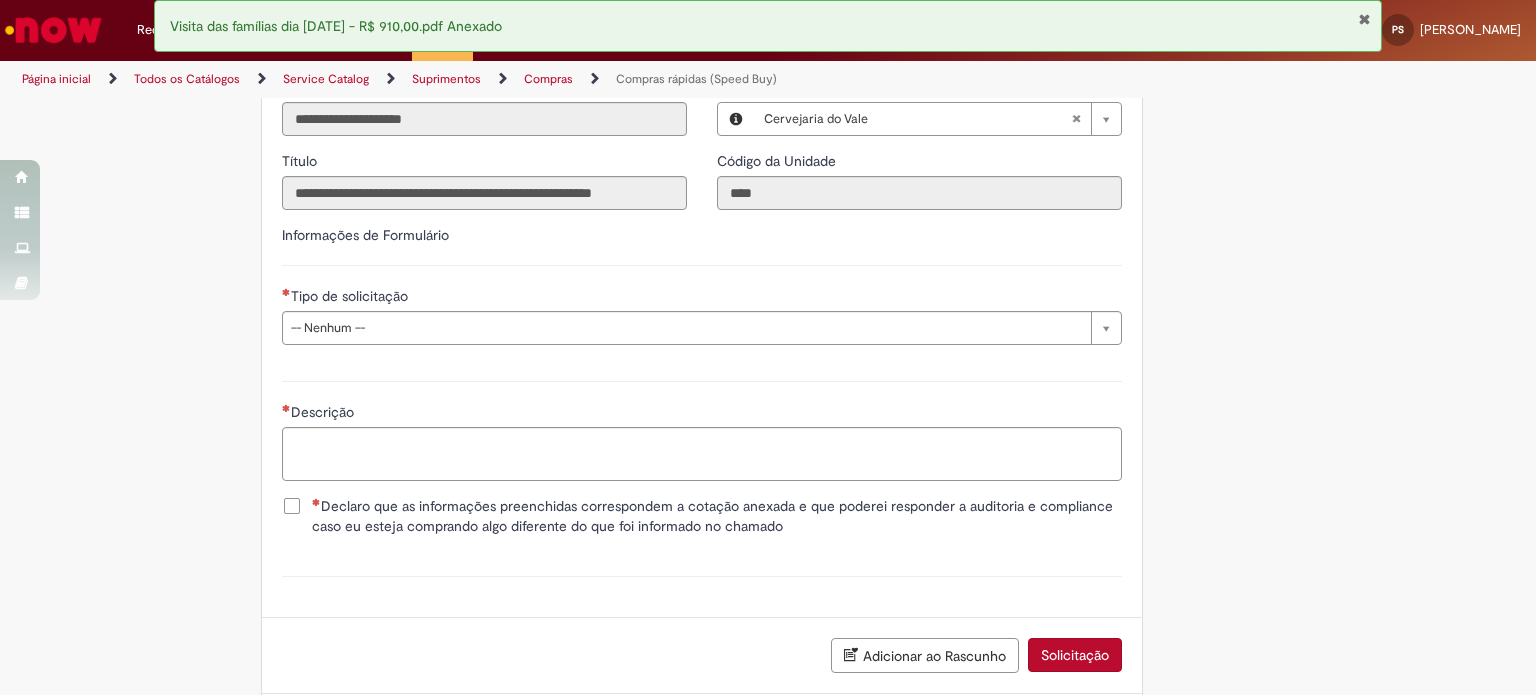 scroll, scrollTop: 2864, scrollLeft: 0, axis: vertical 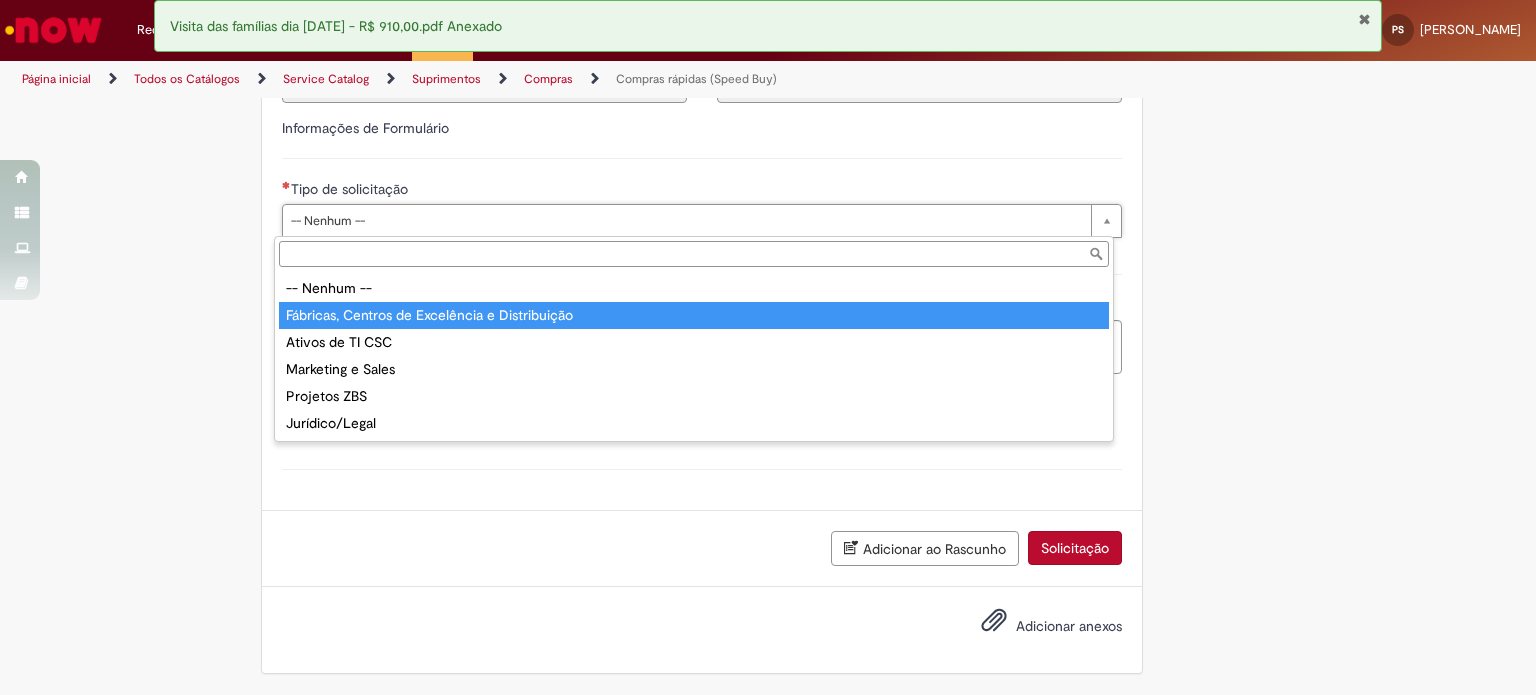type on "**********" 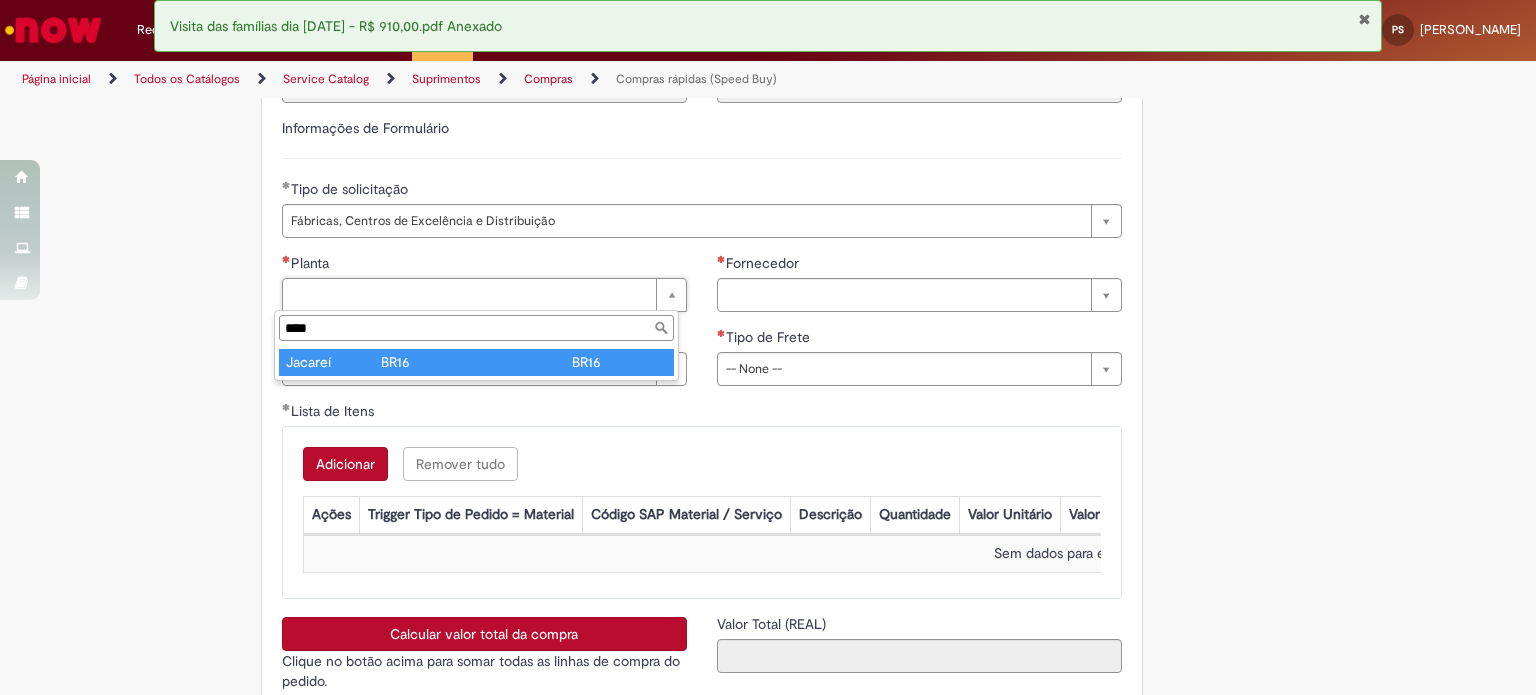 type on "****" 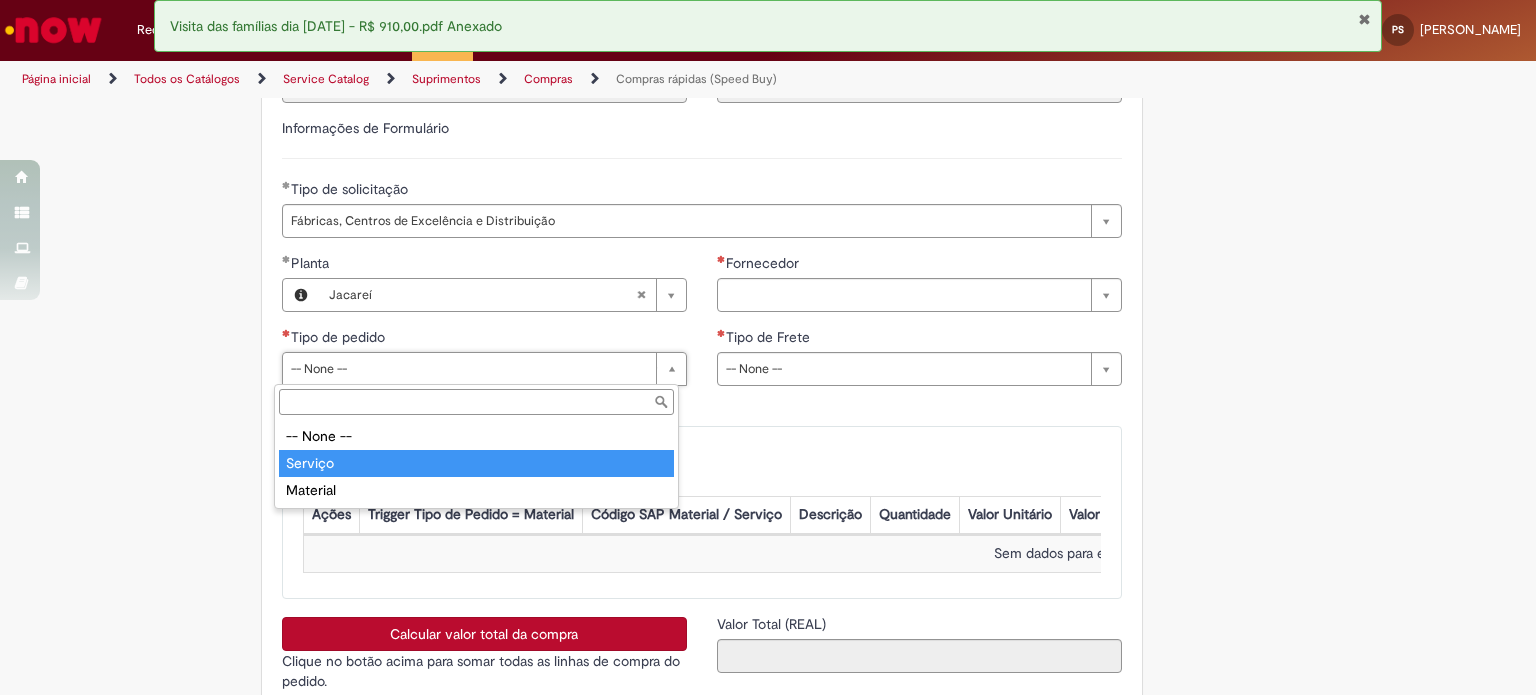 type on "*******" 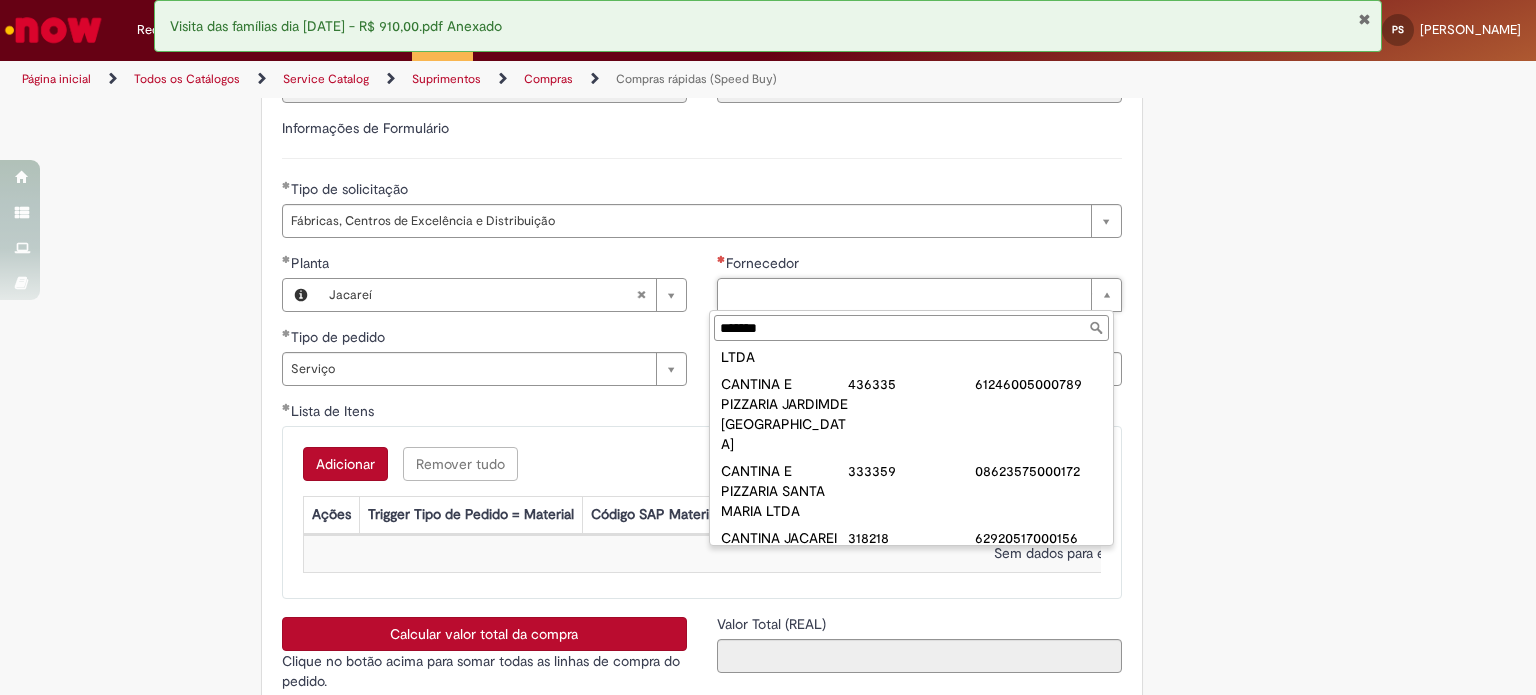 scroll, scrollTop: 370, scrollLeft: 0, axis: vertical 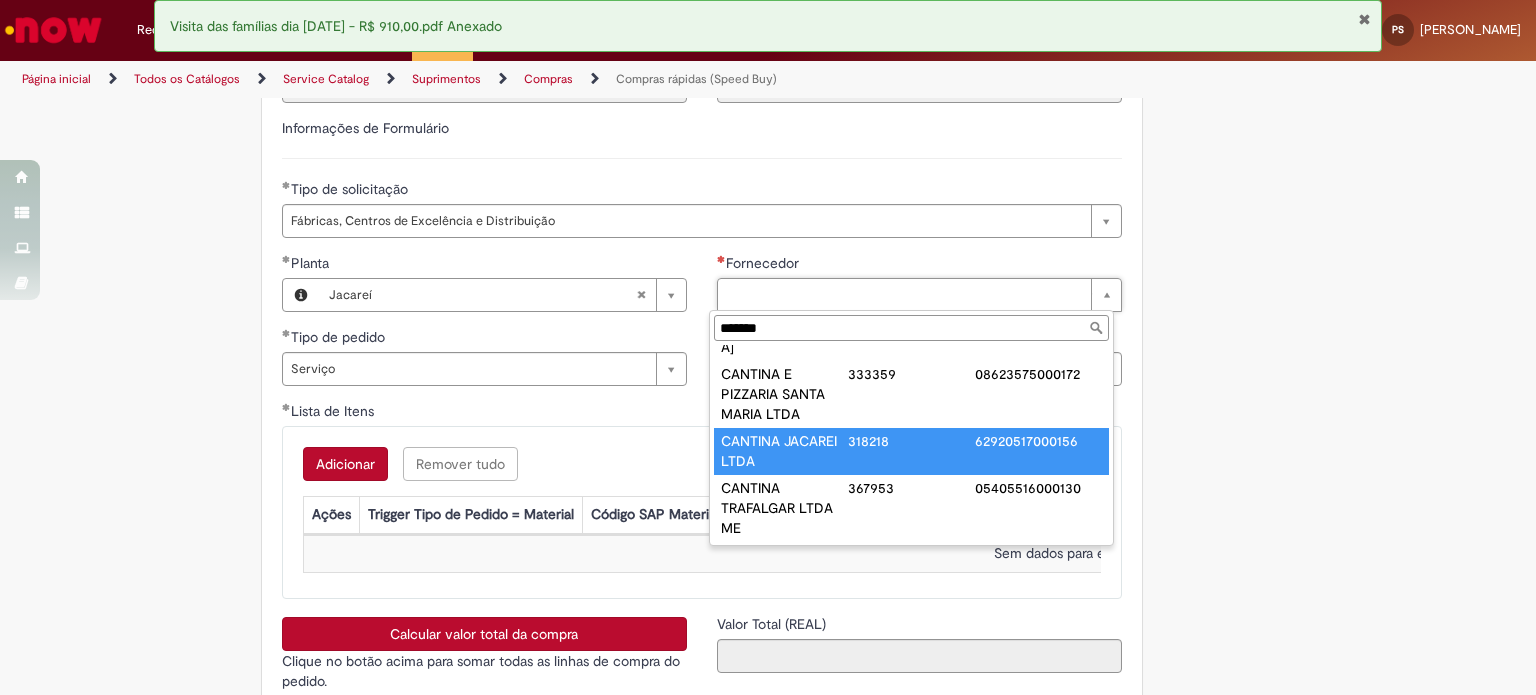type on "*******" 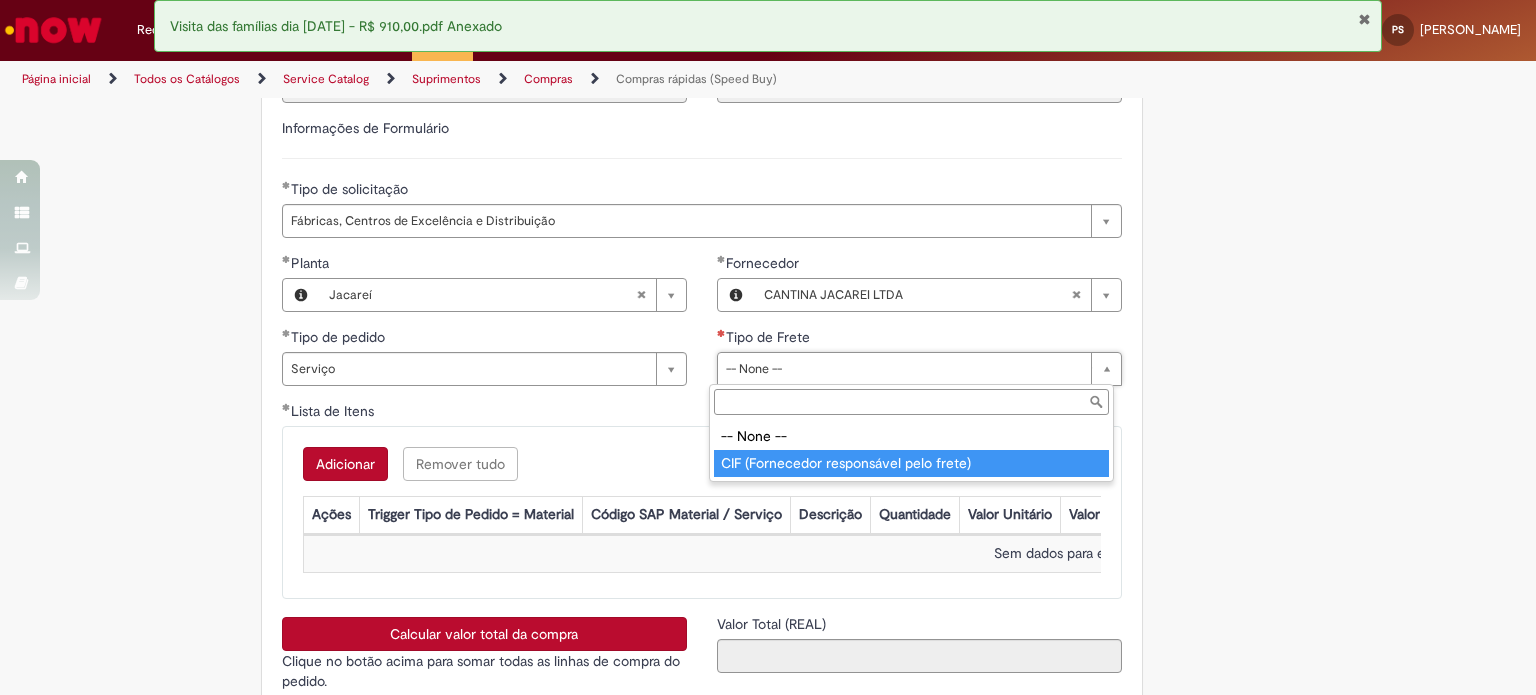type on "**********" 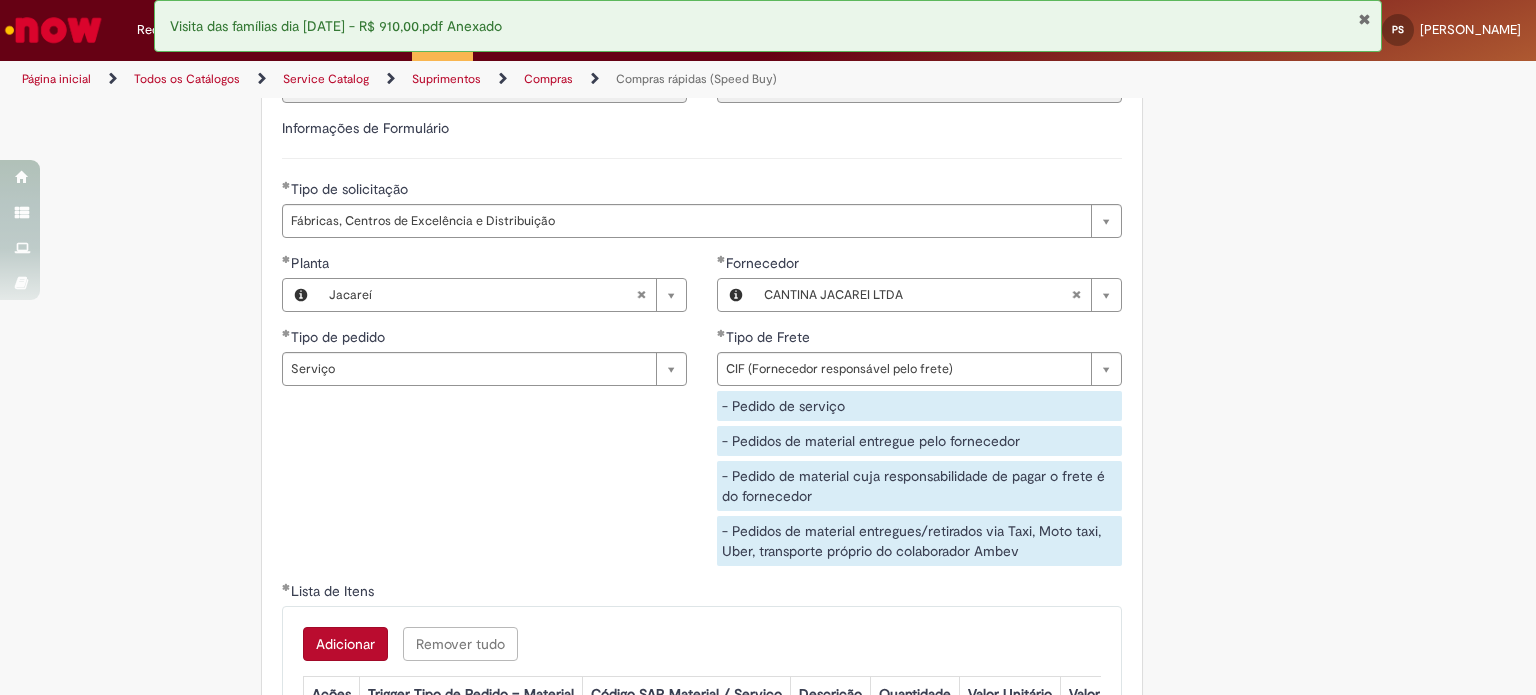 click on "Adicionar" at bounding box center (345, 644) 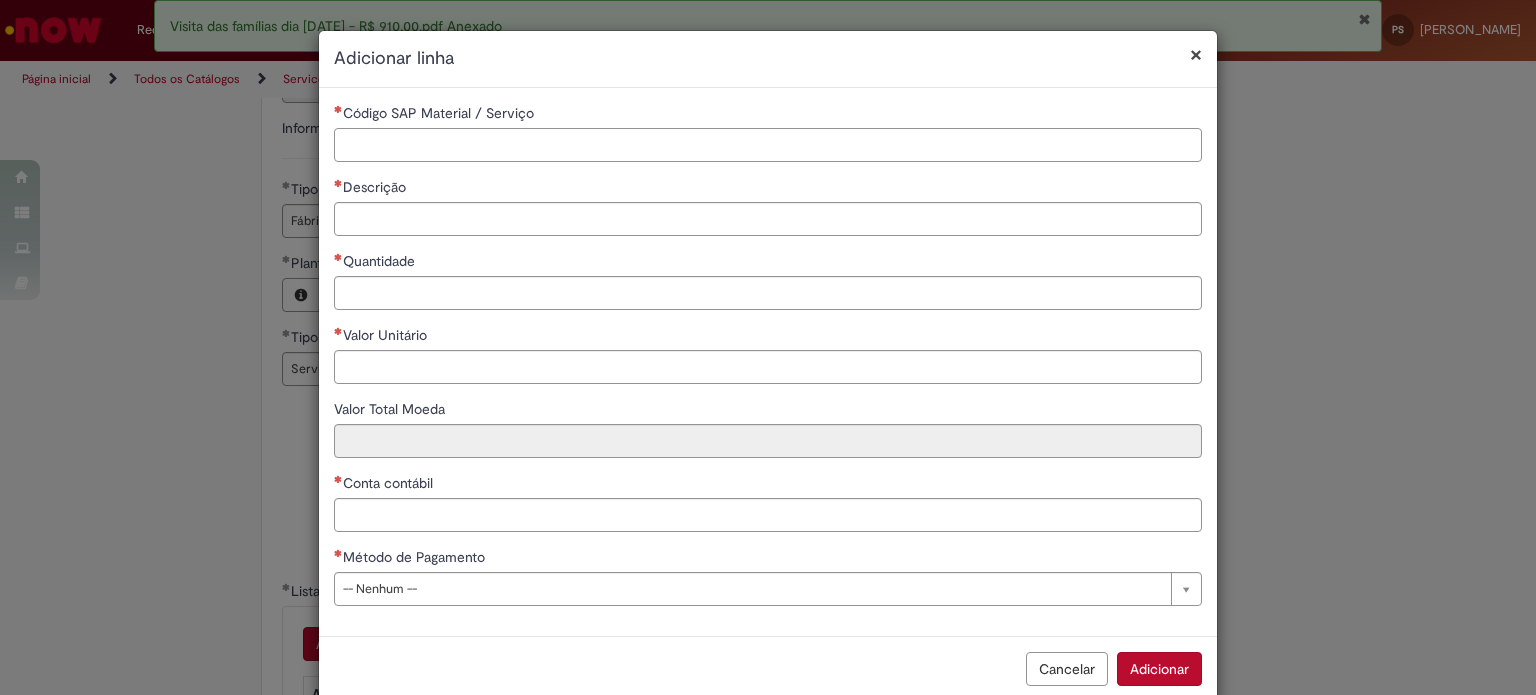 click on "Código SAP Material / Serviço" at bounding box center (768, 145) 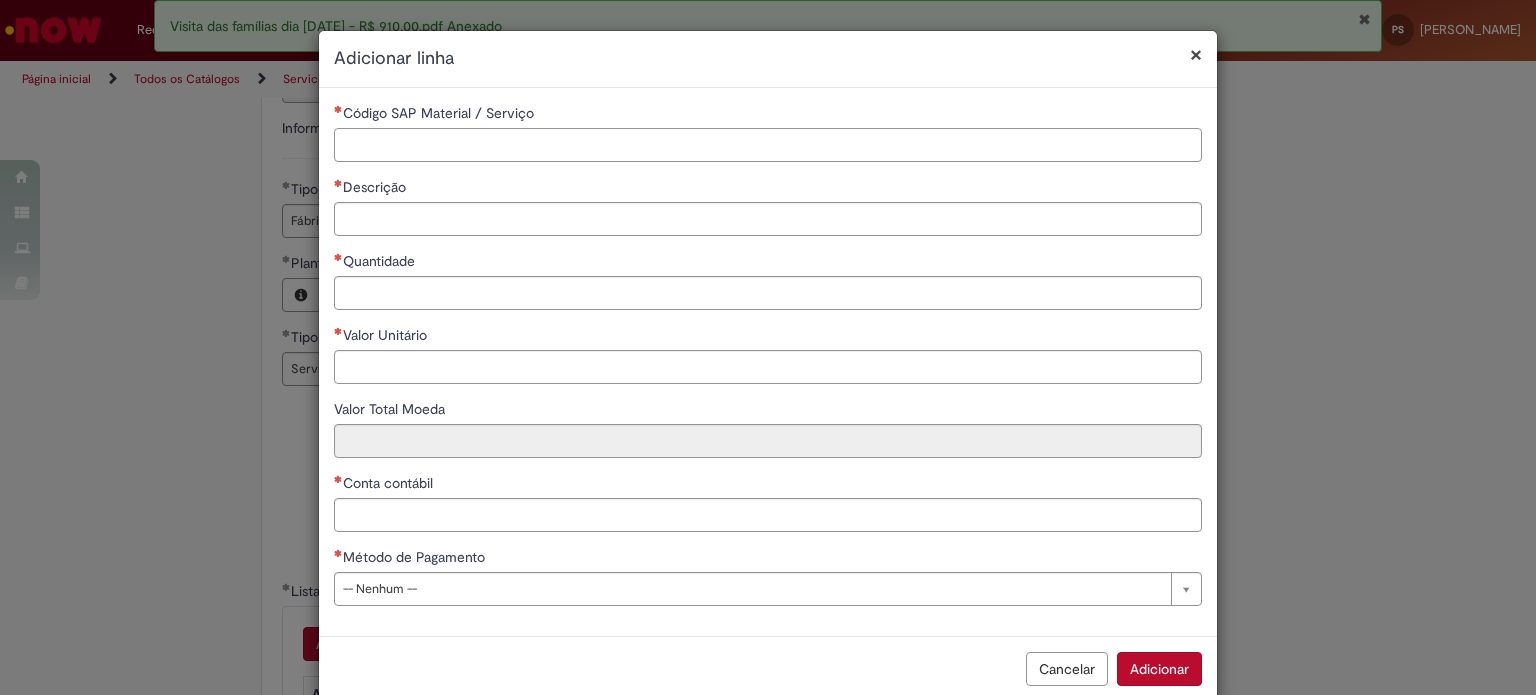 paste on "********" 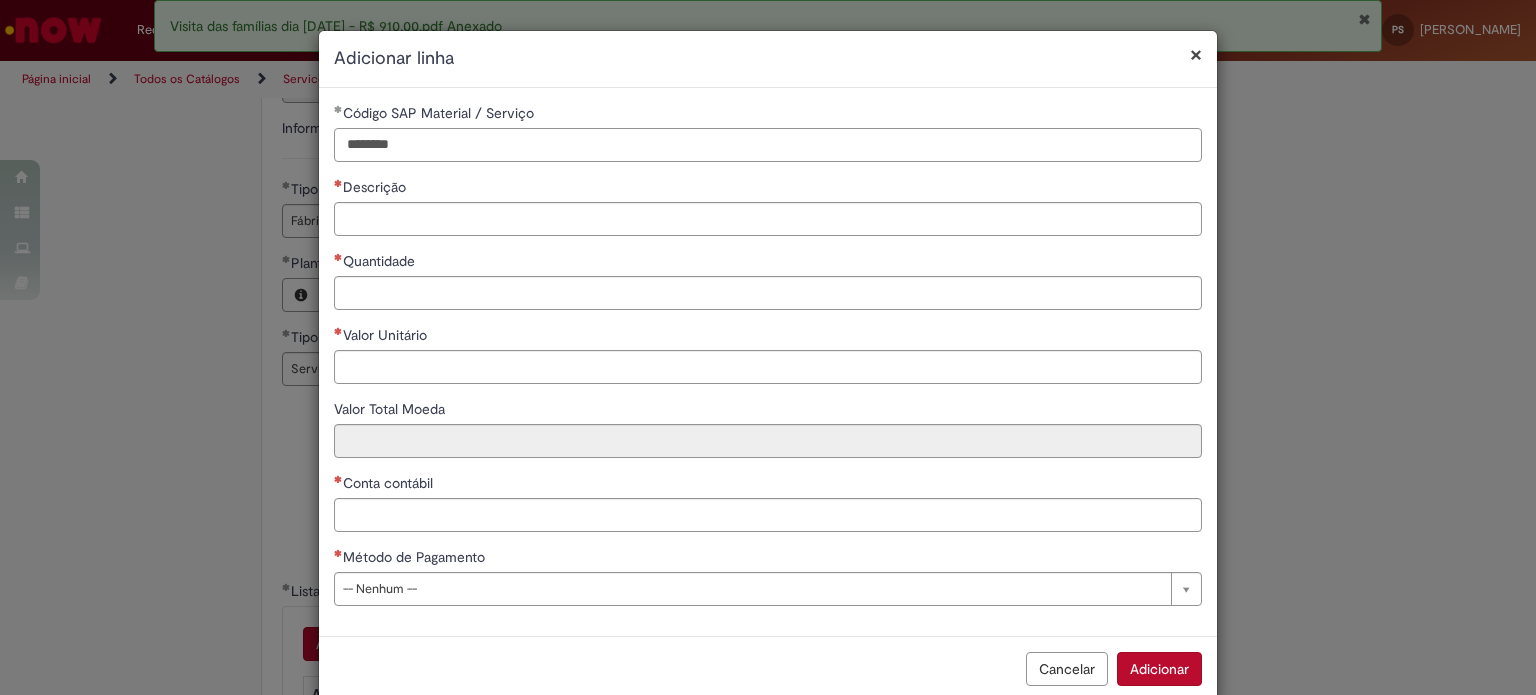type on "********" 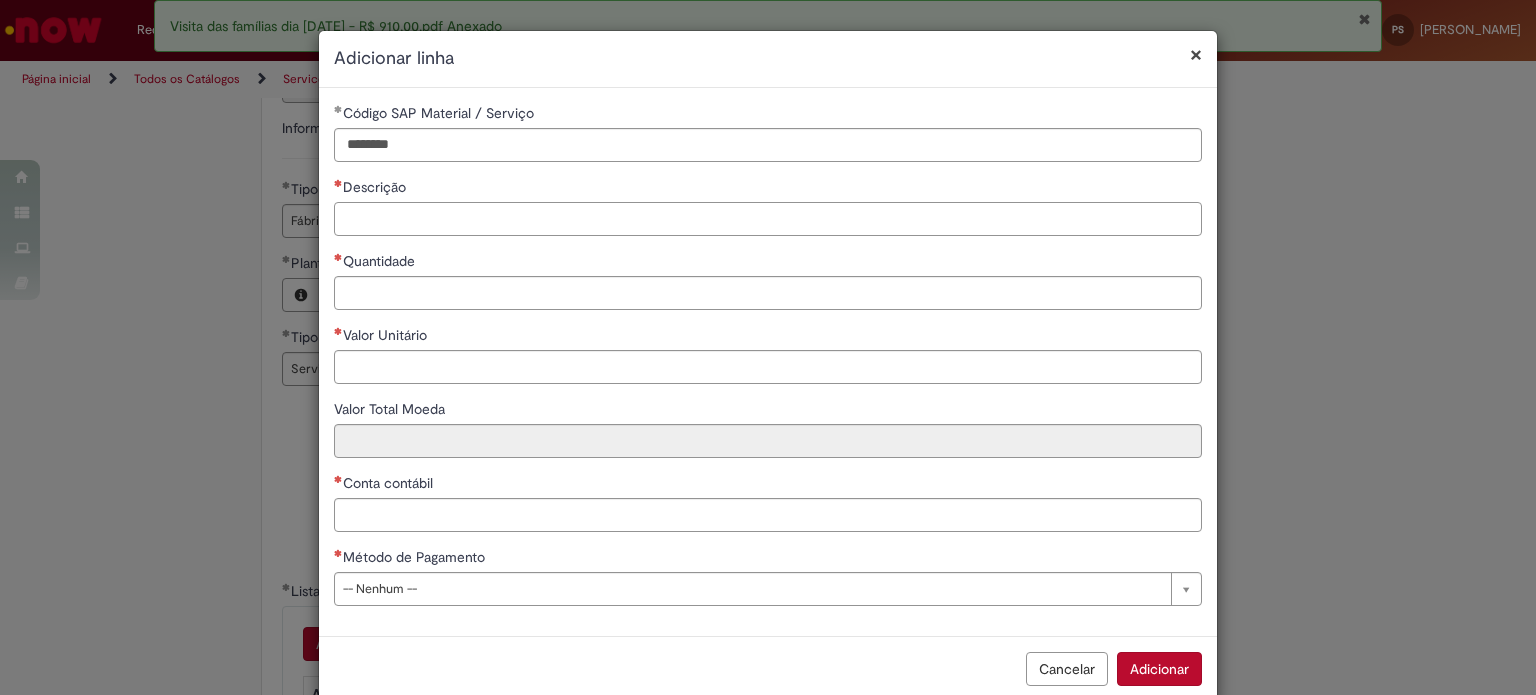 click on "Descrição" at bounding box center [768, 219] 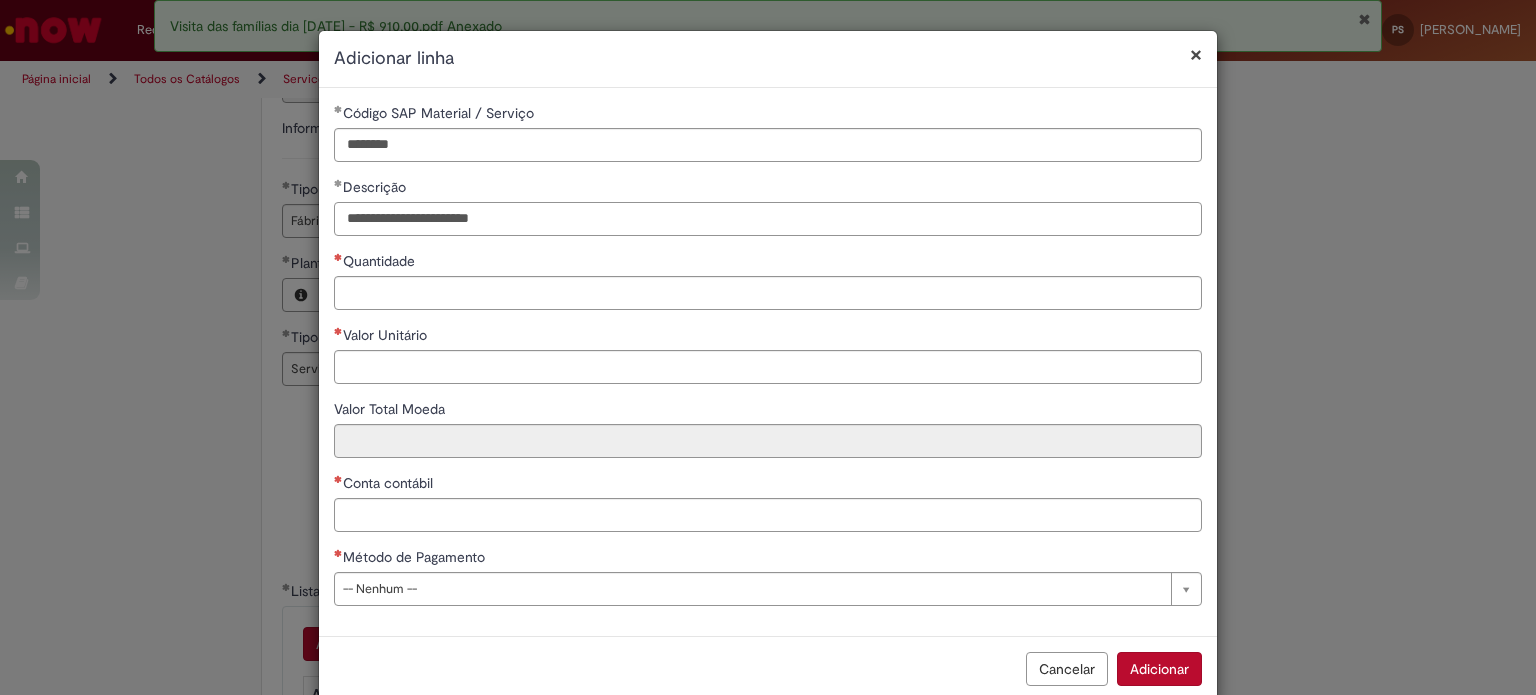 type on "**********" 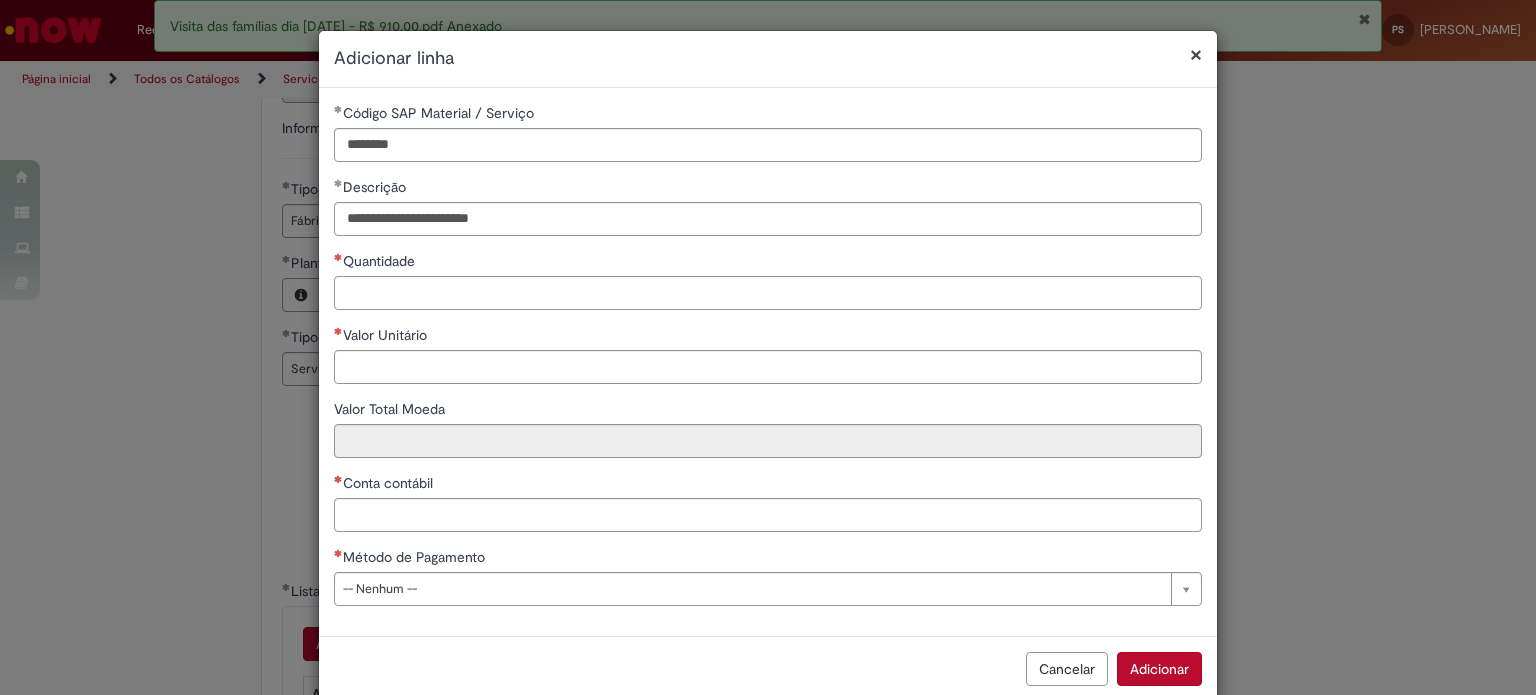 click on "Quantidade" at bounding box center [768, 293] 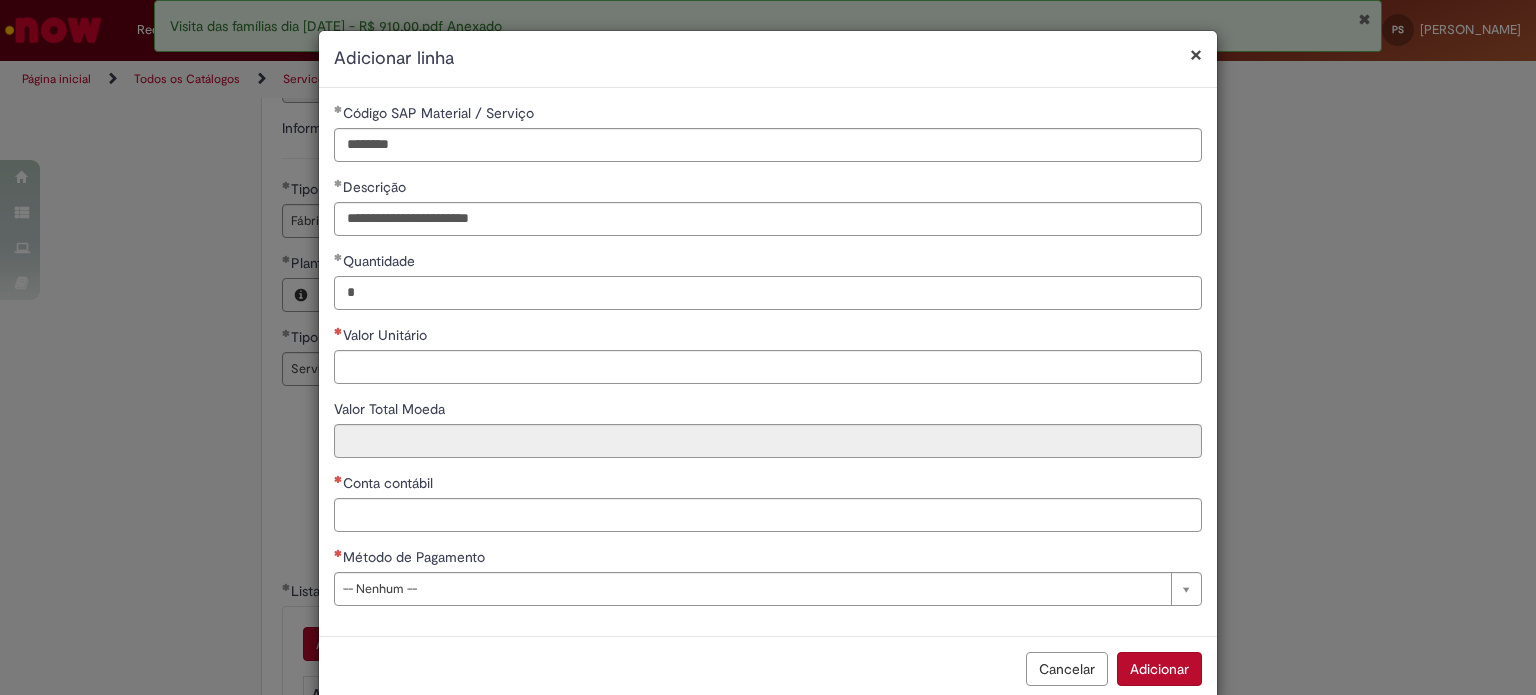 type on "*" 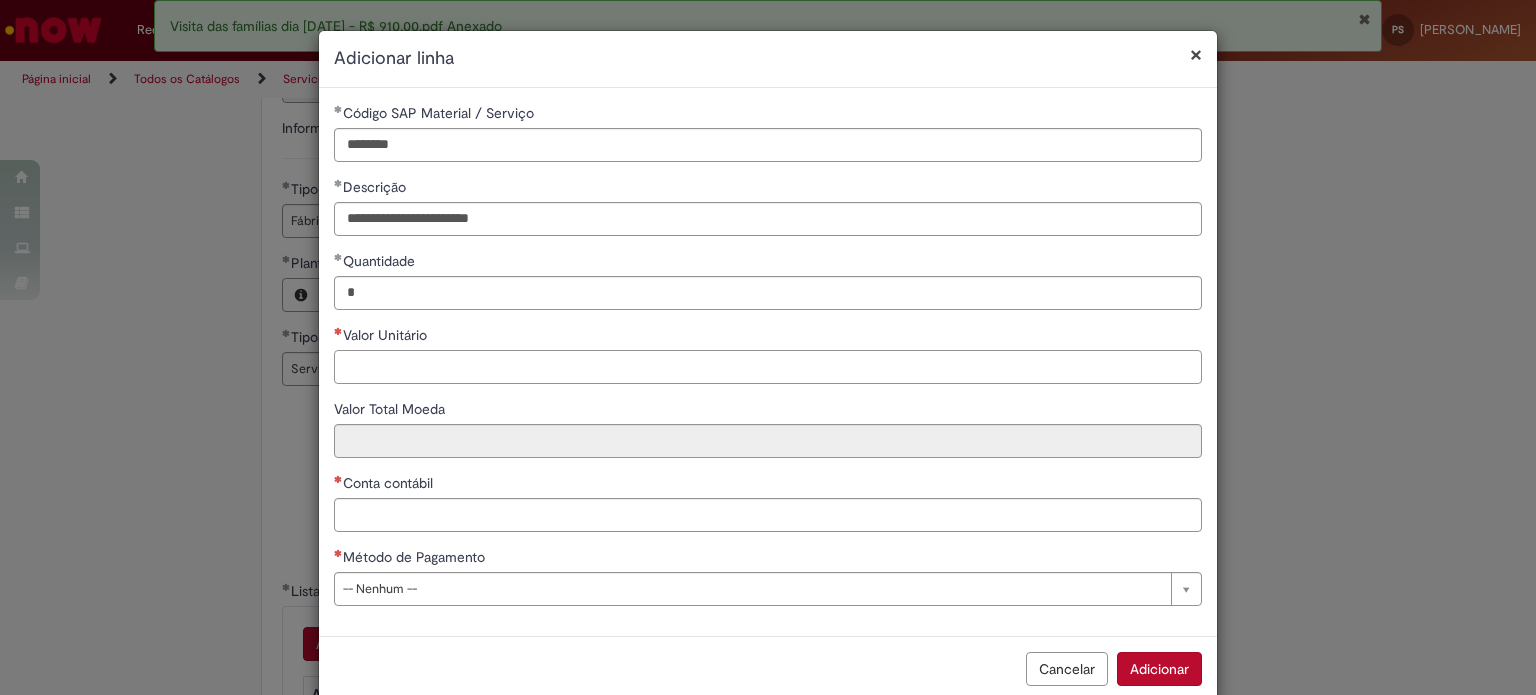 click on "Valor Unitário" at bounding box center (768, 367) 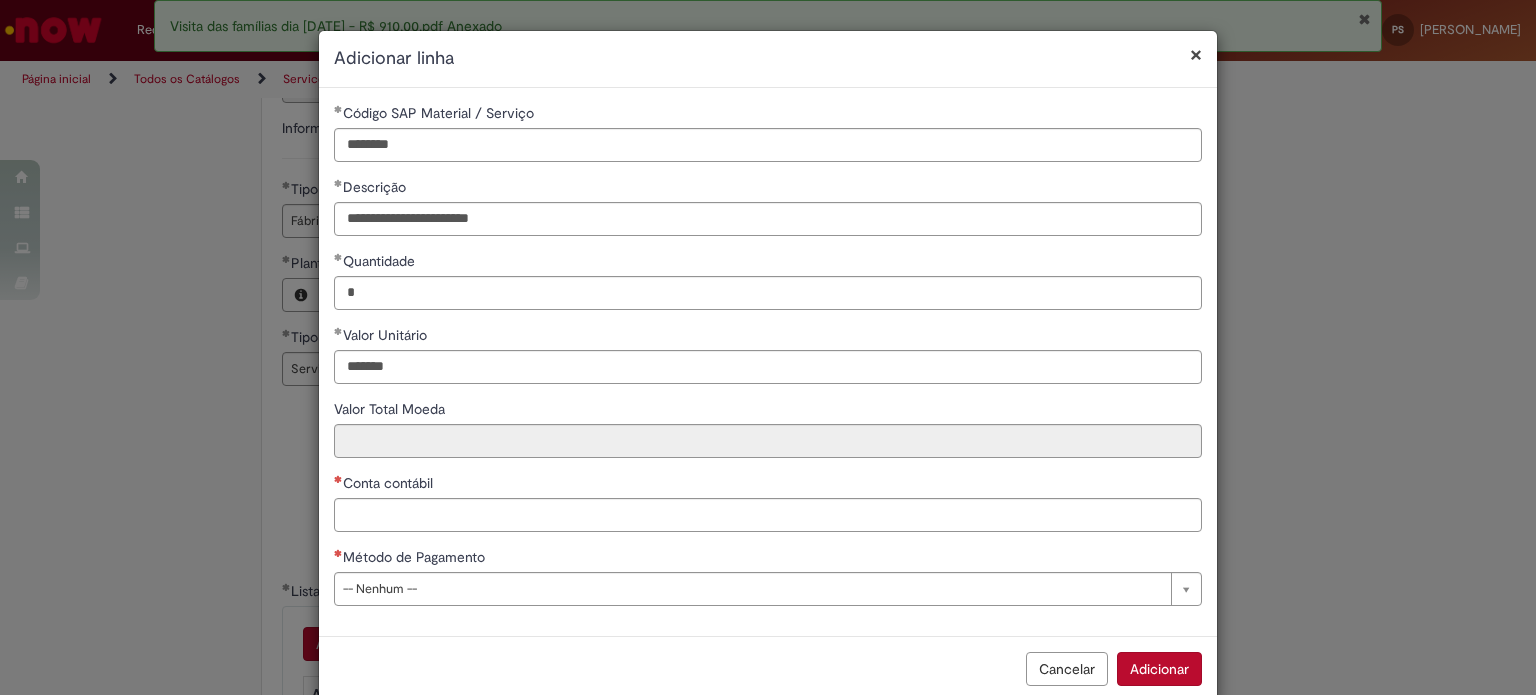 type on "********" 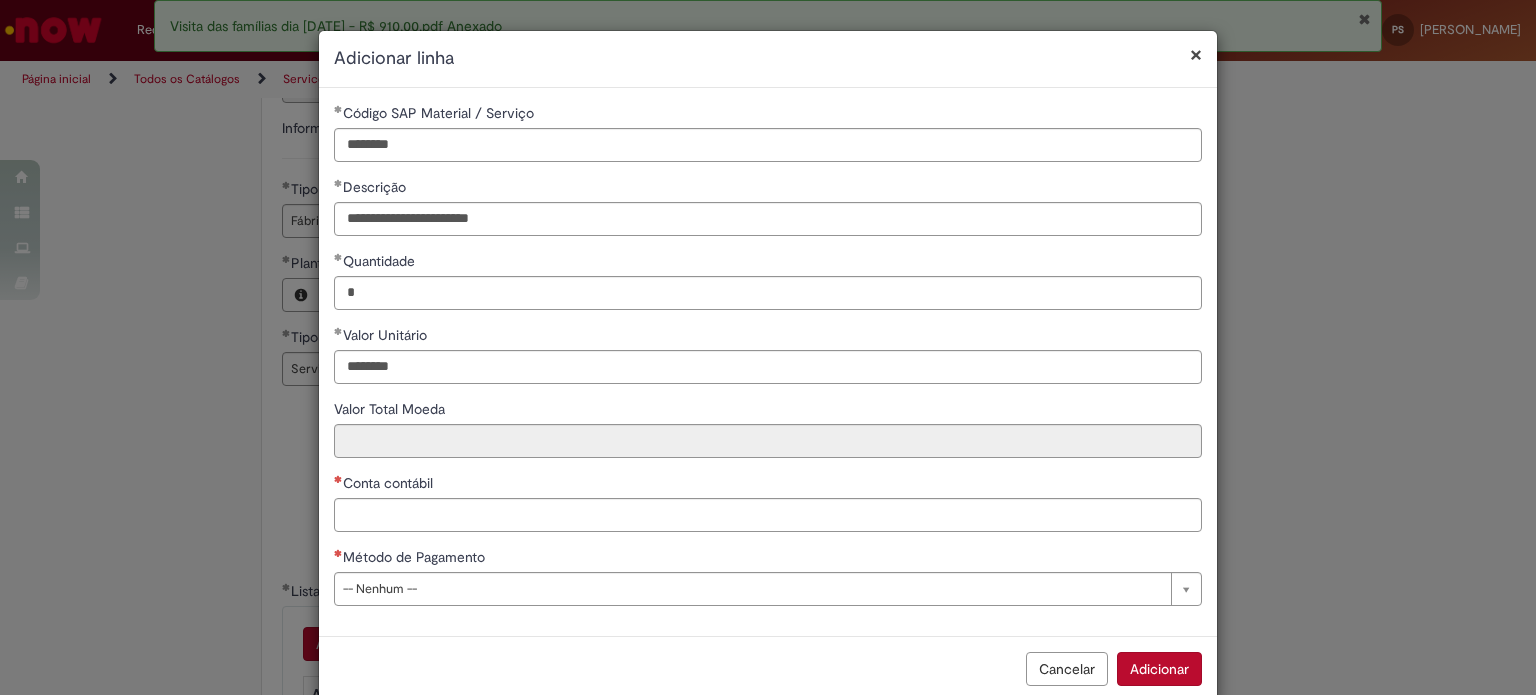 type on "********" 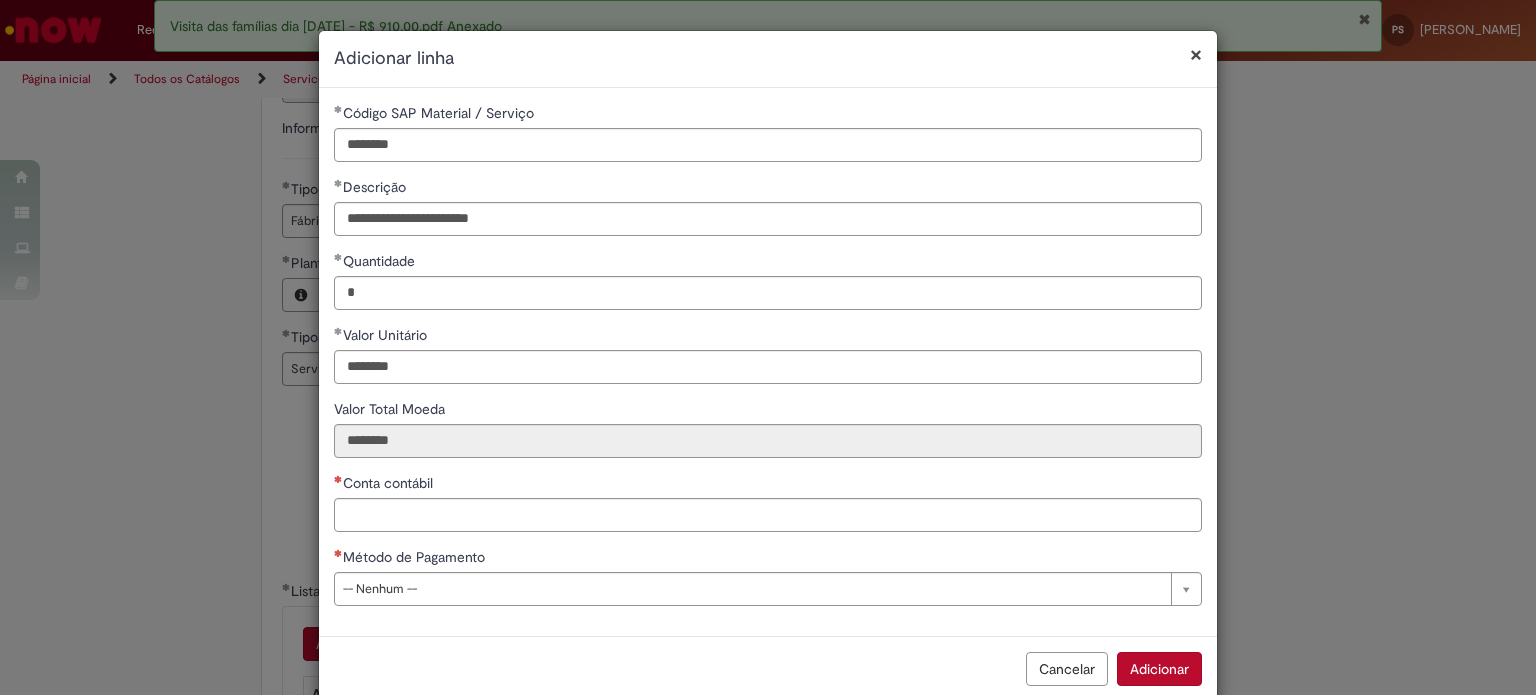 click on "Método de Pagamento" at bounding box center [768, 559] 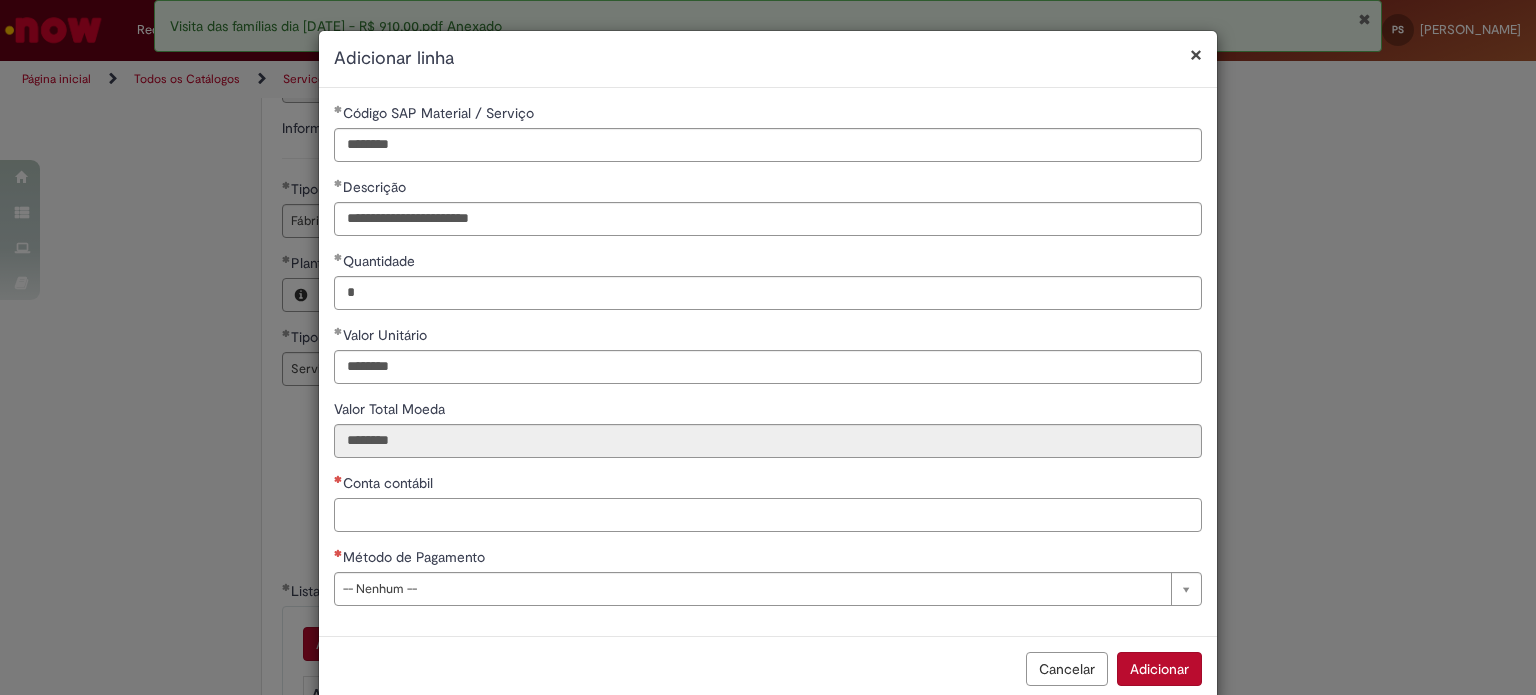 click on "Conta contábil" at bounding box center [768, 515] 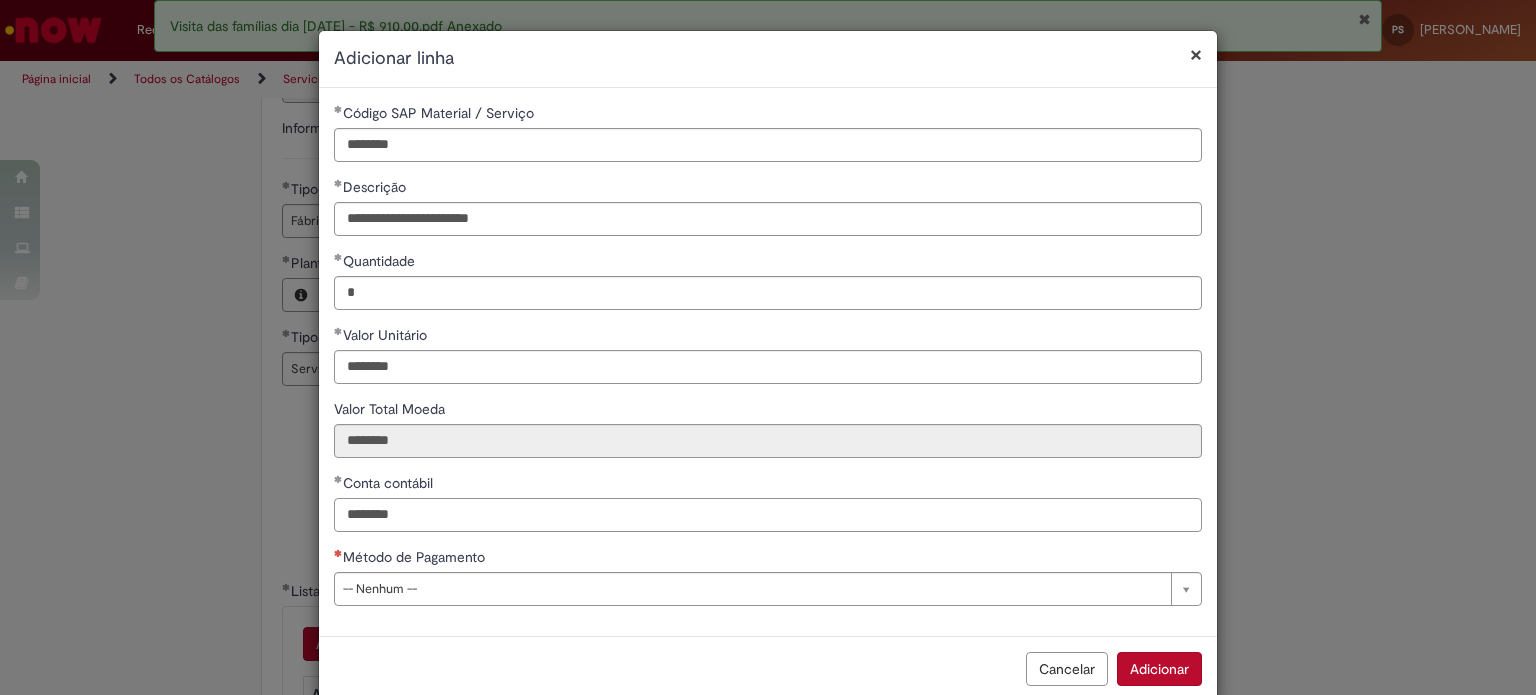 type on "********" 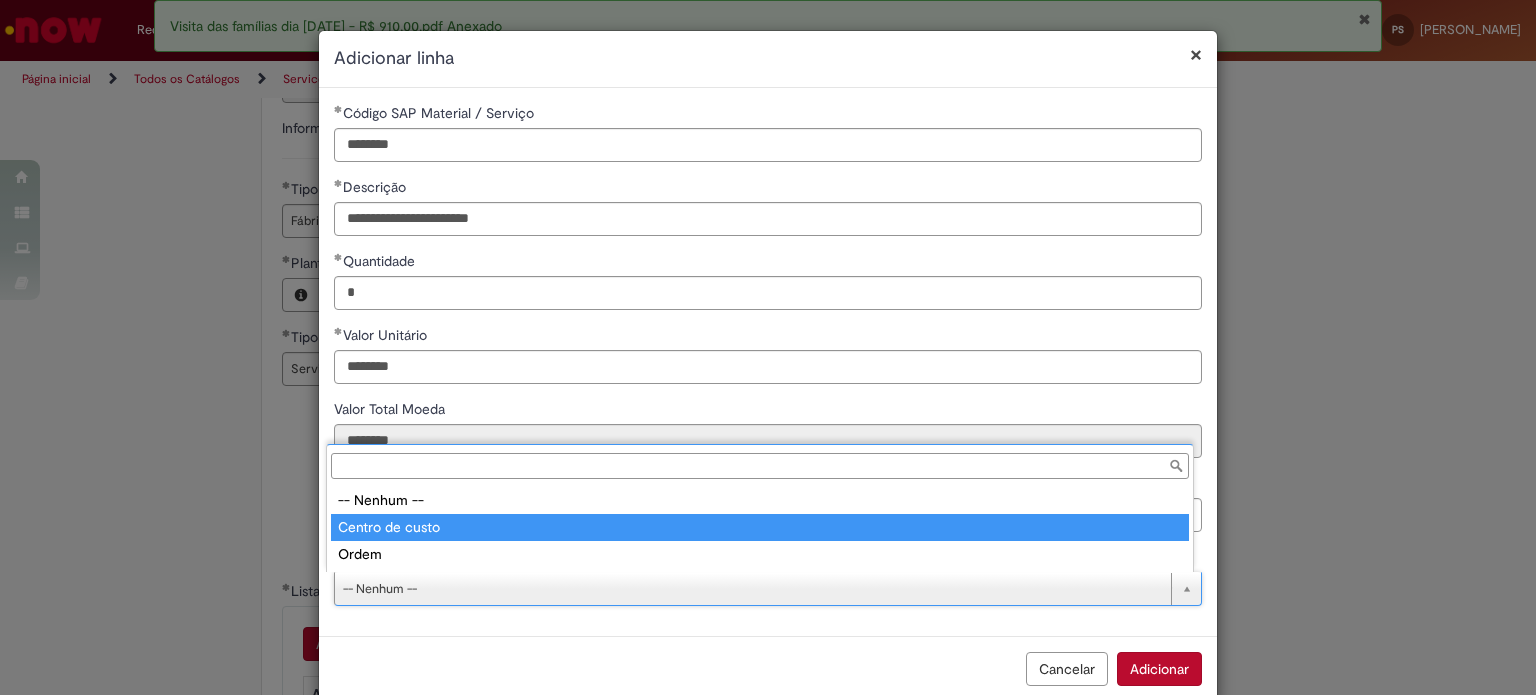 type on "**********" 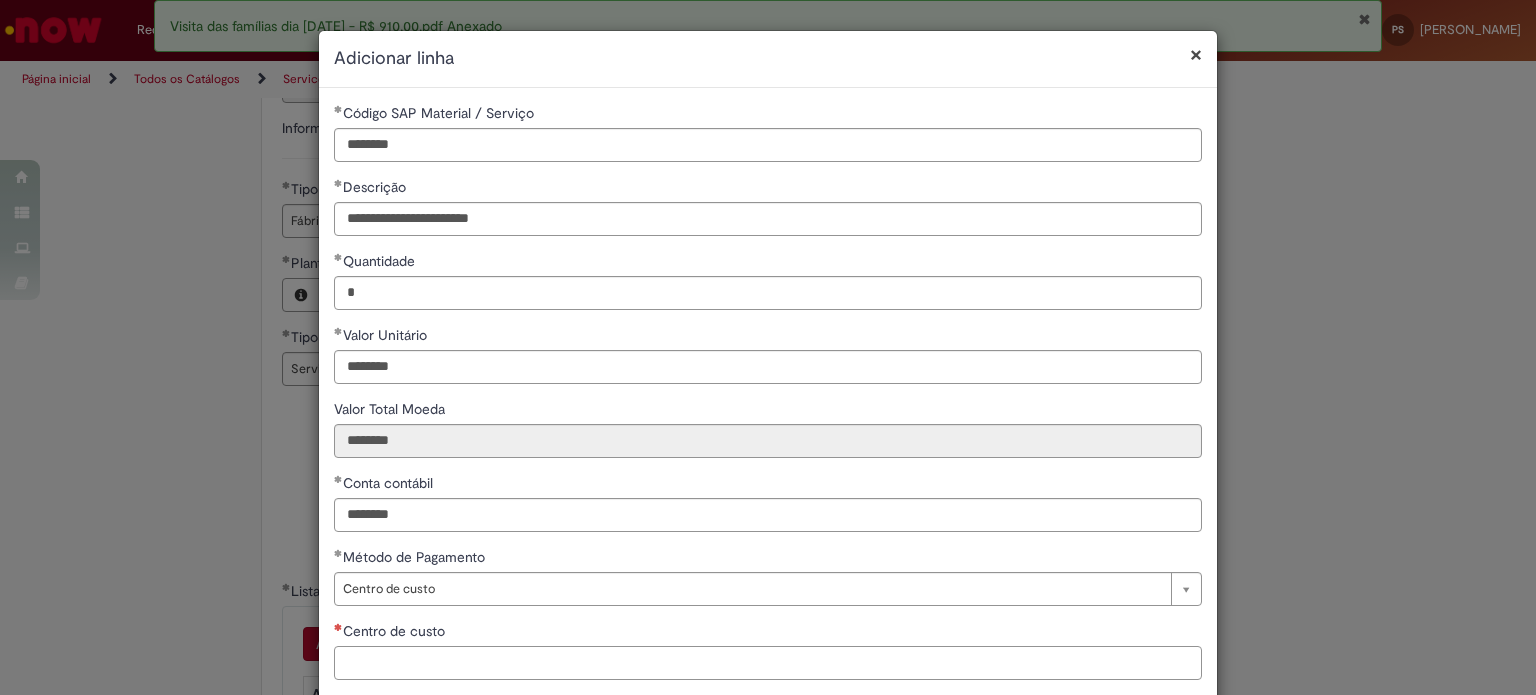 click on "Centro de custo" at bounding box center [768, 663] 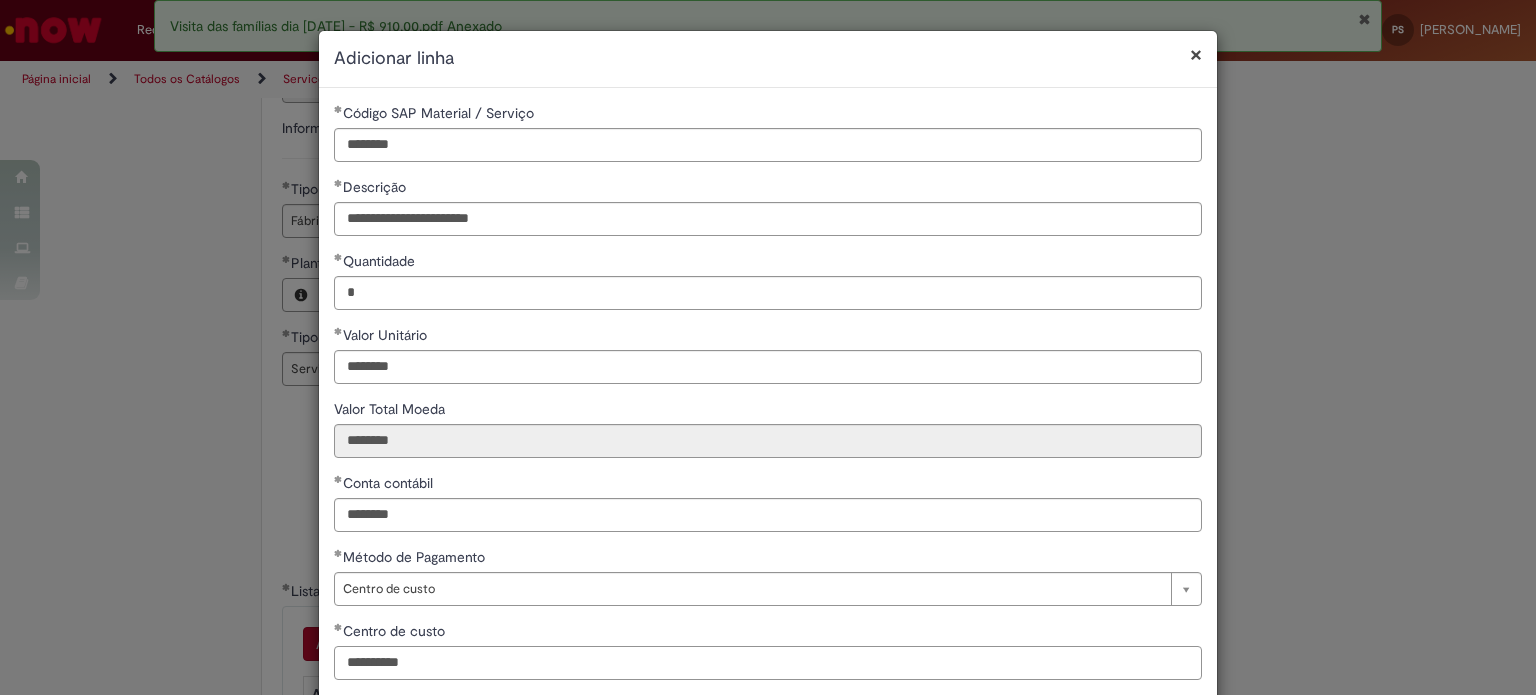 type on "**********" 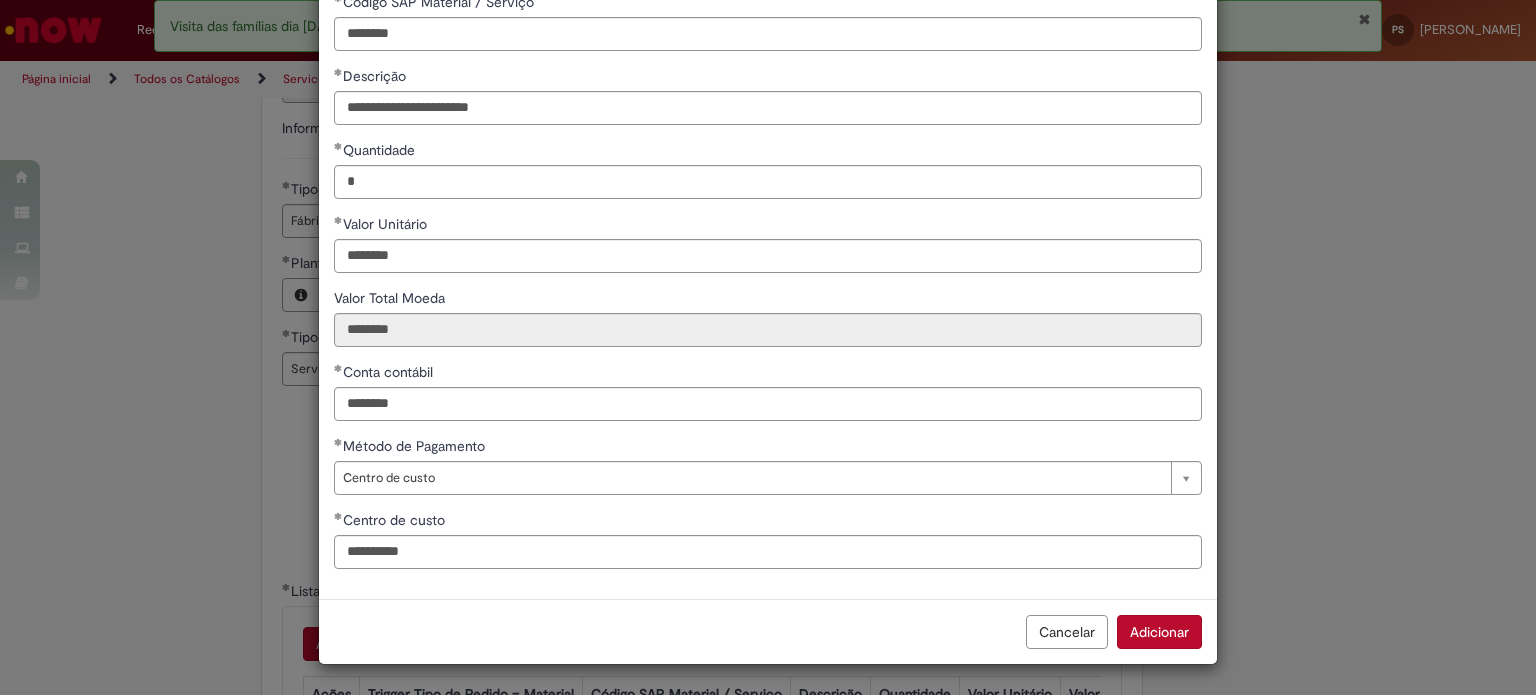 scroll, scrollTop: 109, scrollLeft: 0, axis: vertical 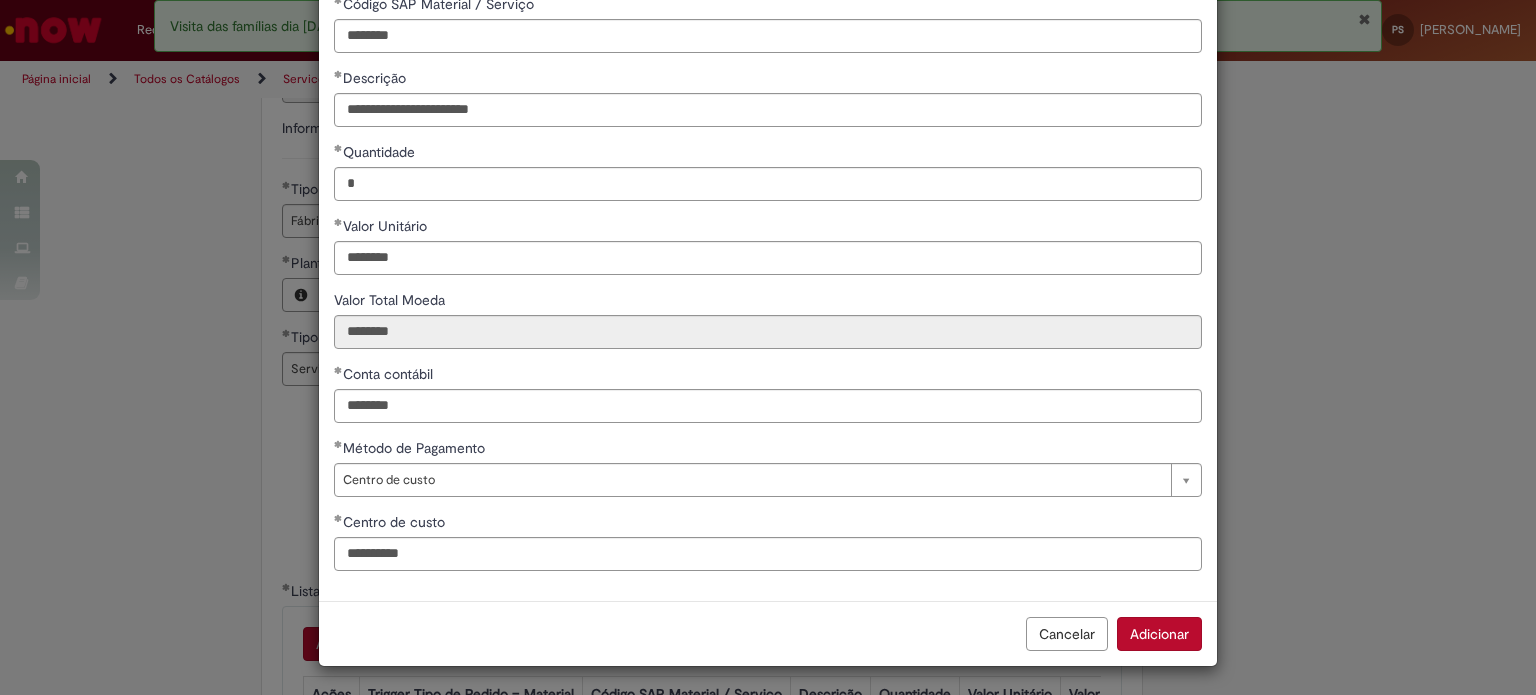 click on "Adicionar" at bounding box center (1159, 634) 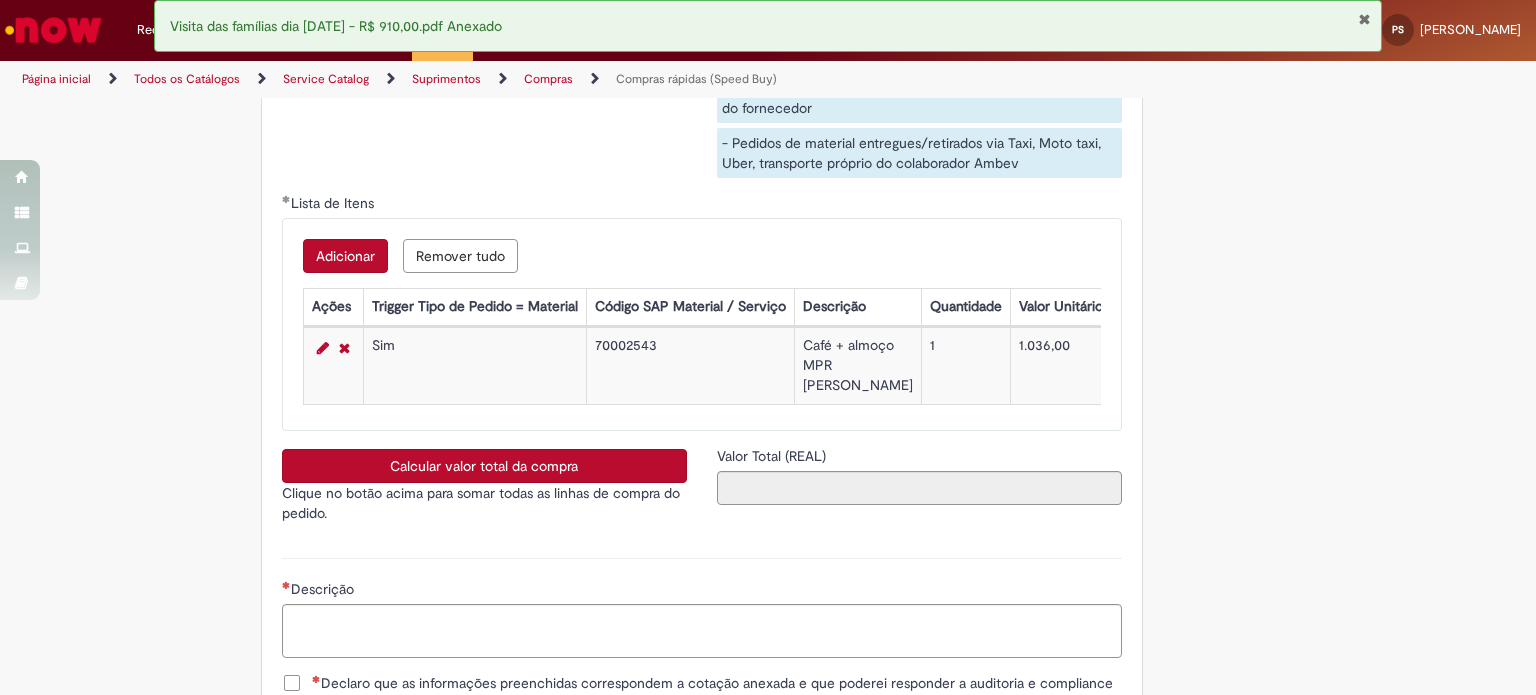 scroll, scrollTop: 3276, scrollLeft: 0, axis: vertical 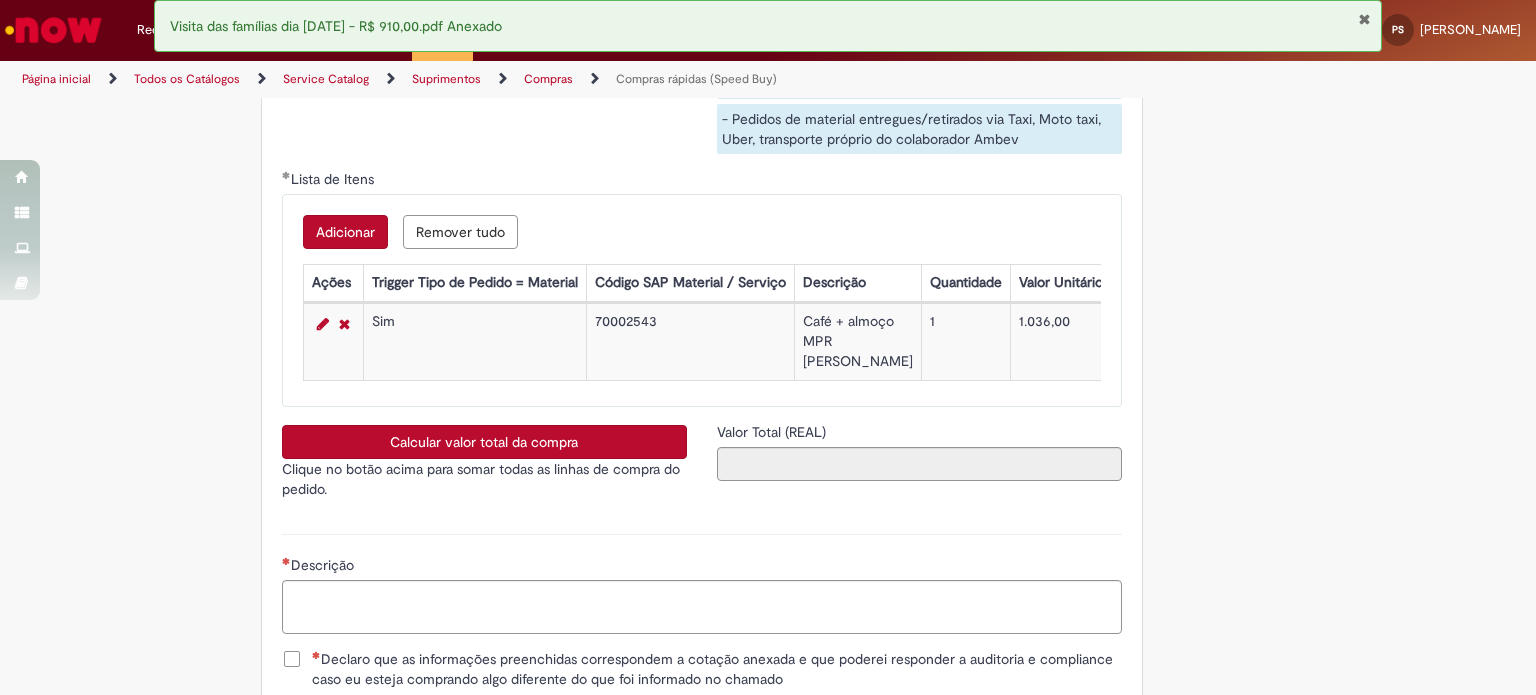 click on "Calcular valor total da compra" at bounding box center [484, 442] 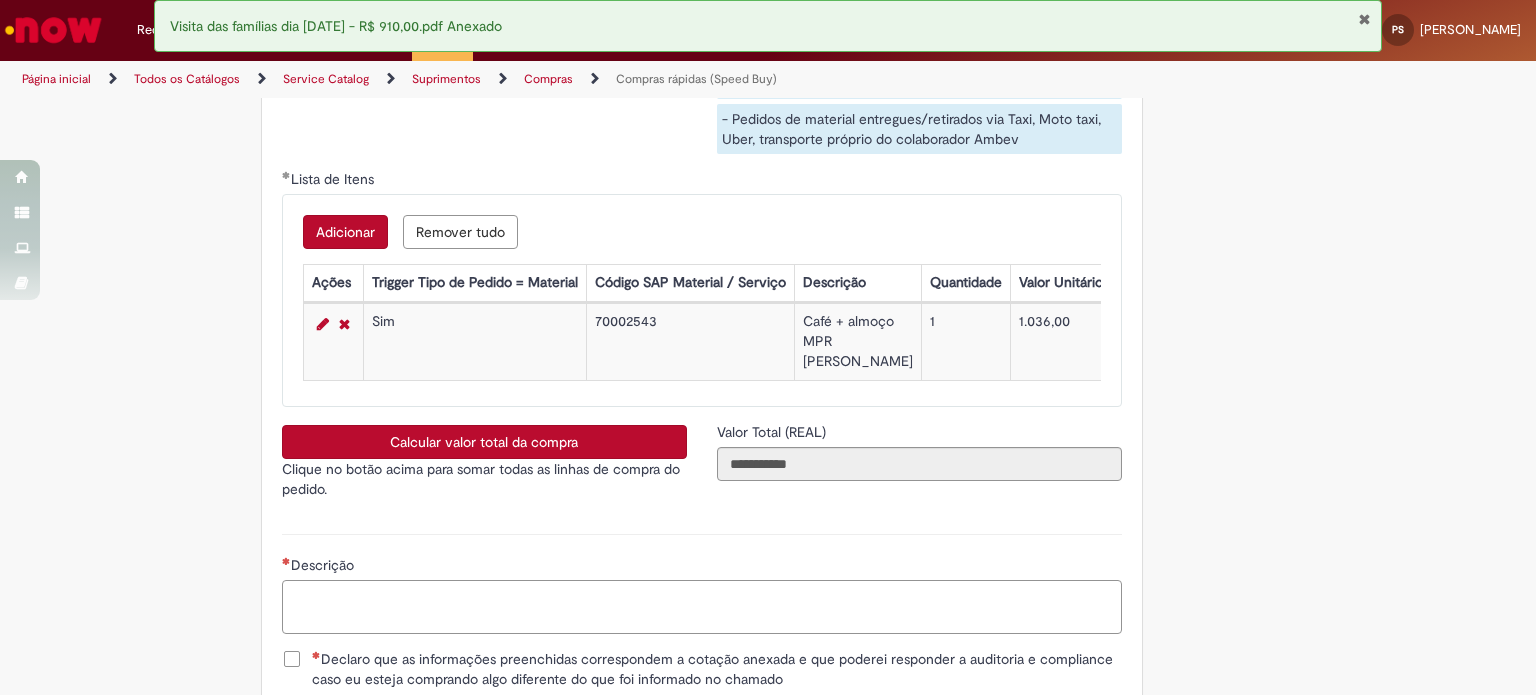 click on "Descrição" at bounding box center (702, 607) 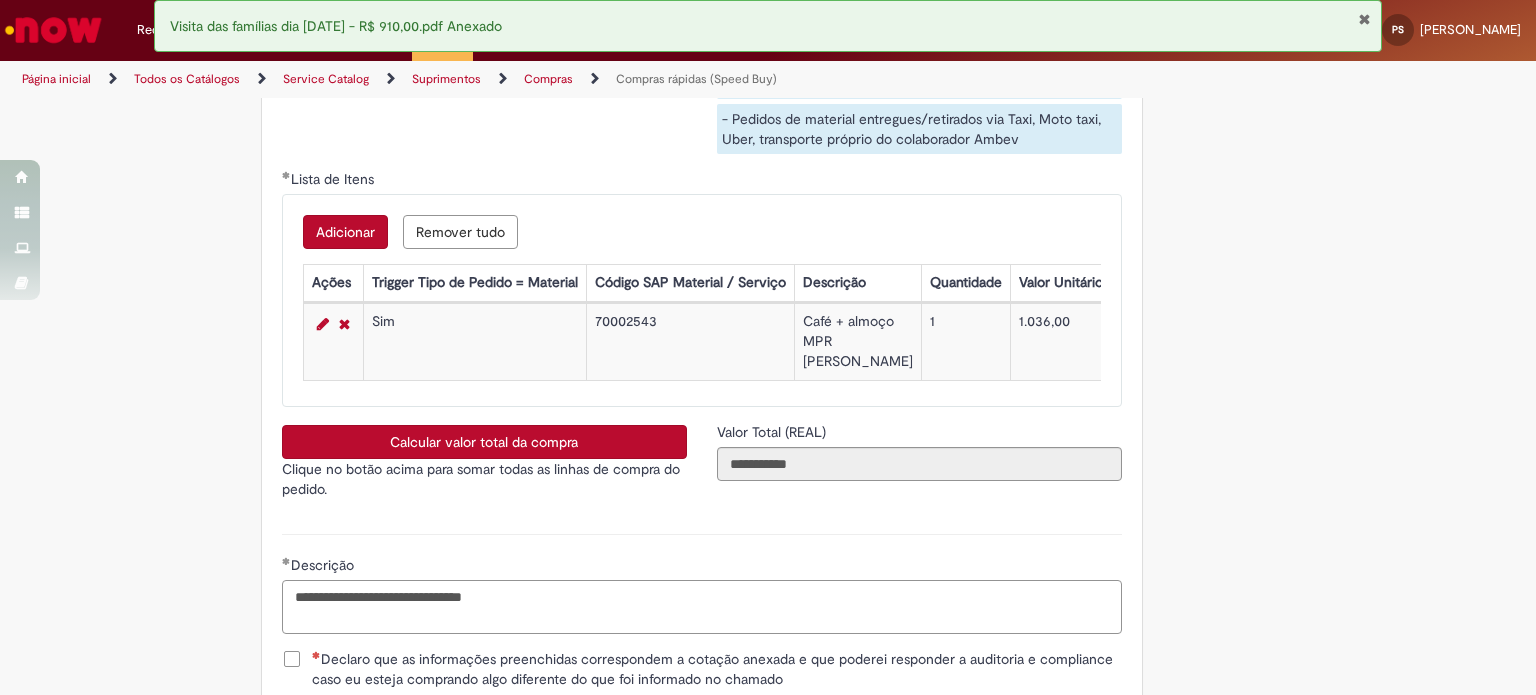 click on "**********" at bounding box center (702, 607) 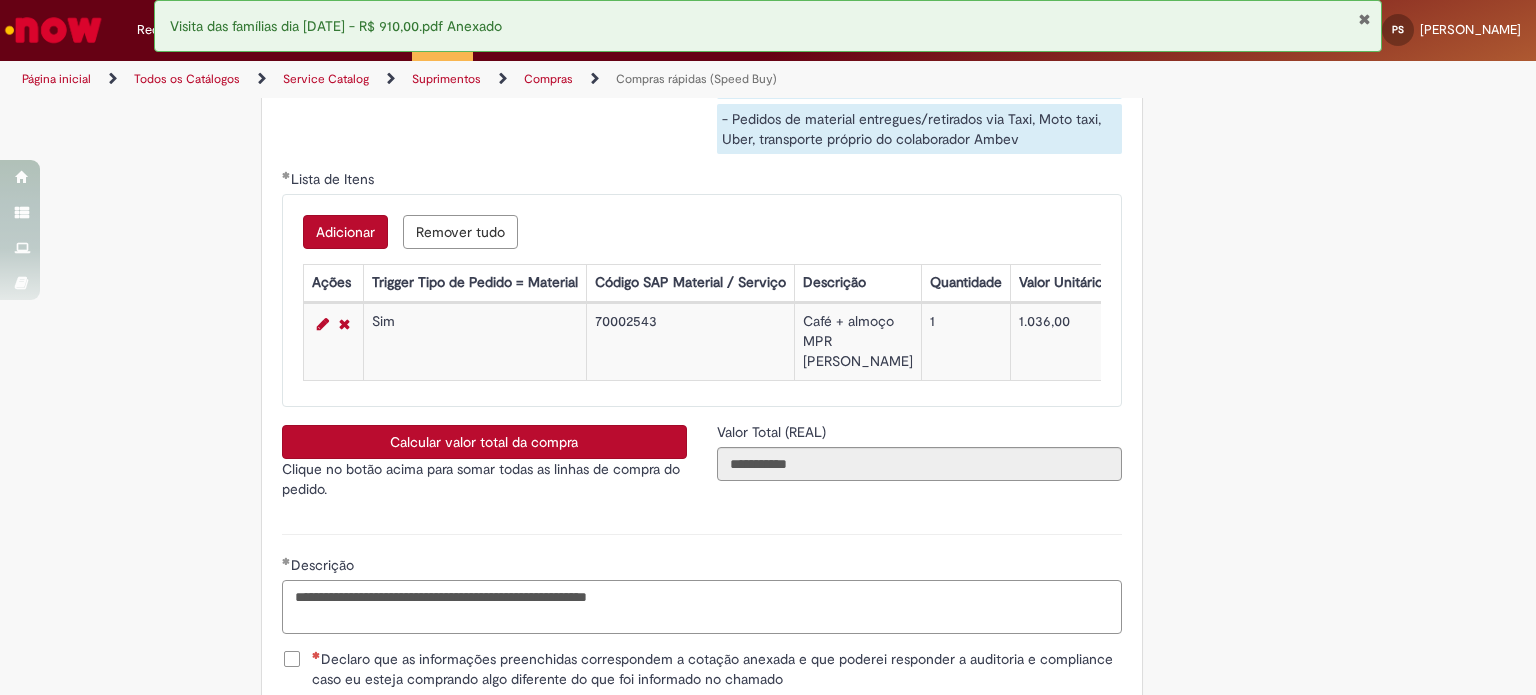 type on "**********" 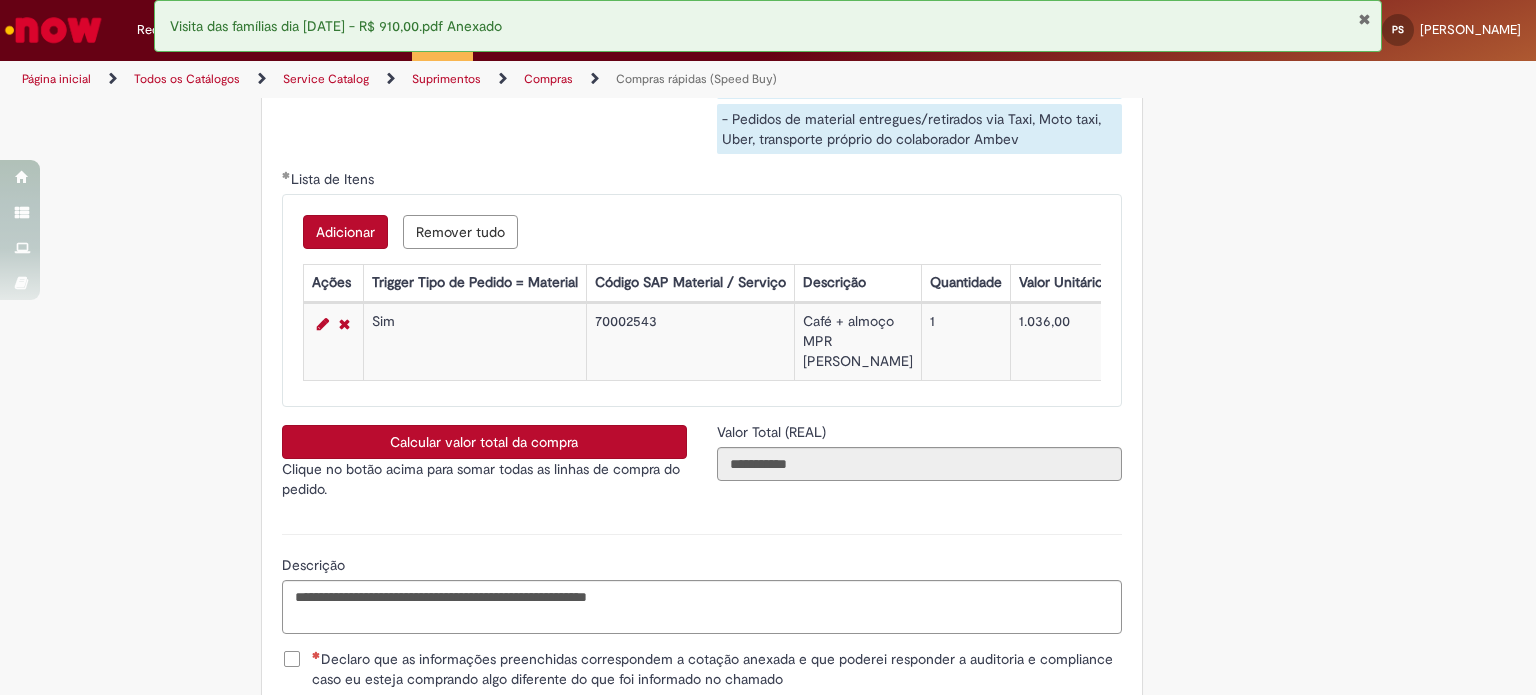 scroll, scrollTop: 3569, scrollLeft: 0, axis: vertical 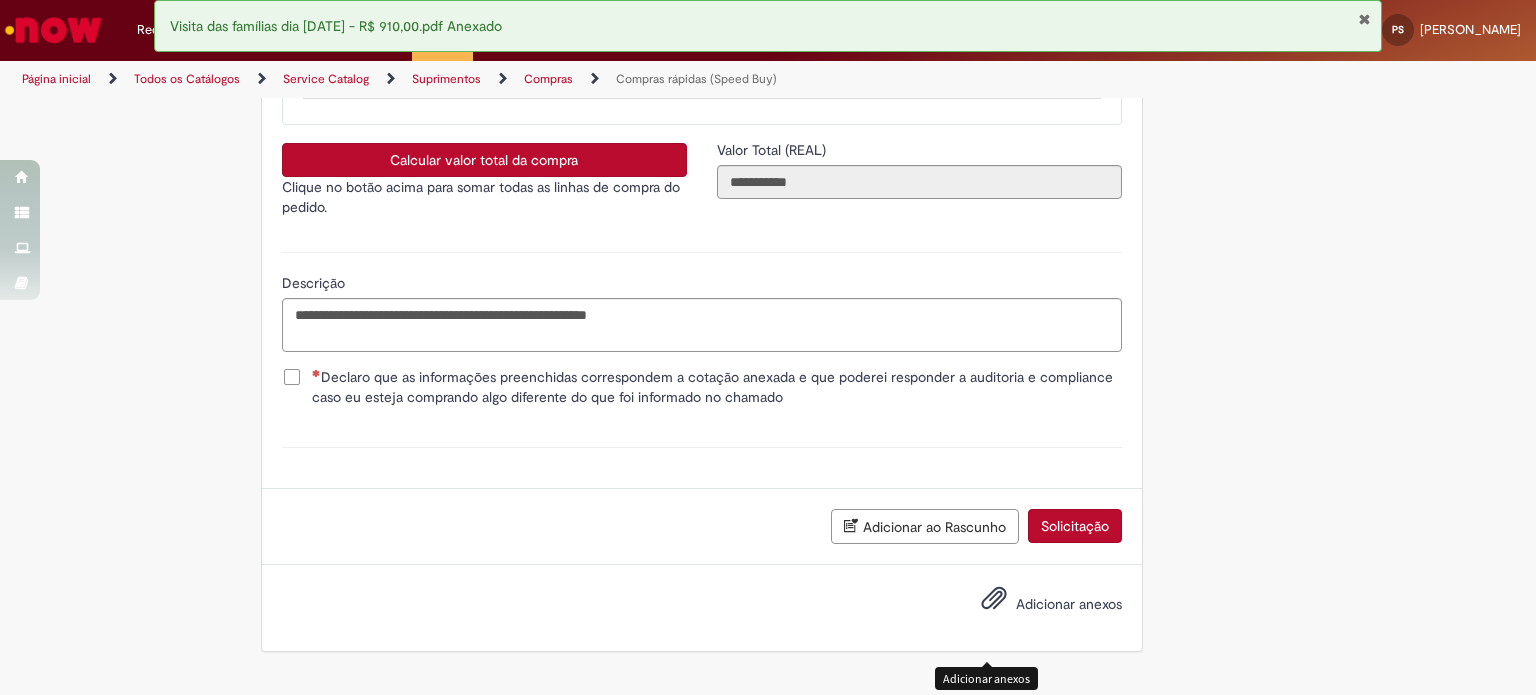 click at bounding box center [994, 599] 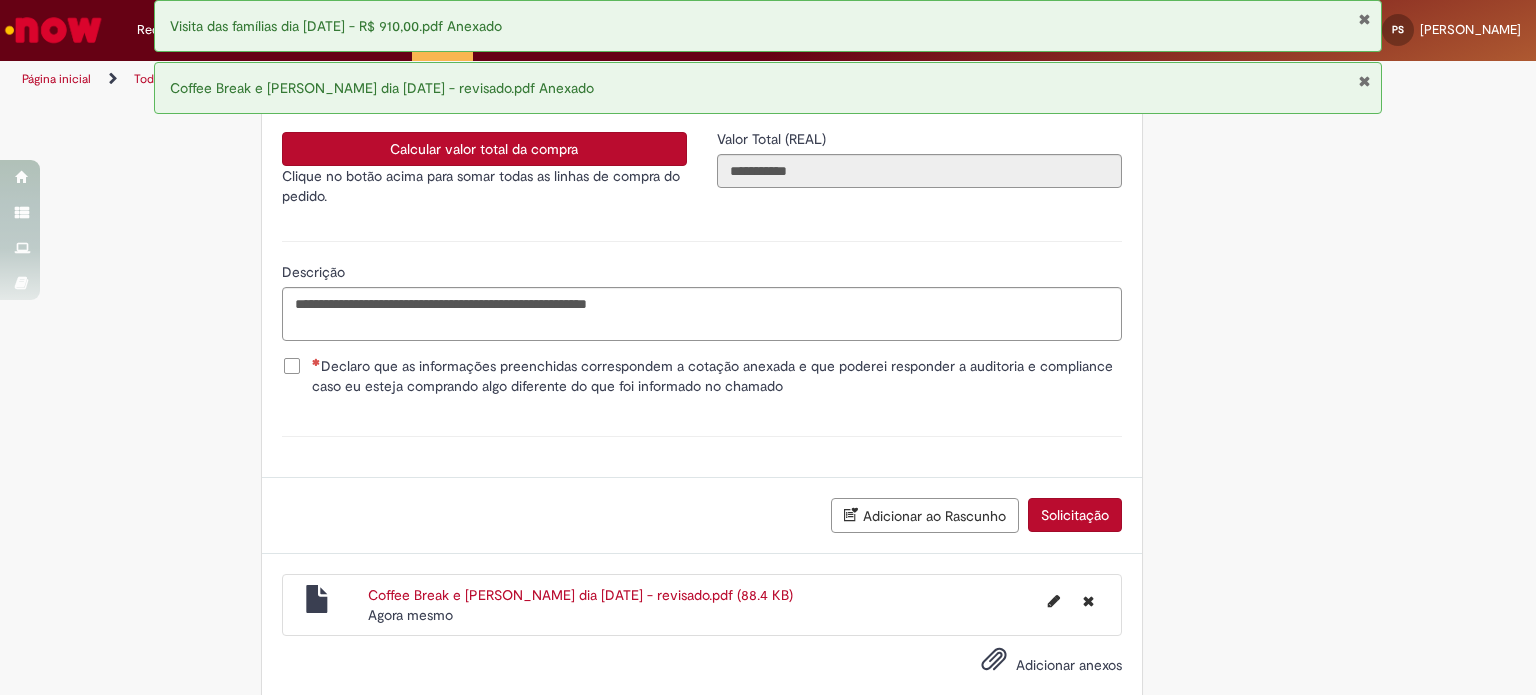 click on "Solicitação" at bounding box center [1075, 515] 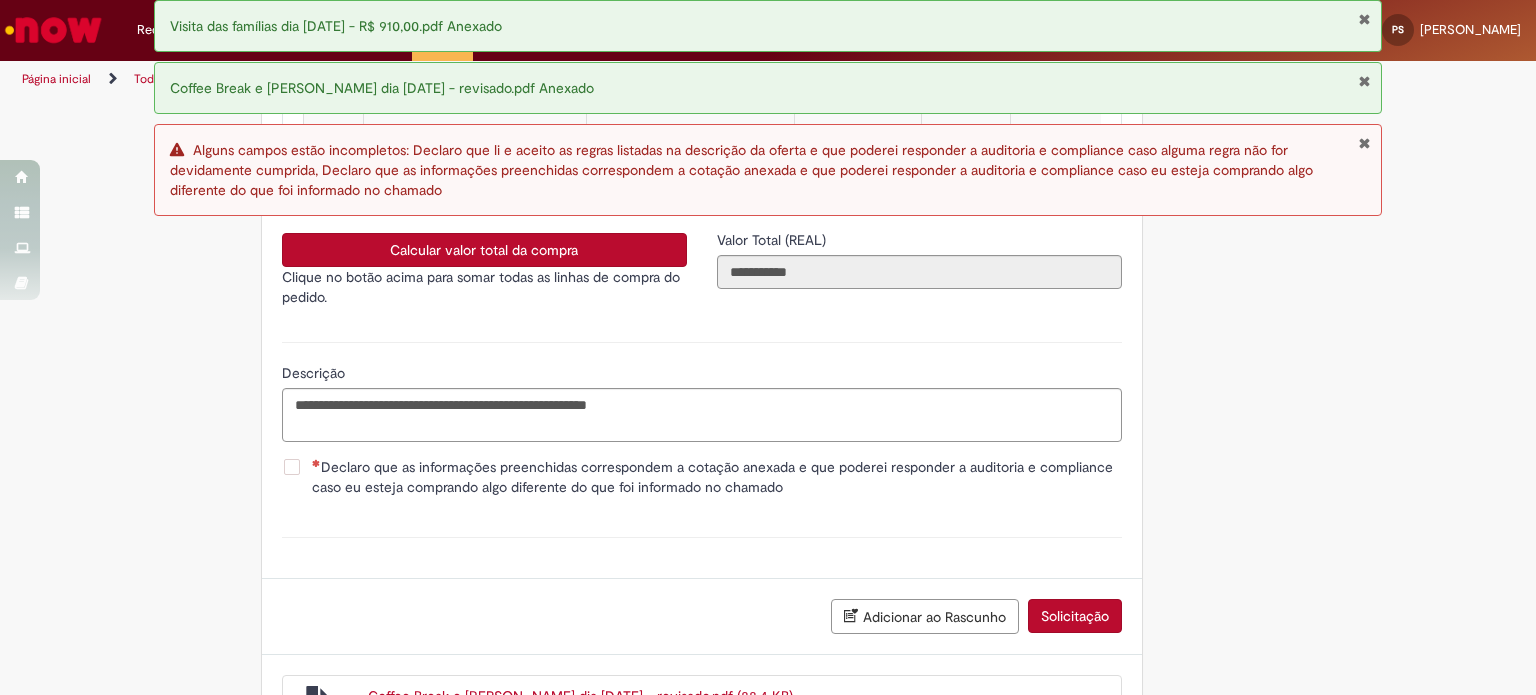 scroll, scrollTop: 3456, scrollLeft: 0, axis: vertical 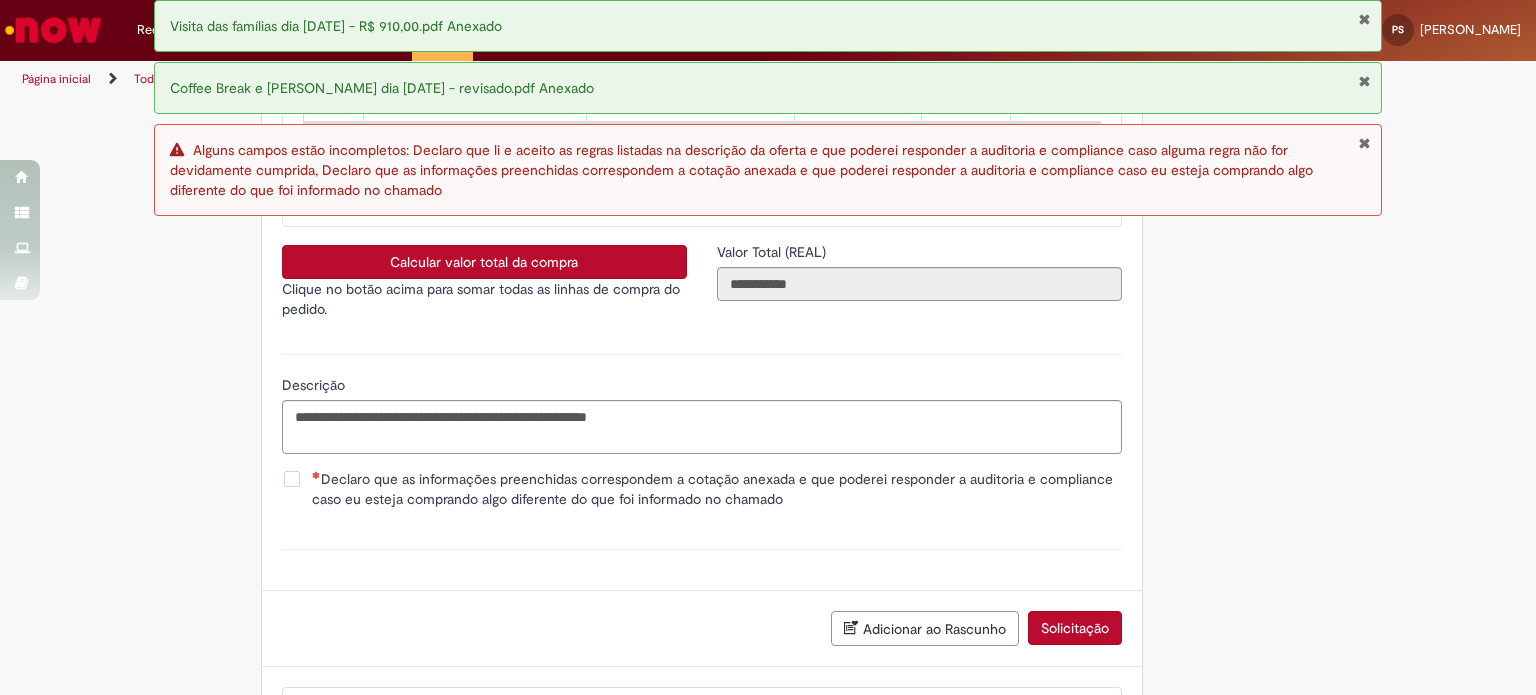 click on "Declaro que as informações preenchidas correspondem a cotação anexada e que poderei responder a auditoria e compliance caso eu esteja comprando algo diferente do que foi informado no chamado" at bounding box center [717, 489] 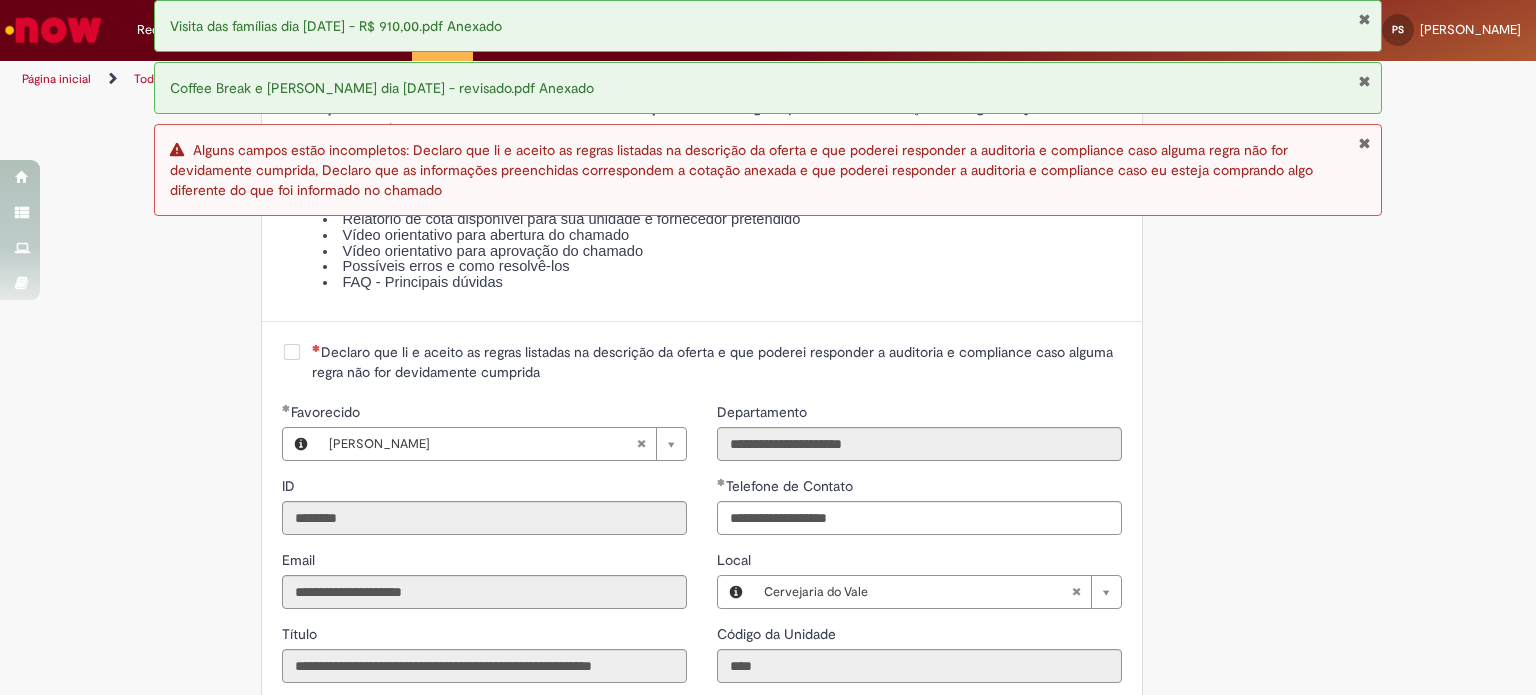 scroll, scrollTop: 2272, scrollLeft: 0, axis: vertical 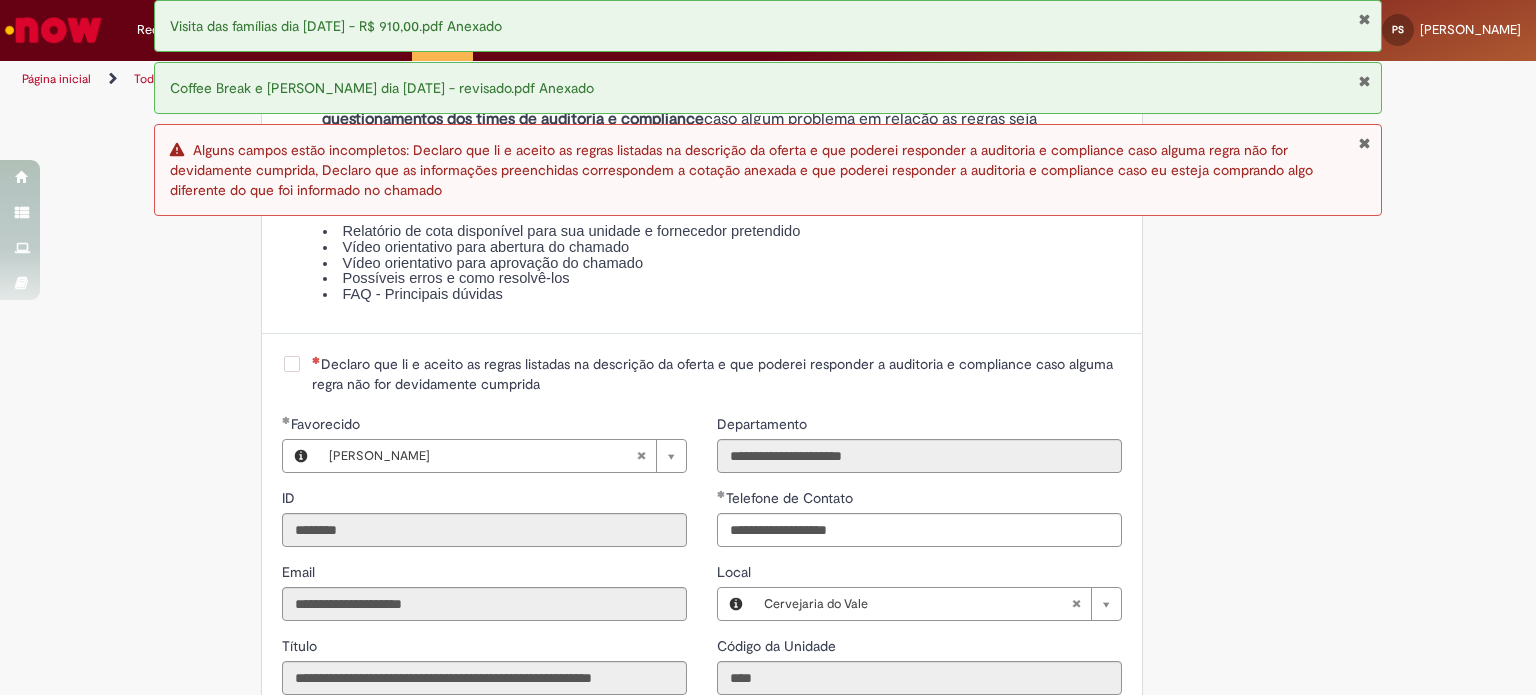 click on "Declaro que li e aceito as regras listadas na descrição da oferta e que poderei responder a auditoria e compliance caso alguma regra não for devidamente cumprida" at bounding box center (717, 374) 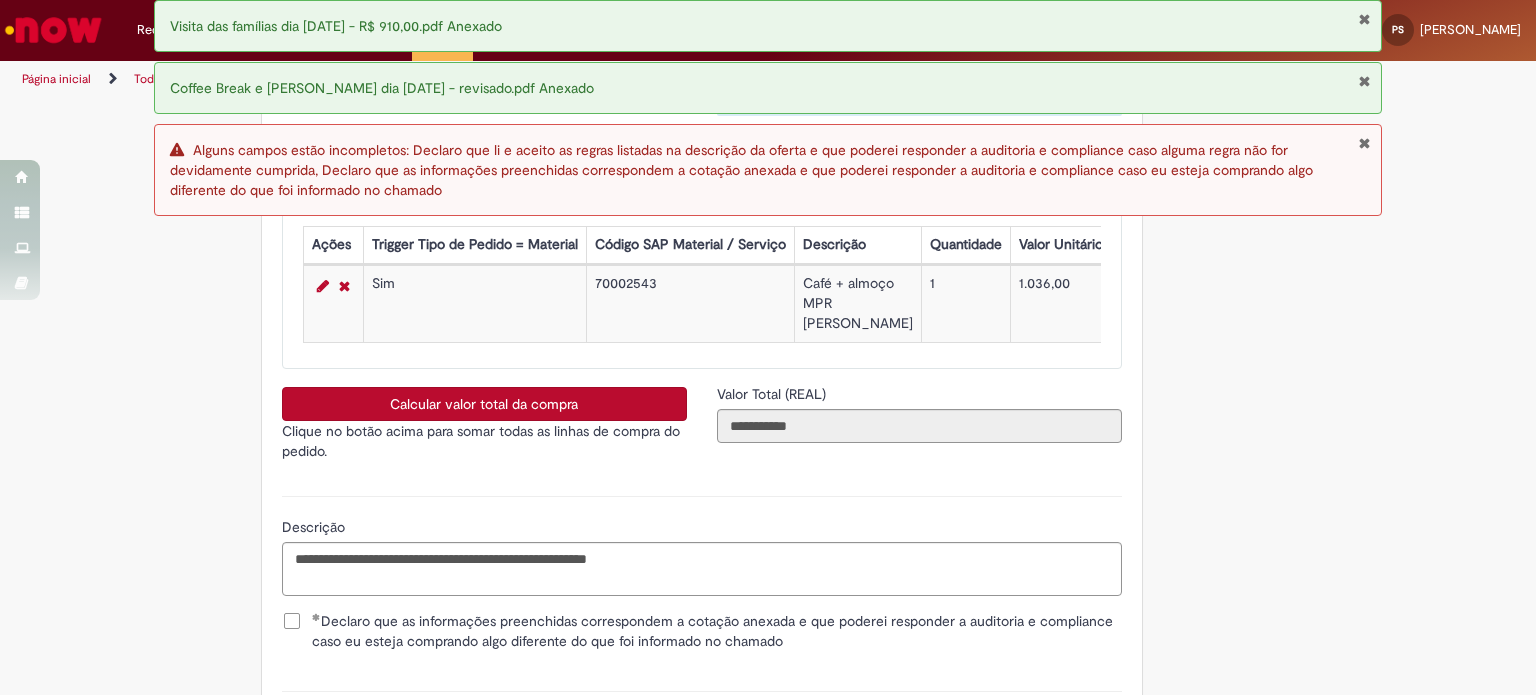 scroll, scrollTop: 3640, scrollLeft: 0, axis: vertical 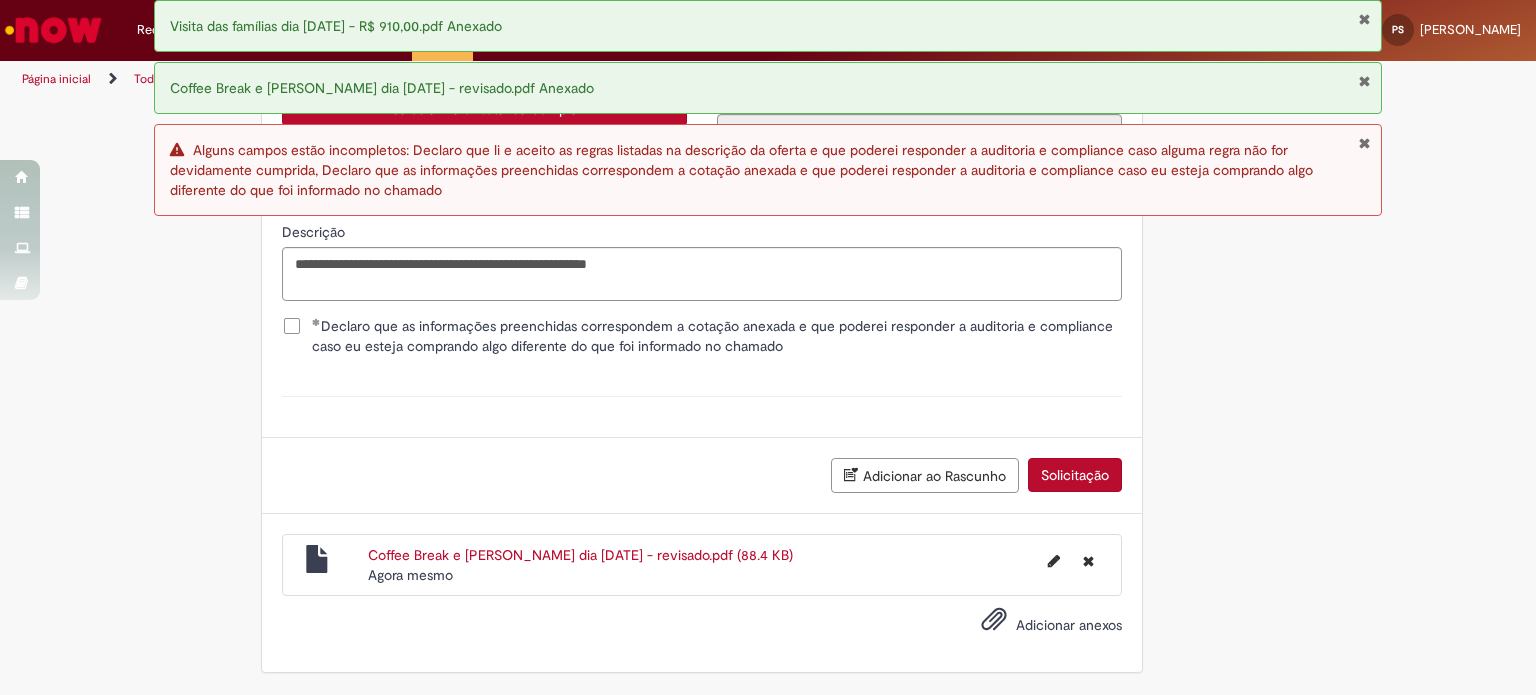 click on "Solicitação" at bounding box center [1075, 475] 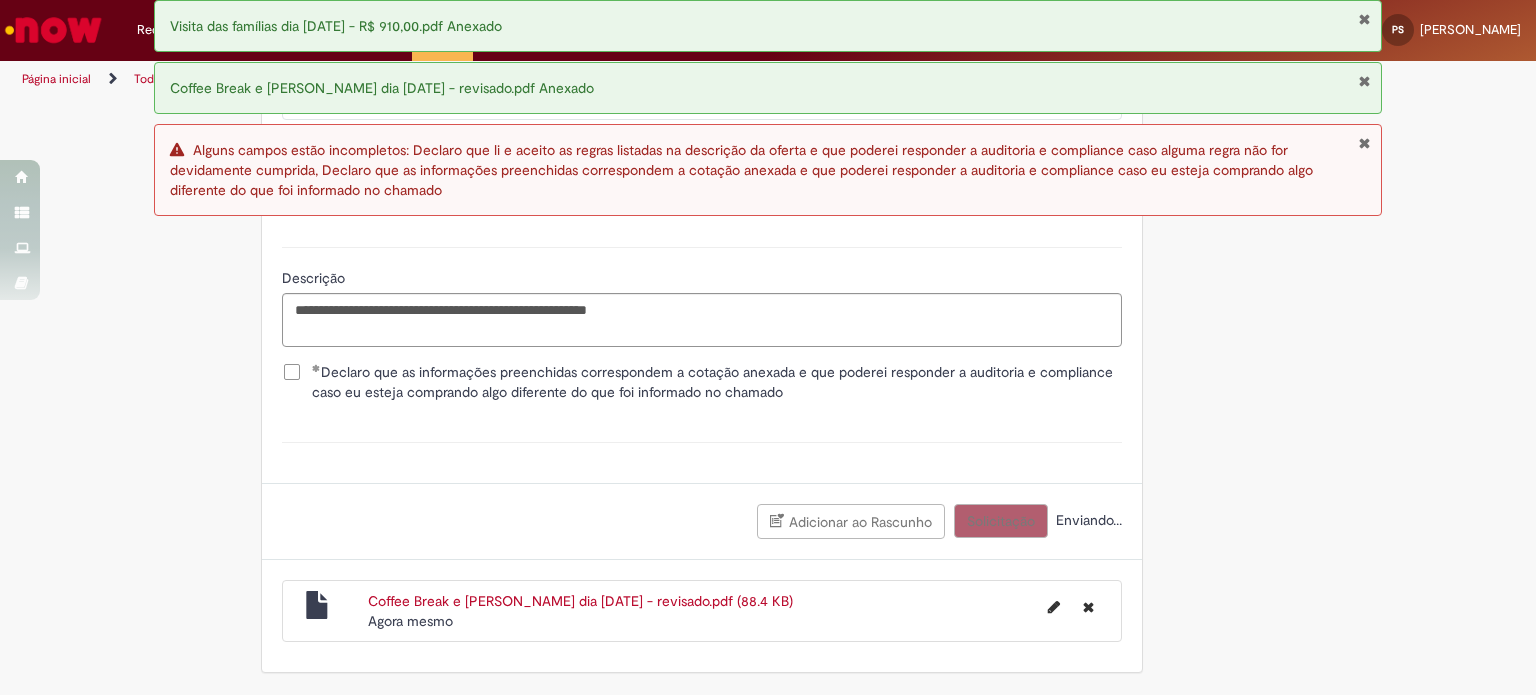 scroll, scrollTop: 3595, scrollLeft: 0, axis: vertical 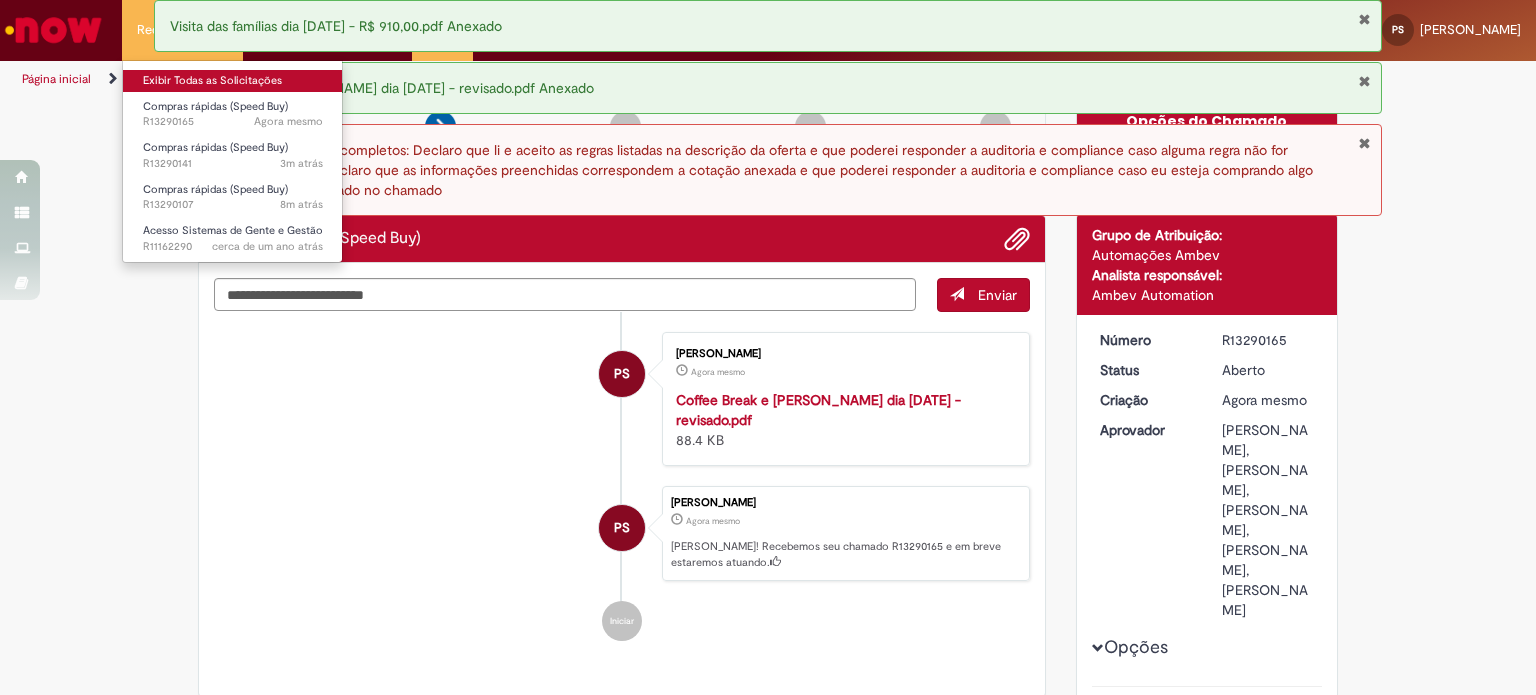 click on "Exibir Todas as Solicitações" at bounding box center [233, 81] 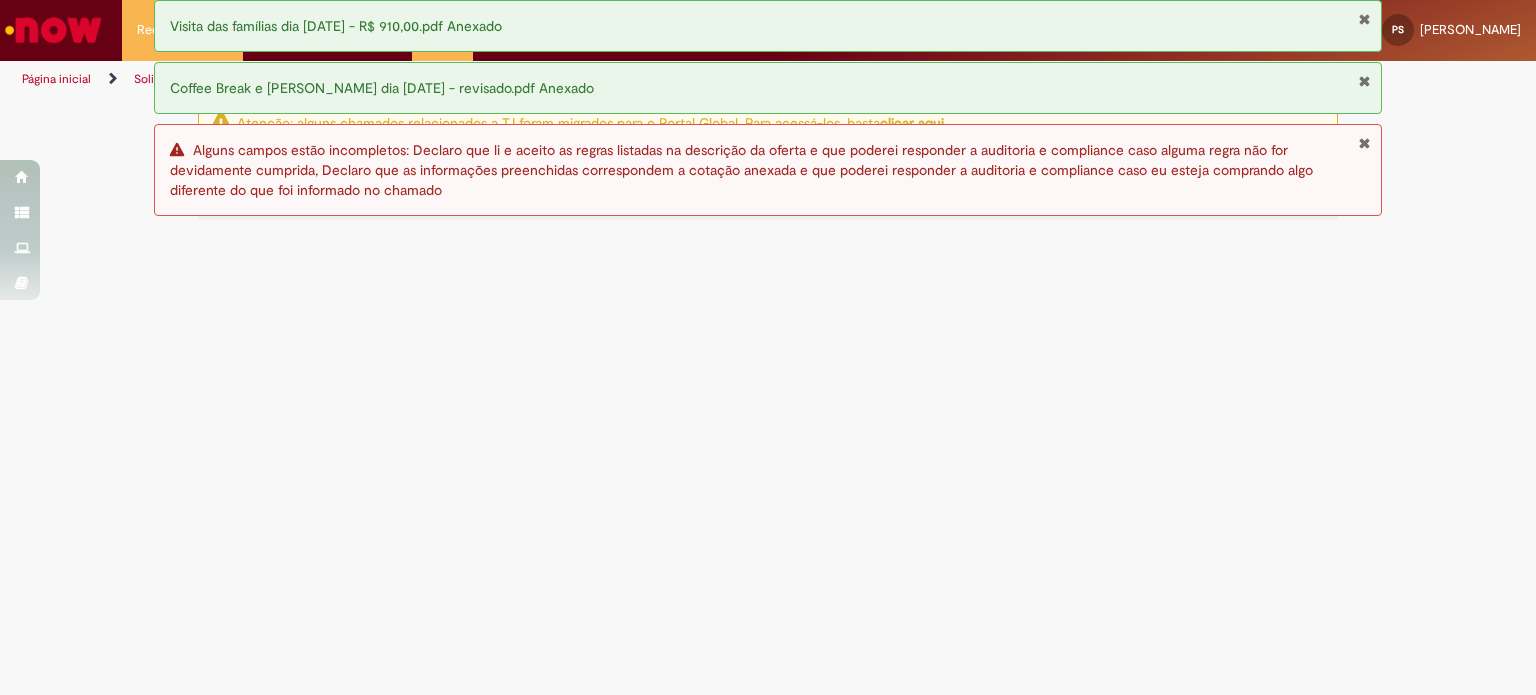 click at bounding box center (1364, 143) 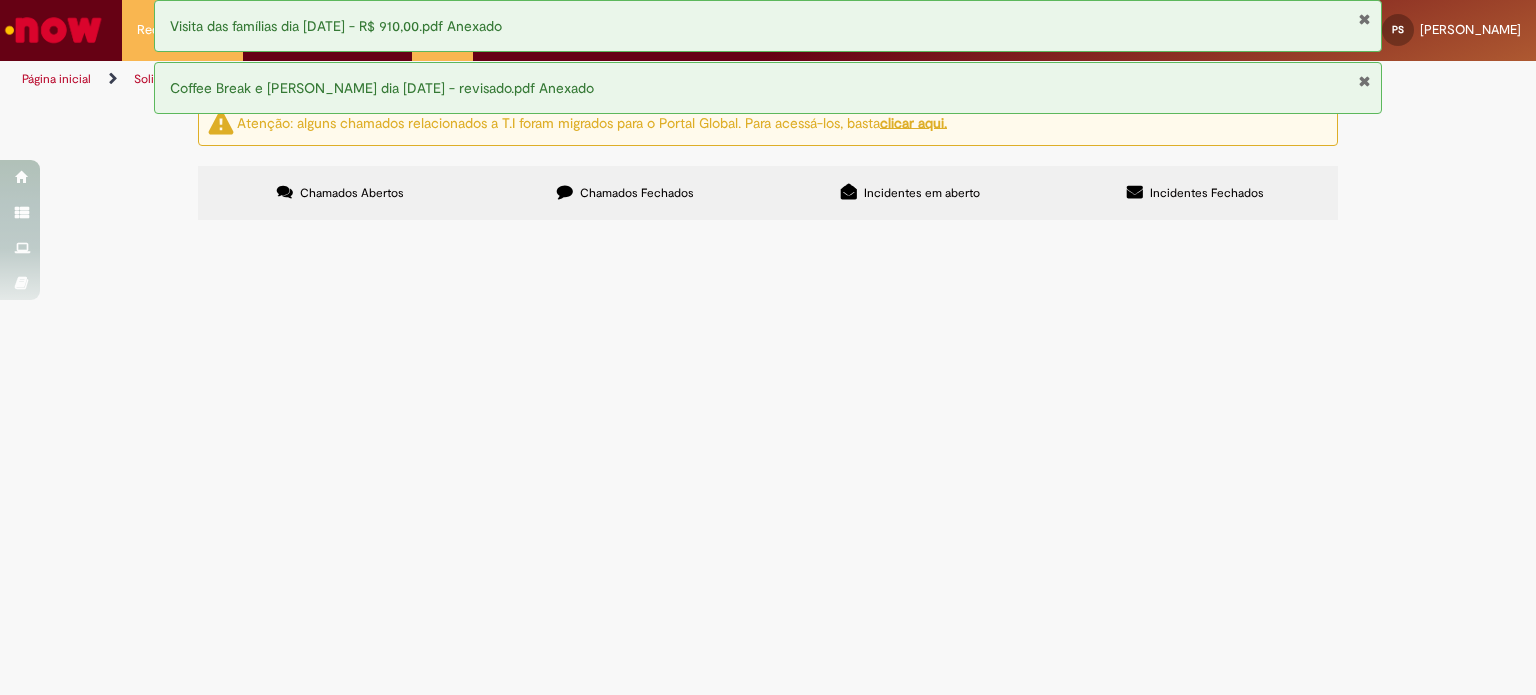 click at bounding box center [1364, 81] 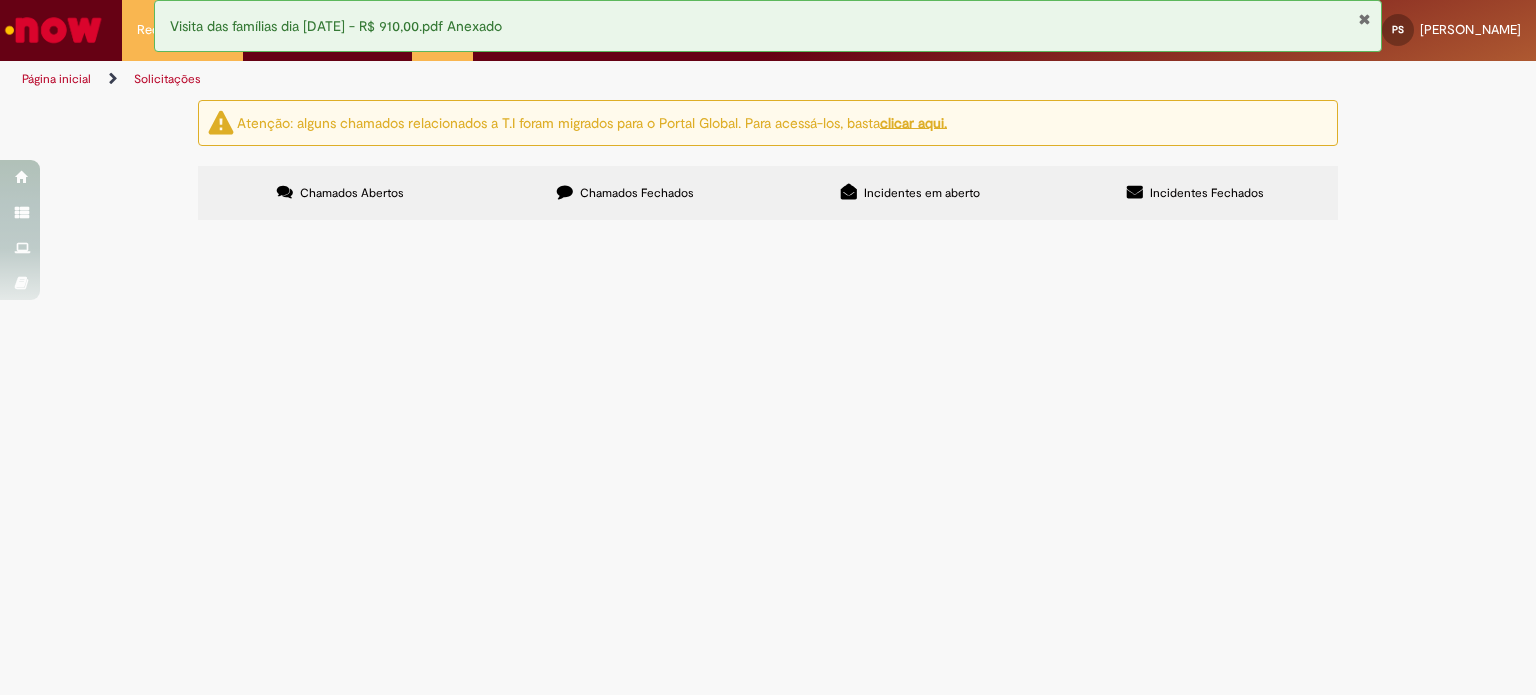 click at bounding box center (1364, 19) 